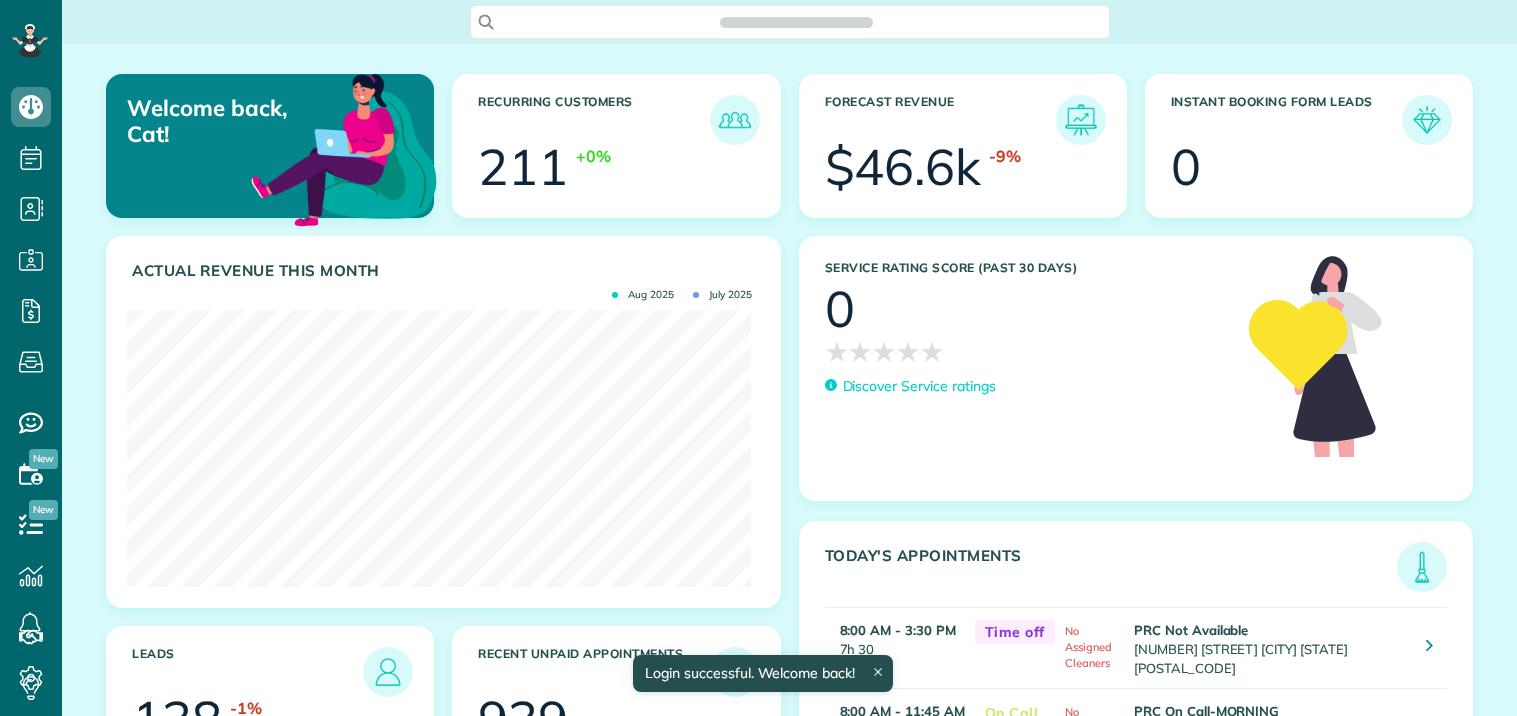scroll, scrollTop: 0, scrollLeft: 0, axis: both 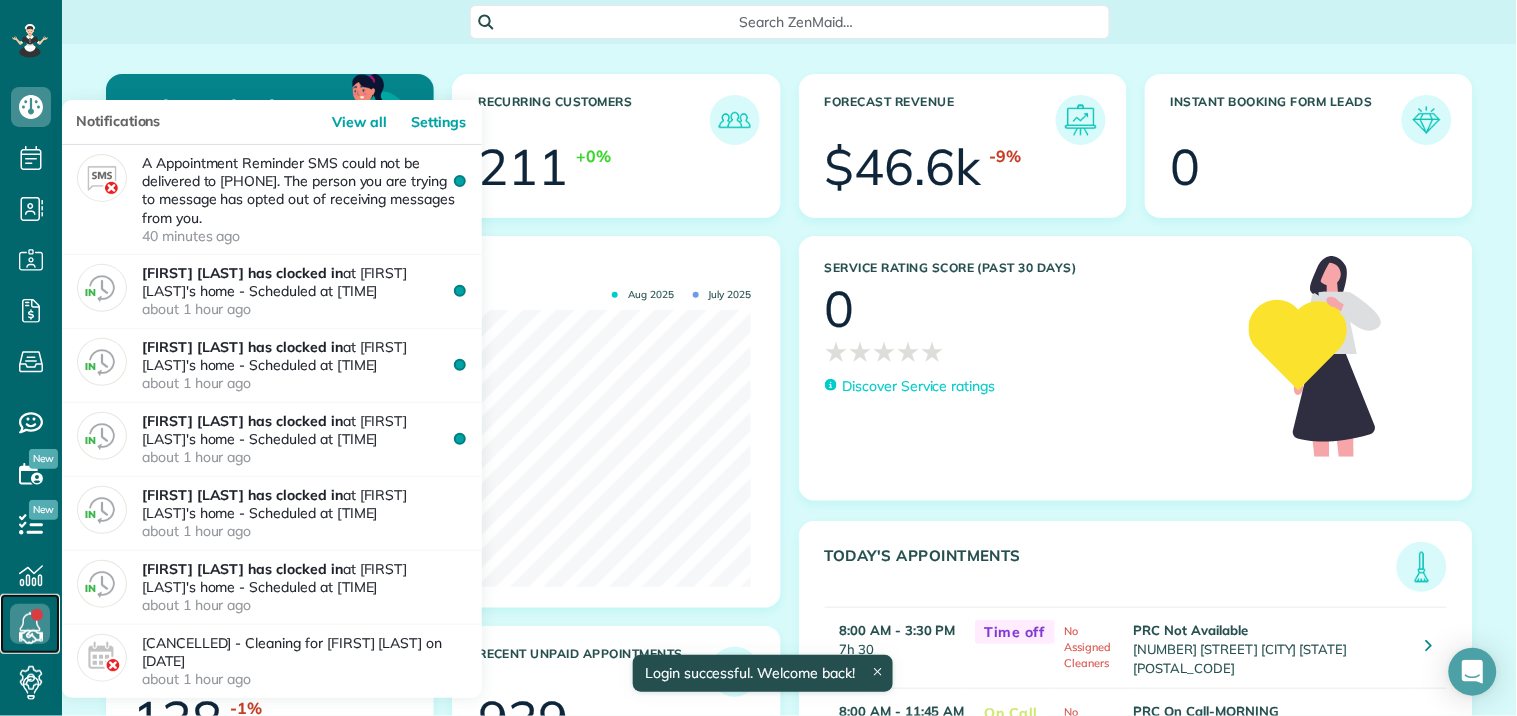click 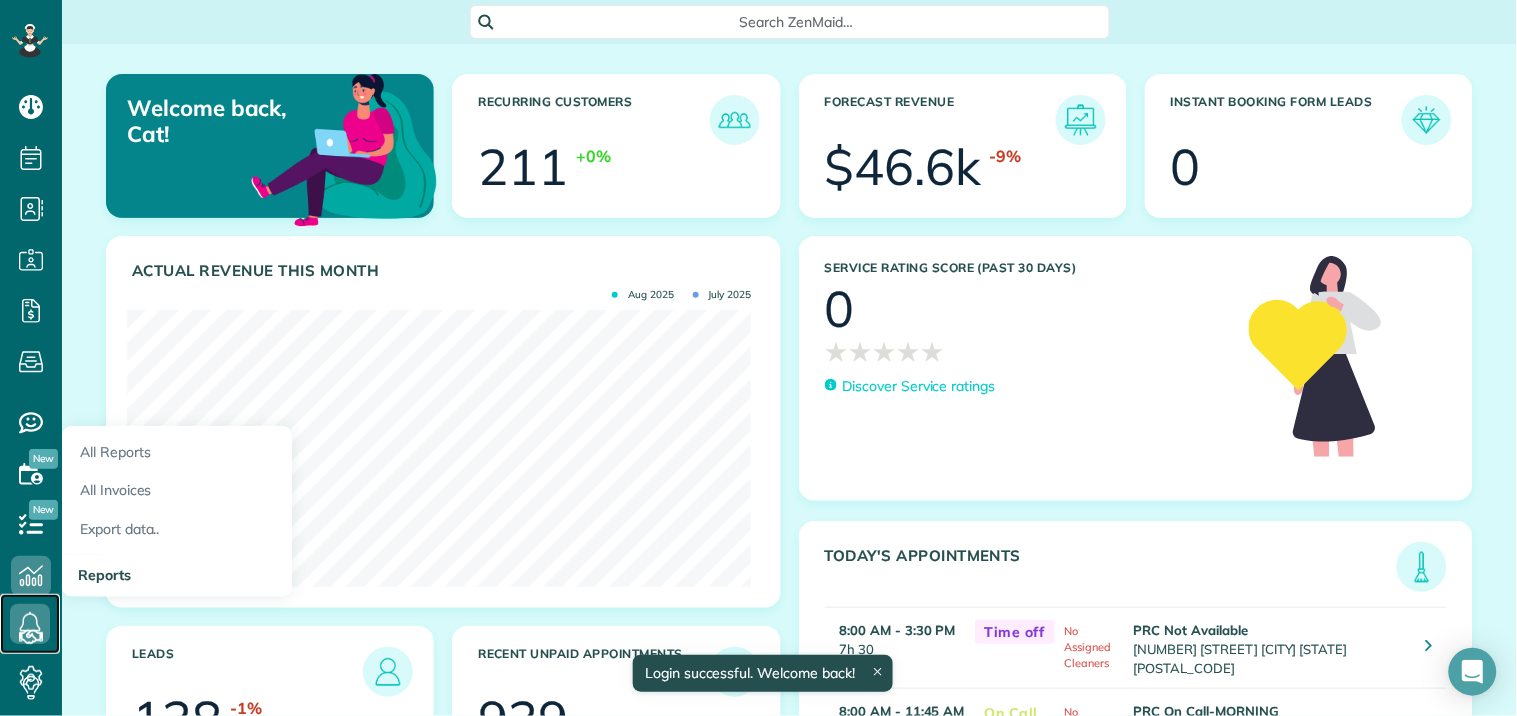 scroll, scrollTop: 277, scrollLeft: 624, axis: both 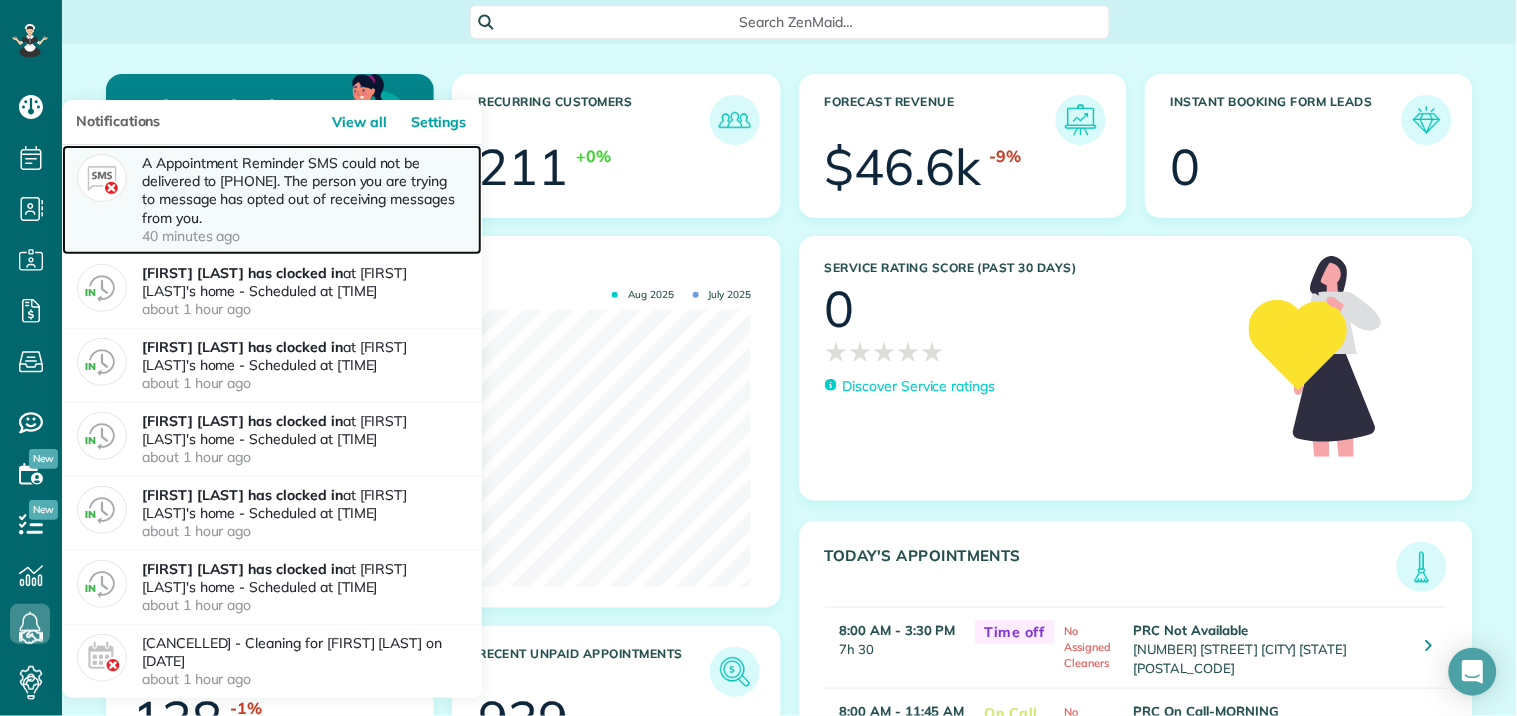 click on "A Appointment Reminder SMS could not be delivered to +16783738684. The person you are trying to message has opted out of receiving messages from you. 40 minutes ago" at bounding box center (304, 199) 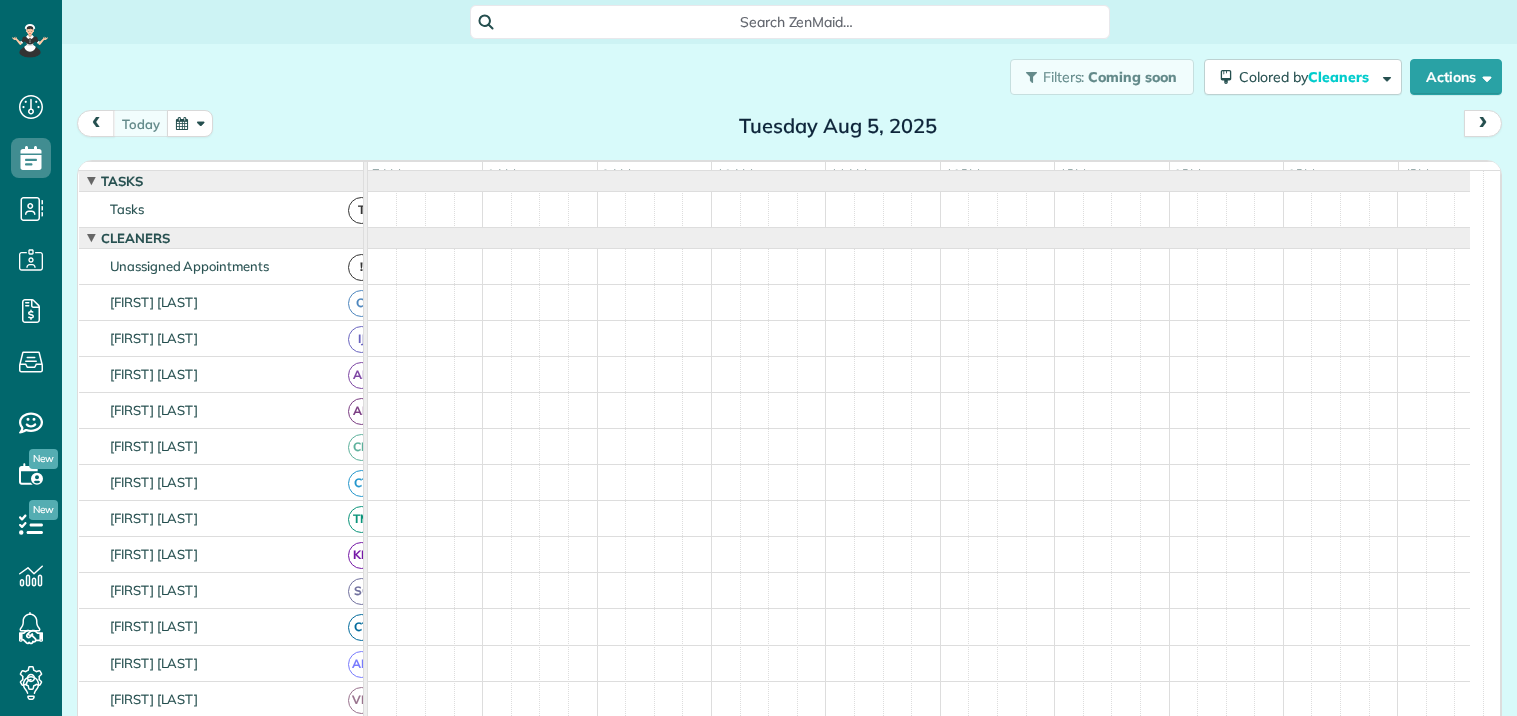 scroll, scrollTop: 0, scrollLeft: 0, axis: both 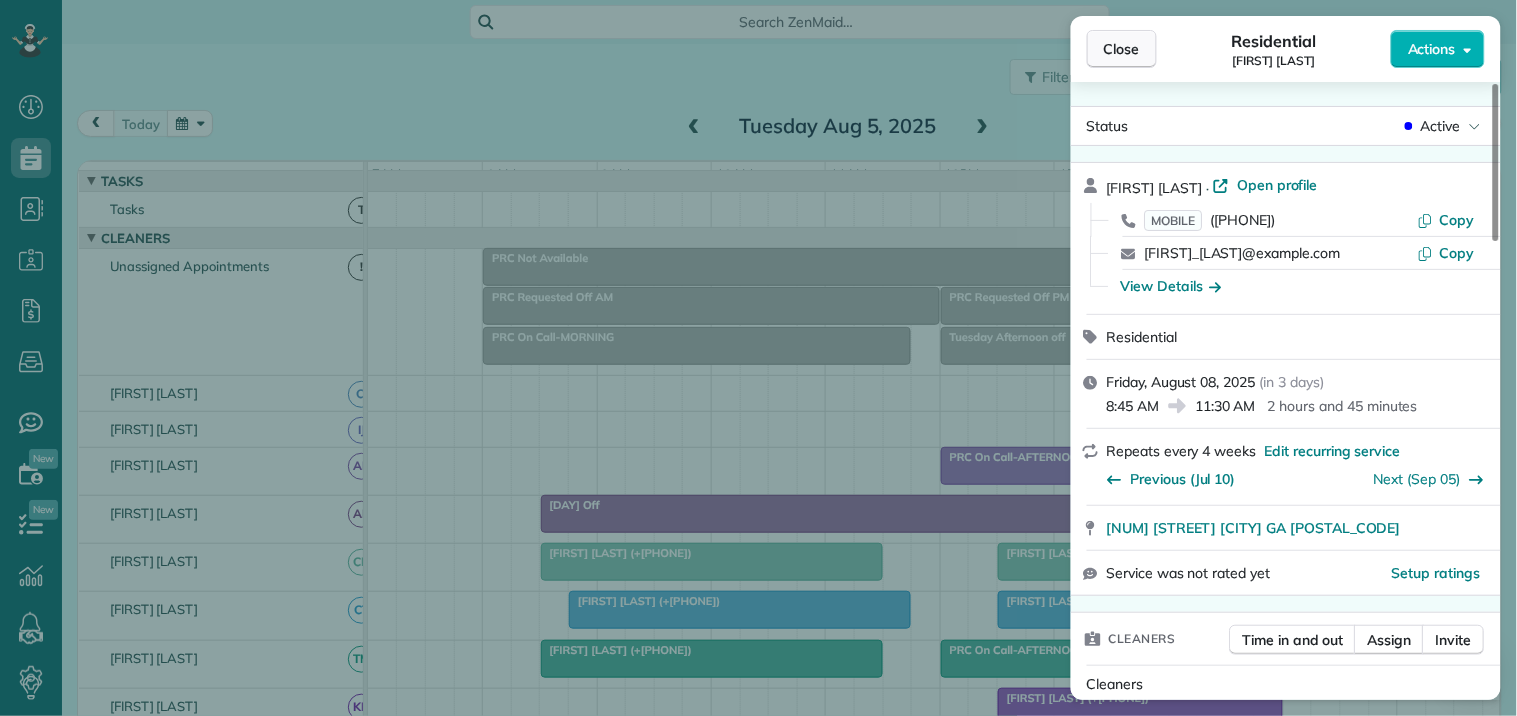 click on "Close" at bounding box center (1122, 49) 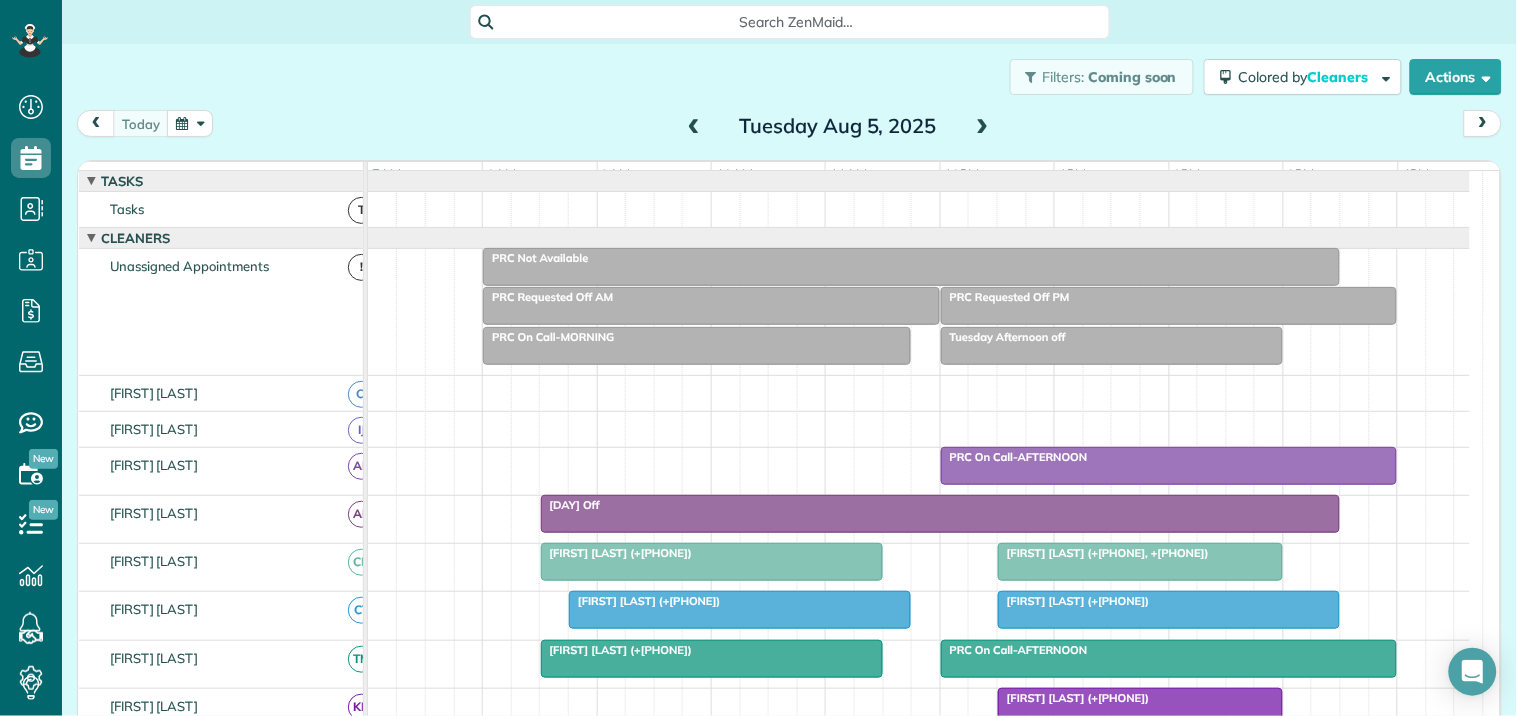 scroll, scrollTop: 222, scrollLeft: 0, axis: vertical 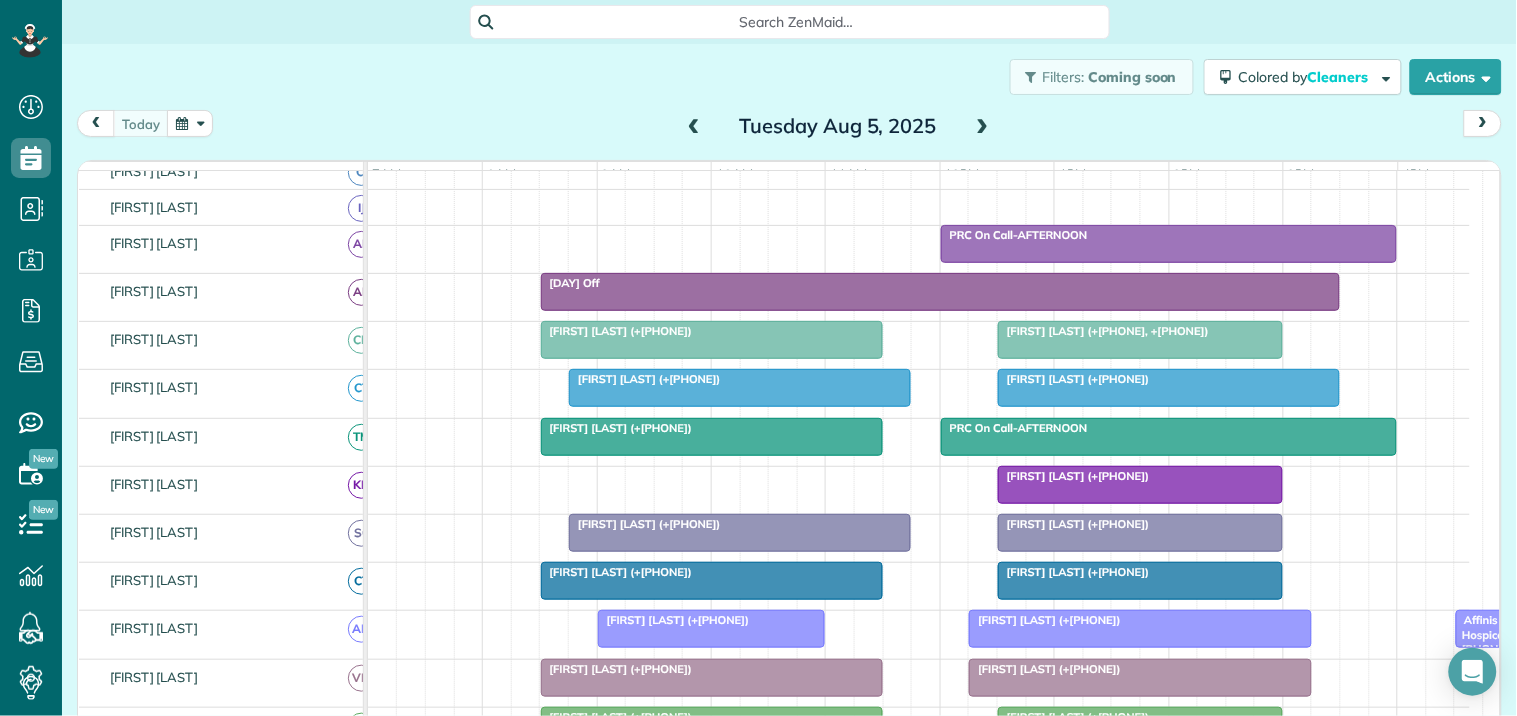 click on "[FIRST] [LAST] (+[PHONE])" at bounding box center (617, 331) 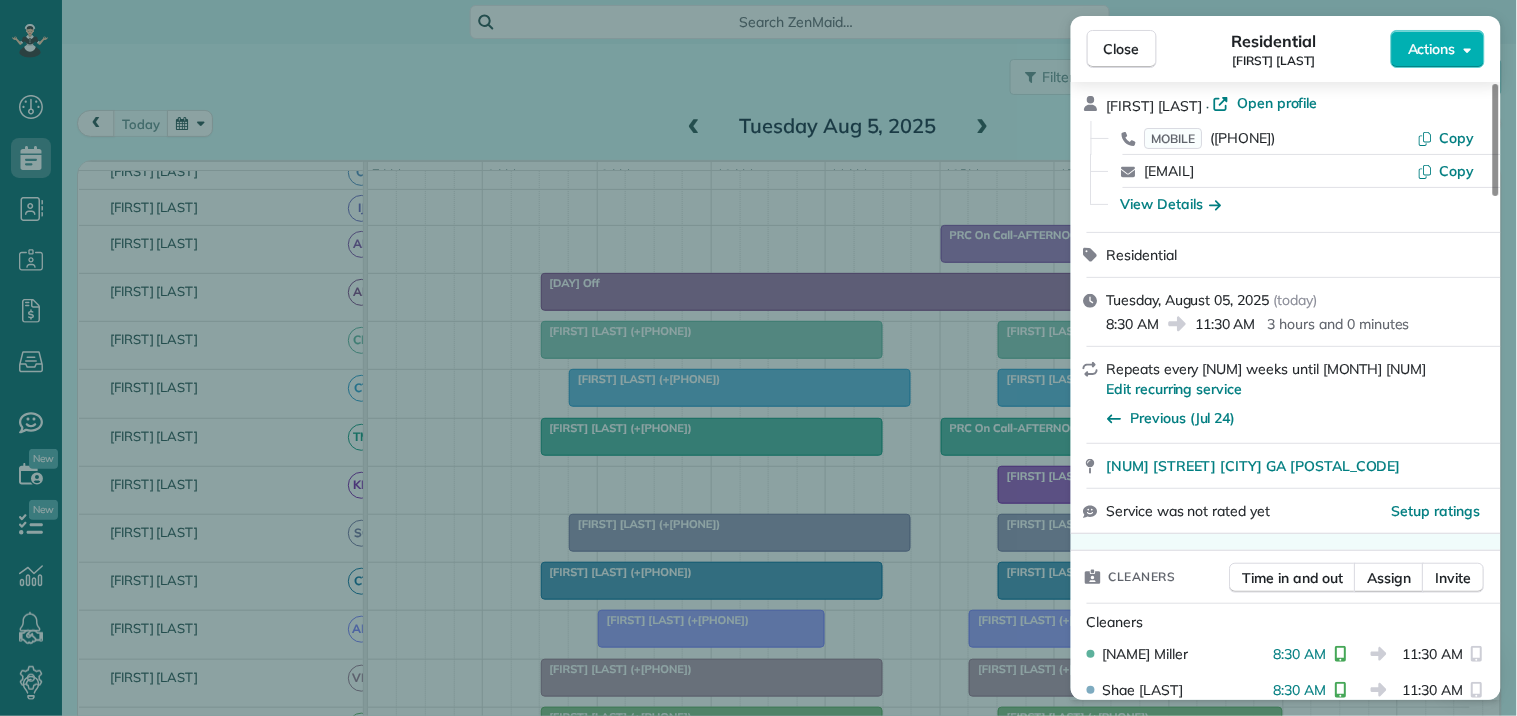 scroll, scrollTop: 0, scrollLeft: 0, axis: both 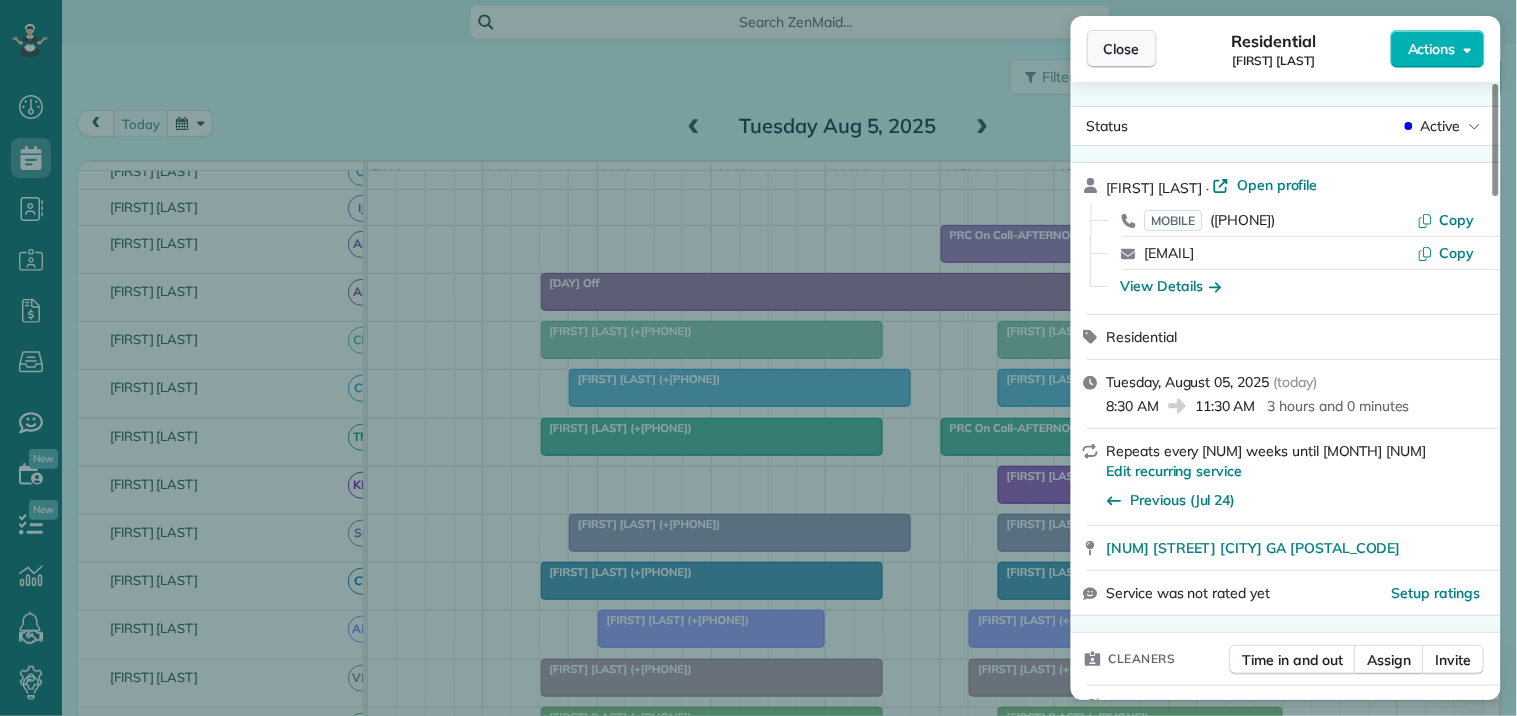 click on "Close" at bounding box center (1122, 49) 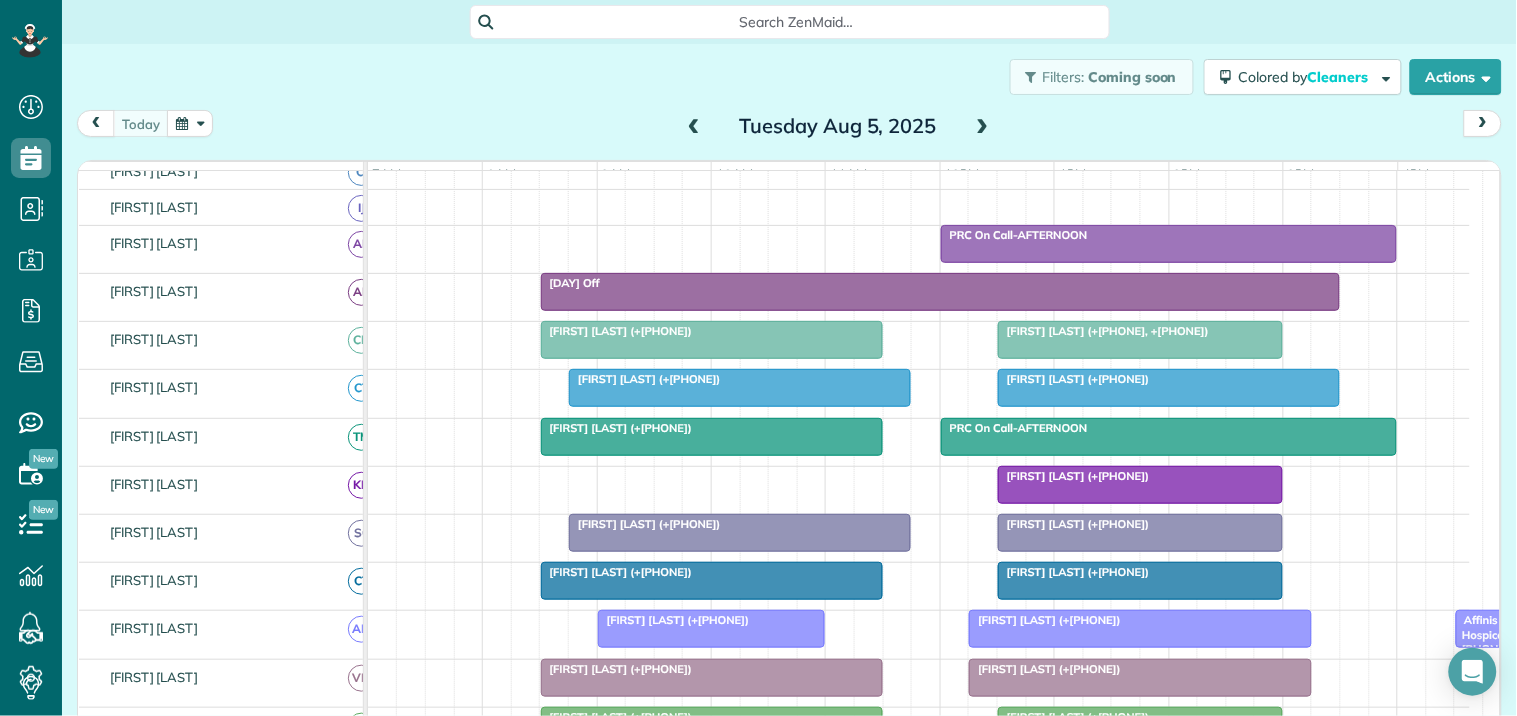 scroll, scrollTop: 444, scrollLeft: 0, axis: vertical 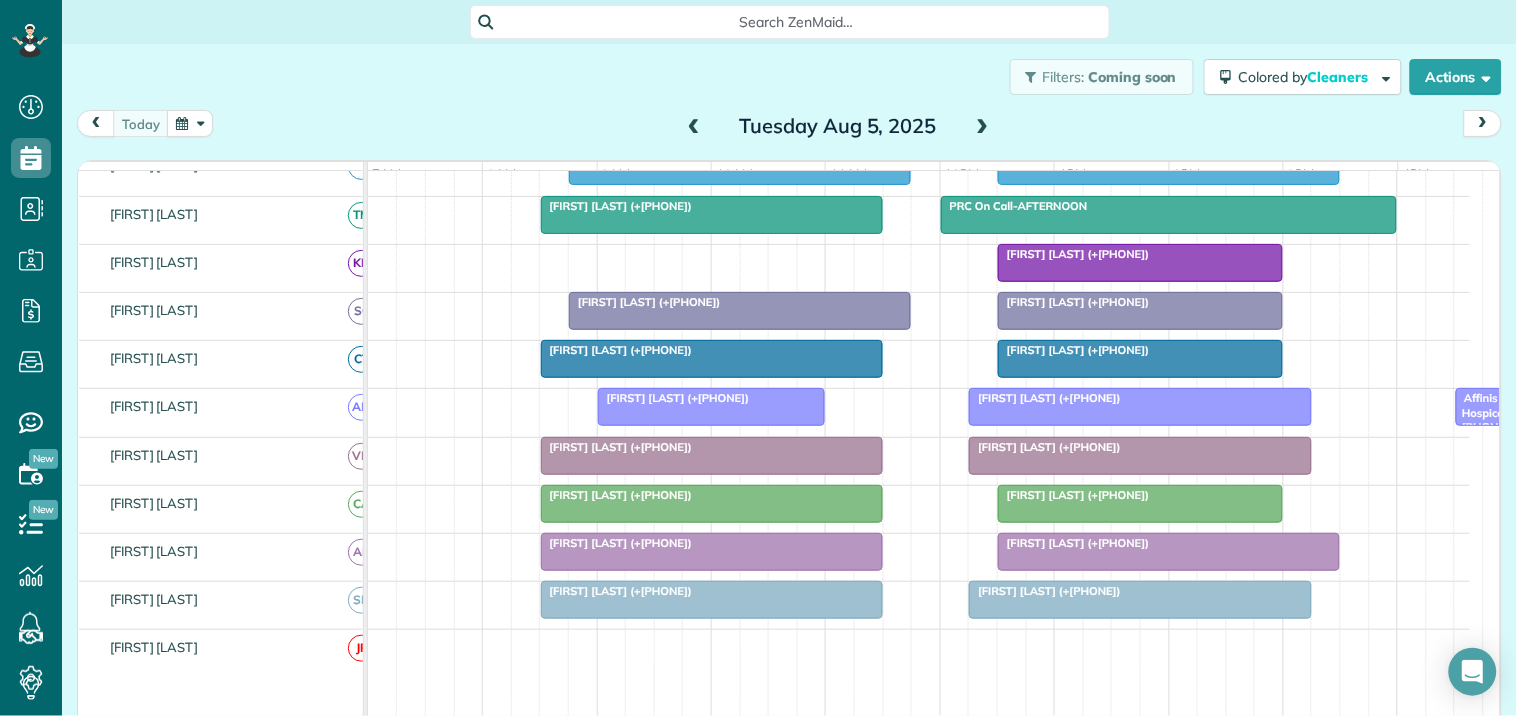click at bounding box center [712, 456] 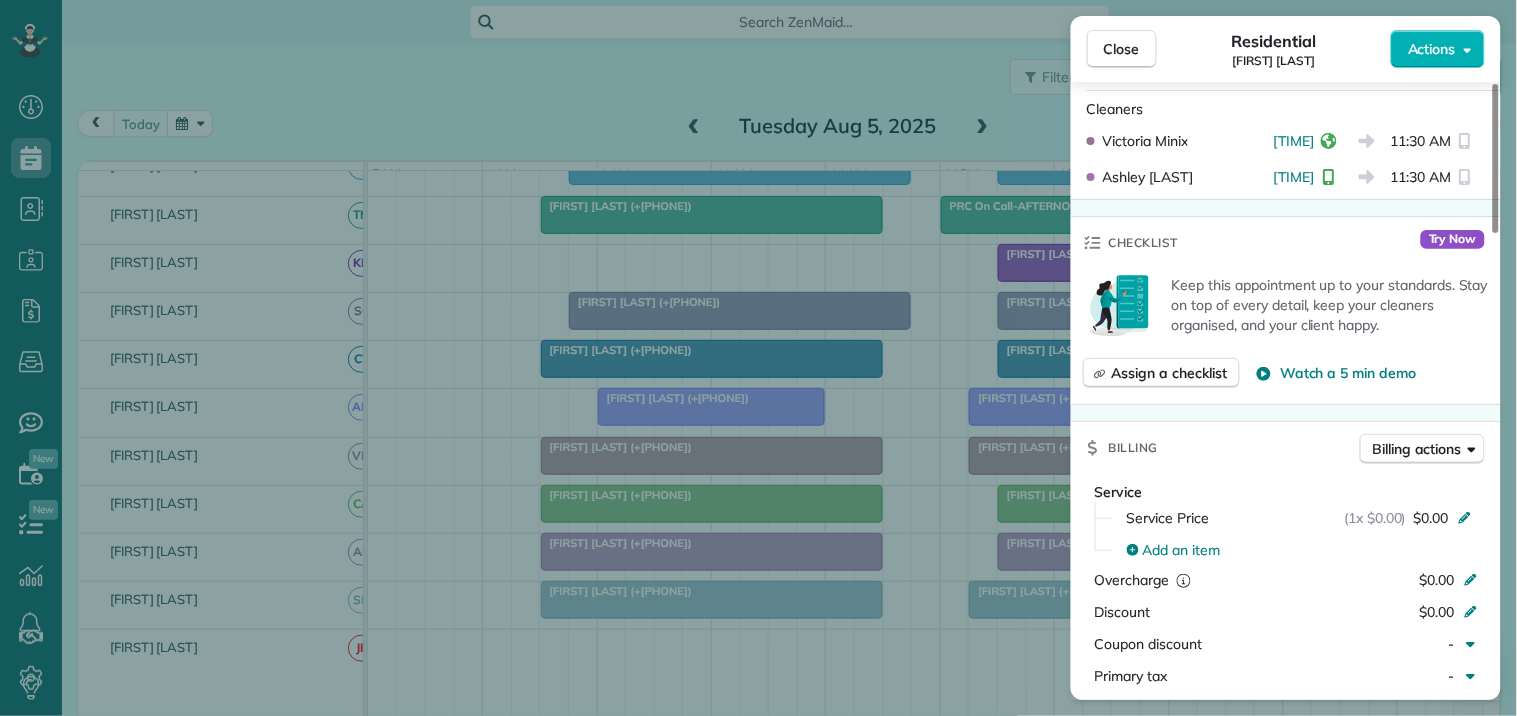 scroll, scrollTop: 444, scrollLeft: 0, axis: vertical 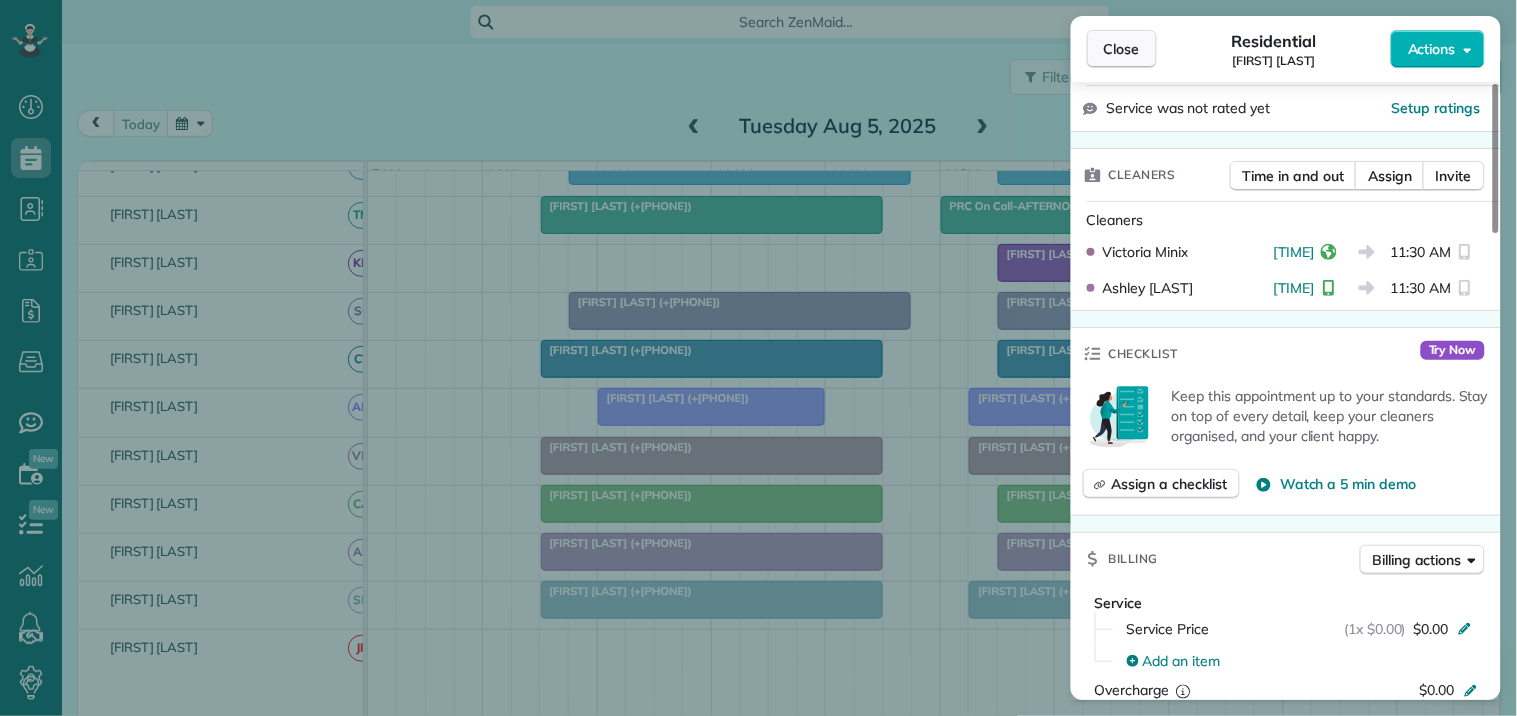 click on "Close" at bounding box center (1122, 49) 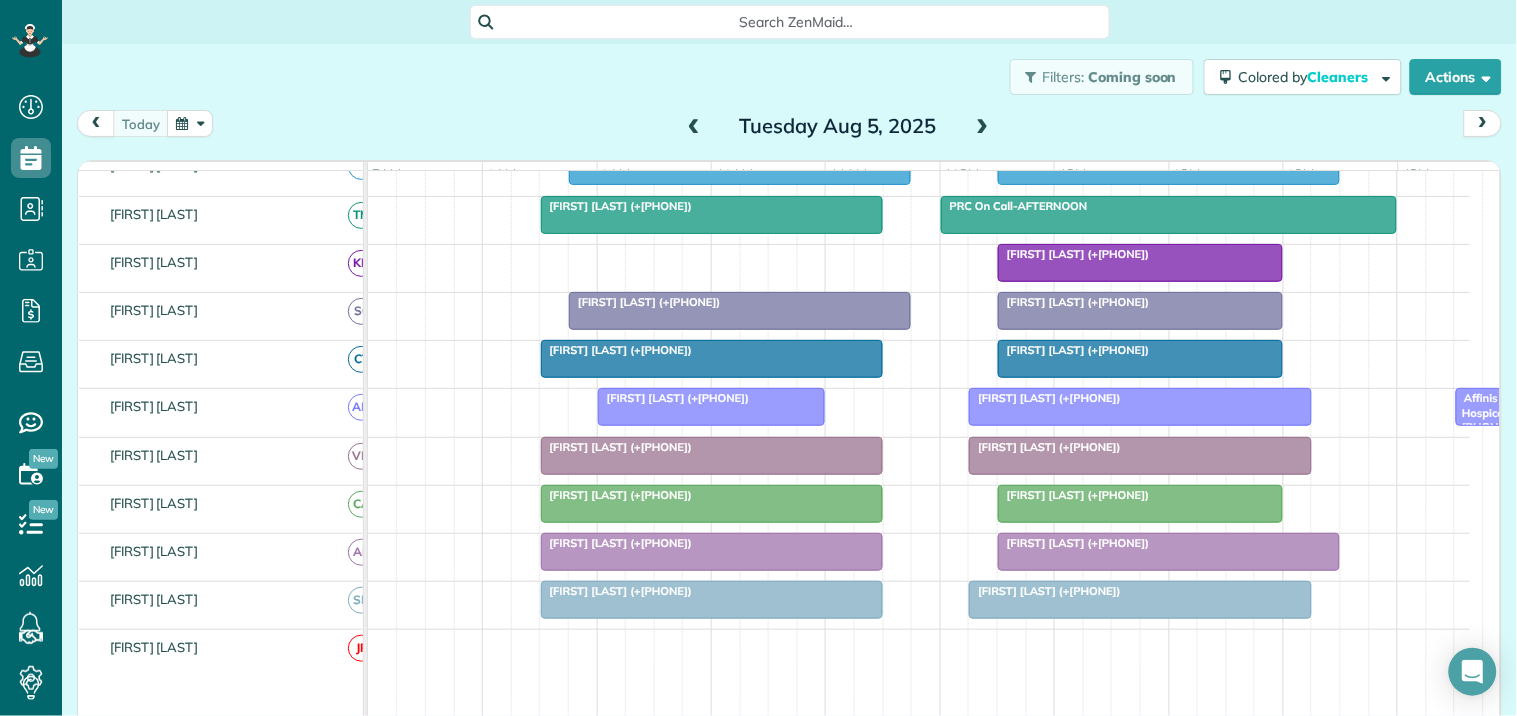 scroll, scrollTop: 362, scrollLeft: 0, axis: vertical 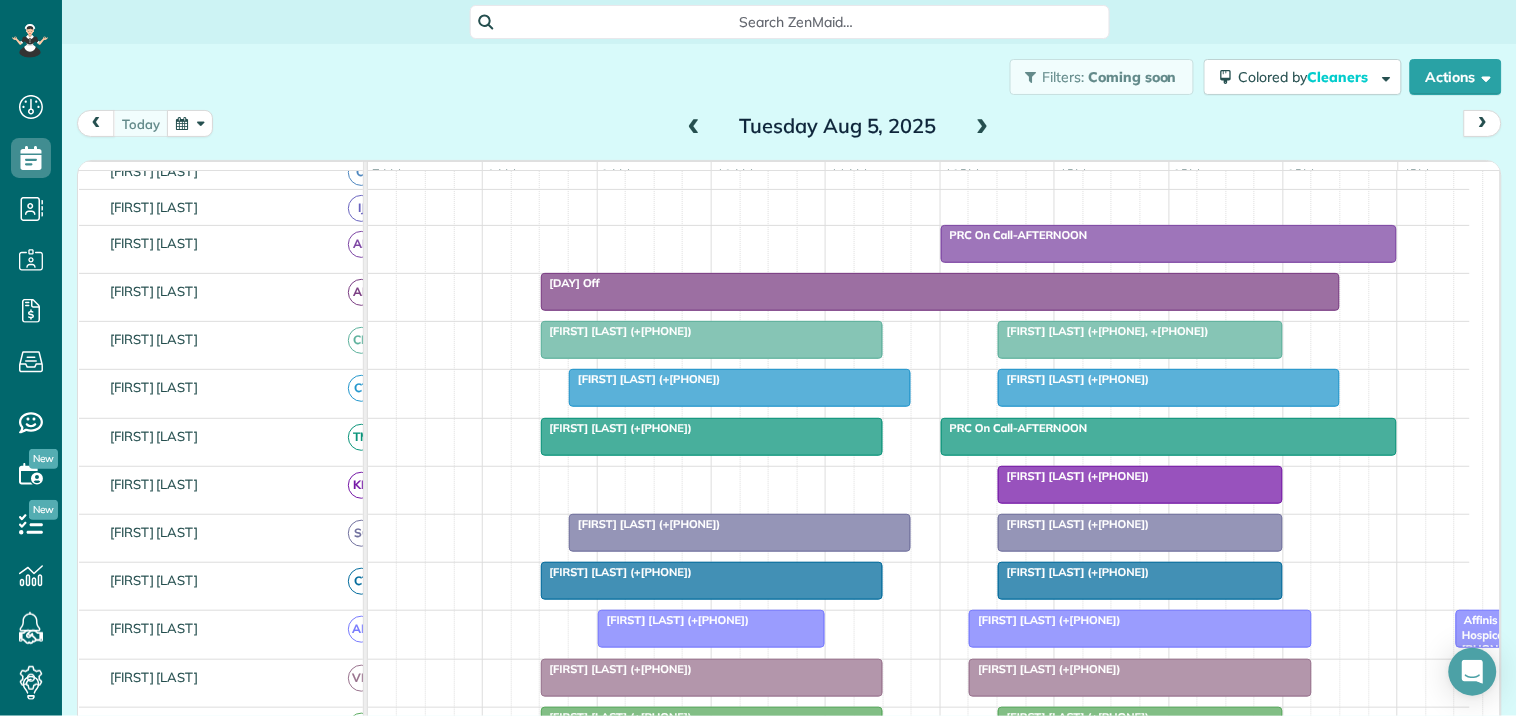 click at bounding box center [712, 437] 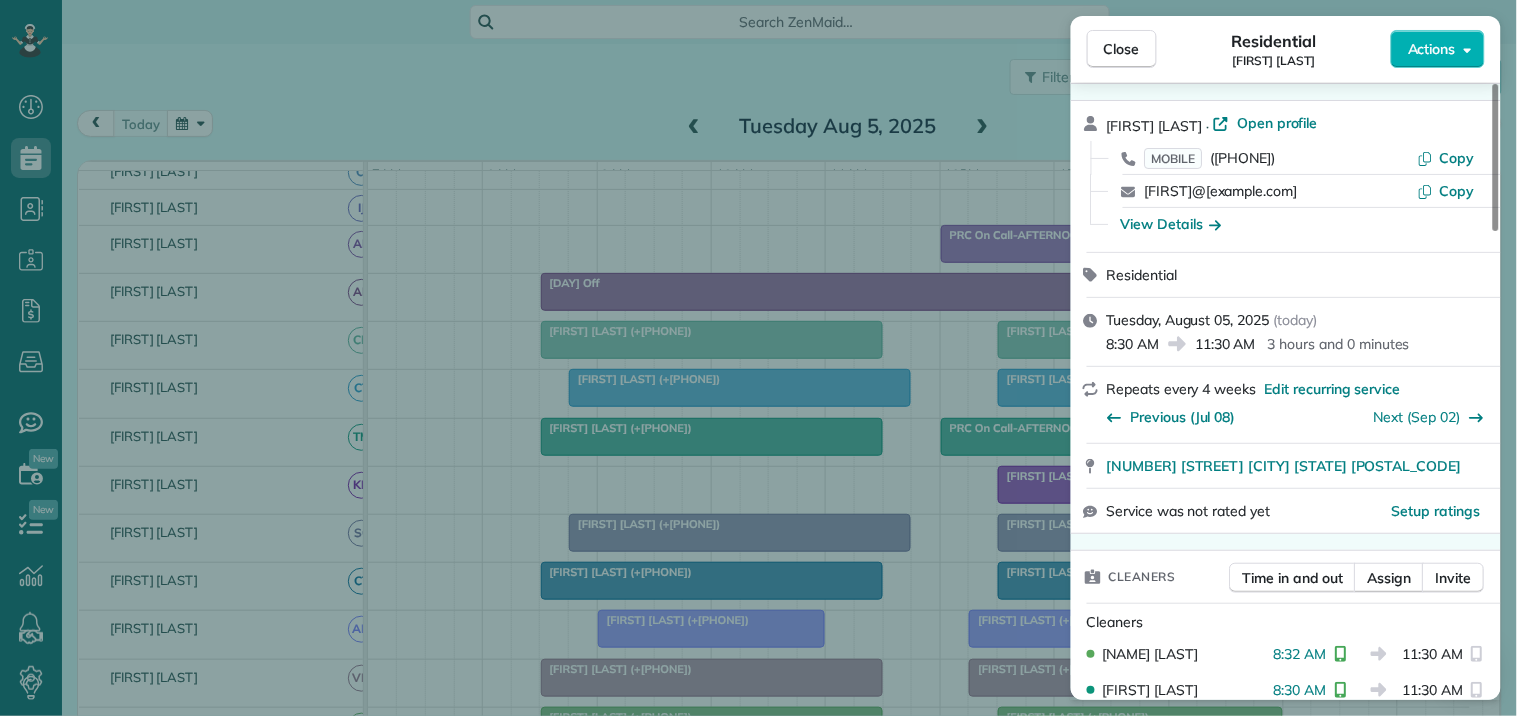 scroll, scrollTop: 111, scrollLeft: 0, axis: vertical 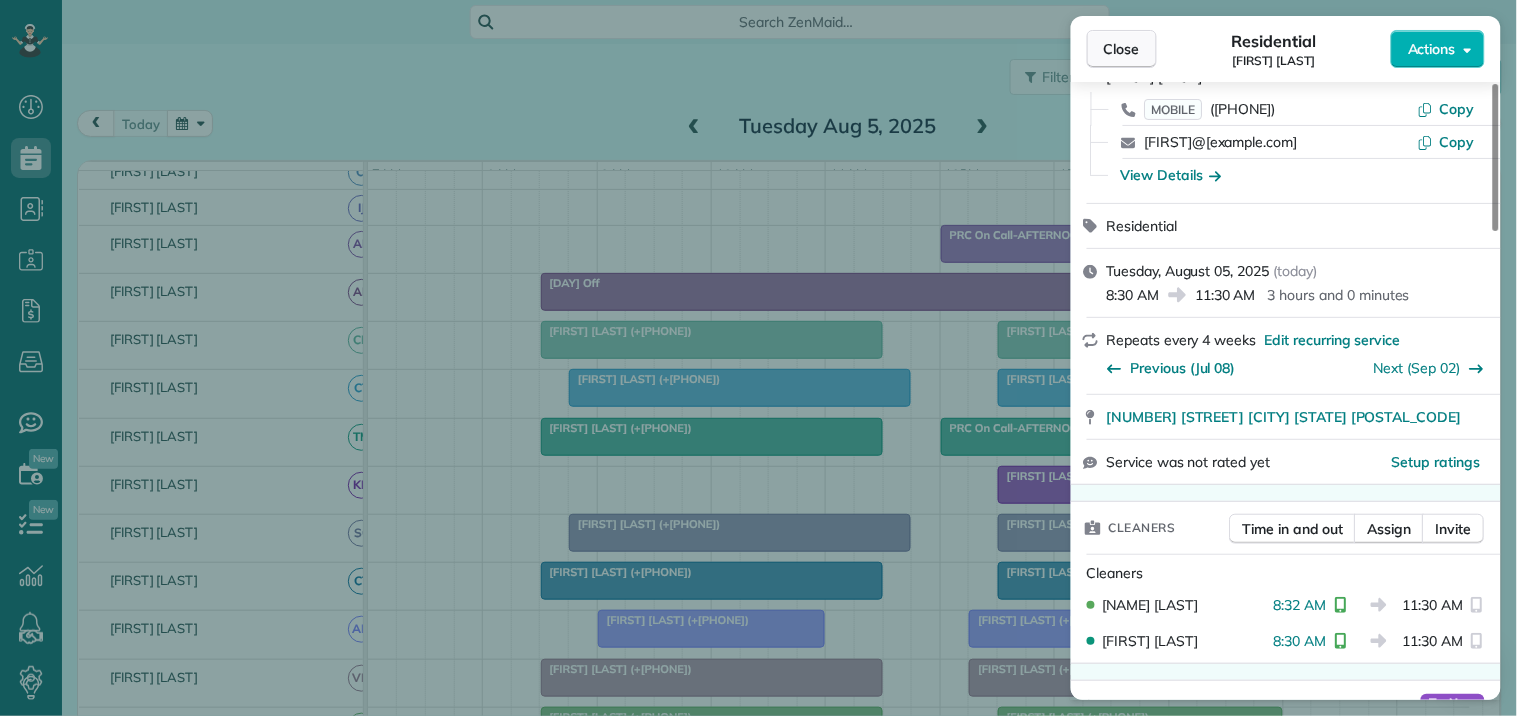 click on "Close" at bounding box center [1122, 49] 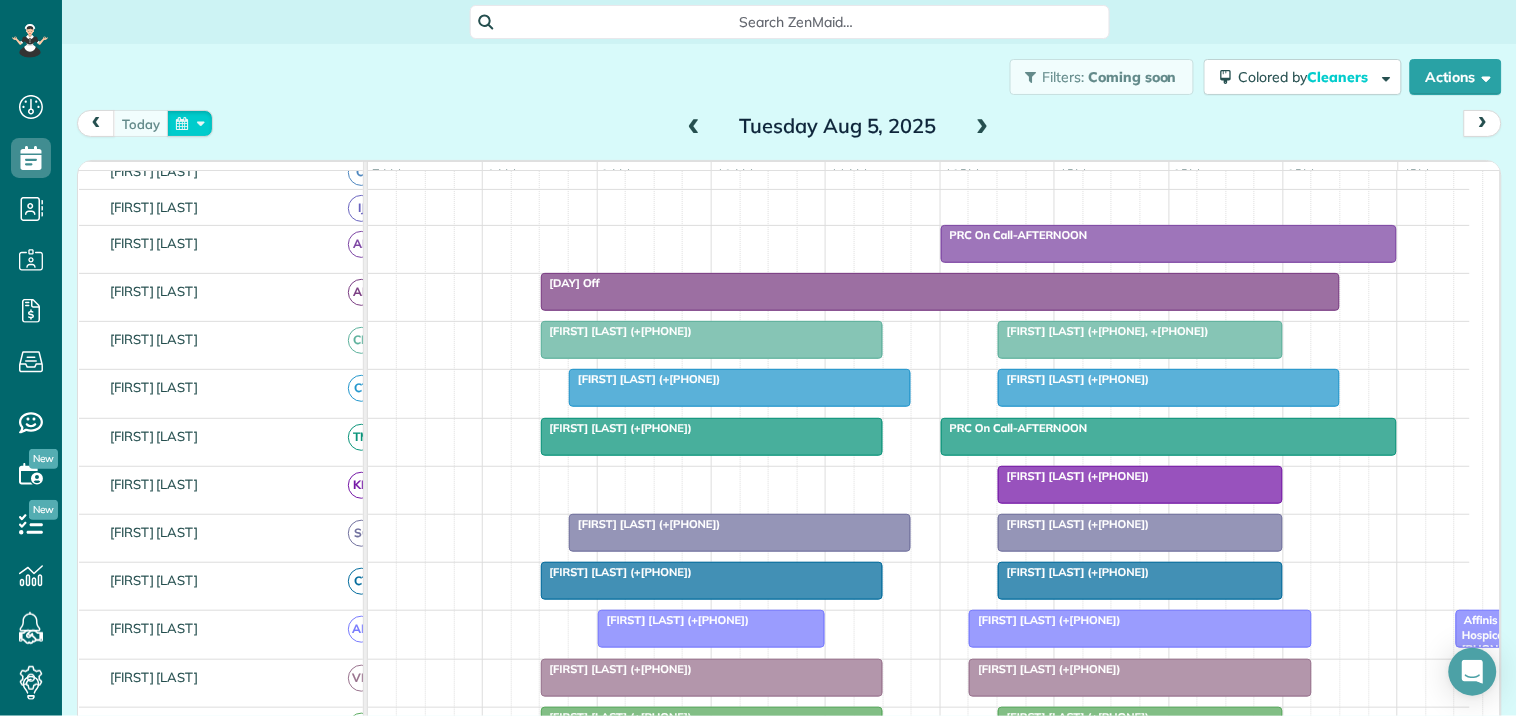 click at bounding box center (190, 123) 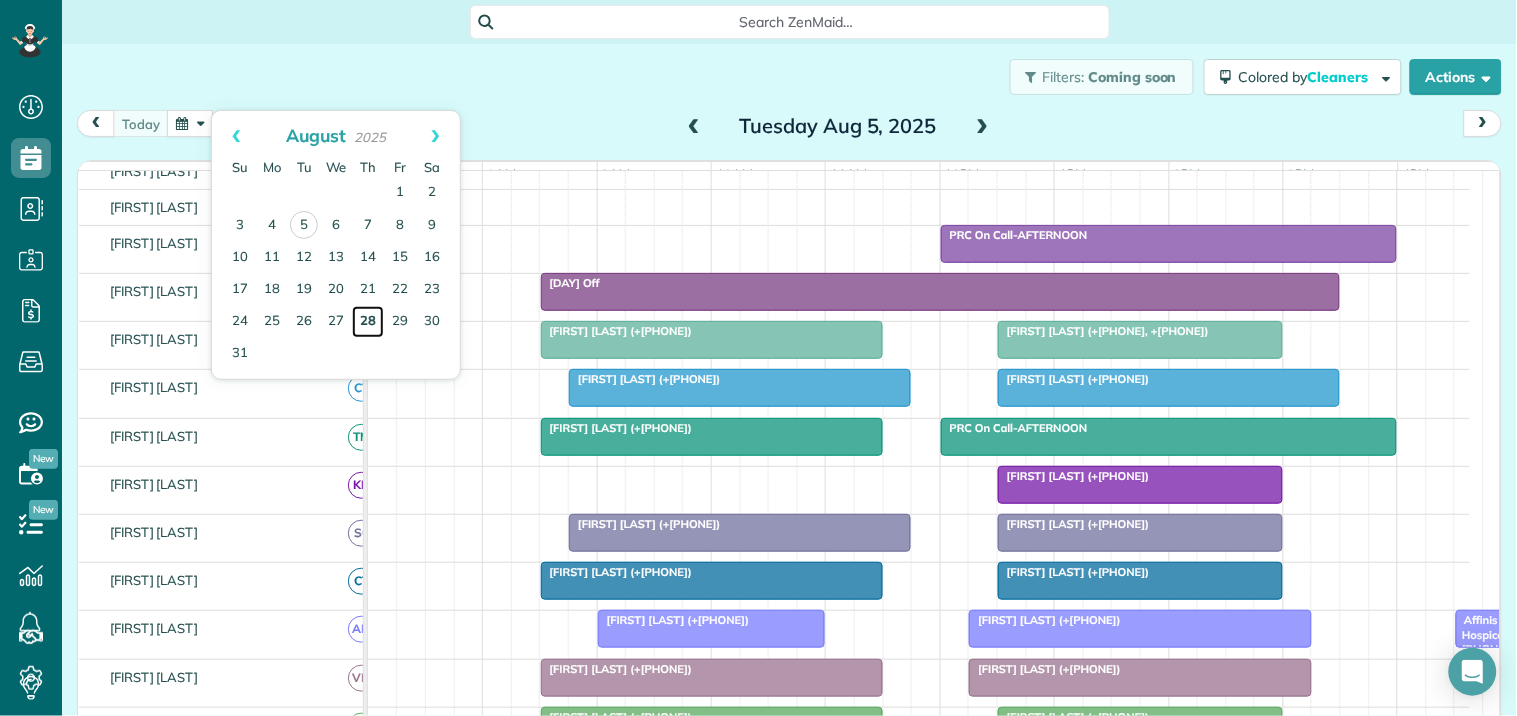 click on "28" at bounding box center (368, 322) 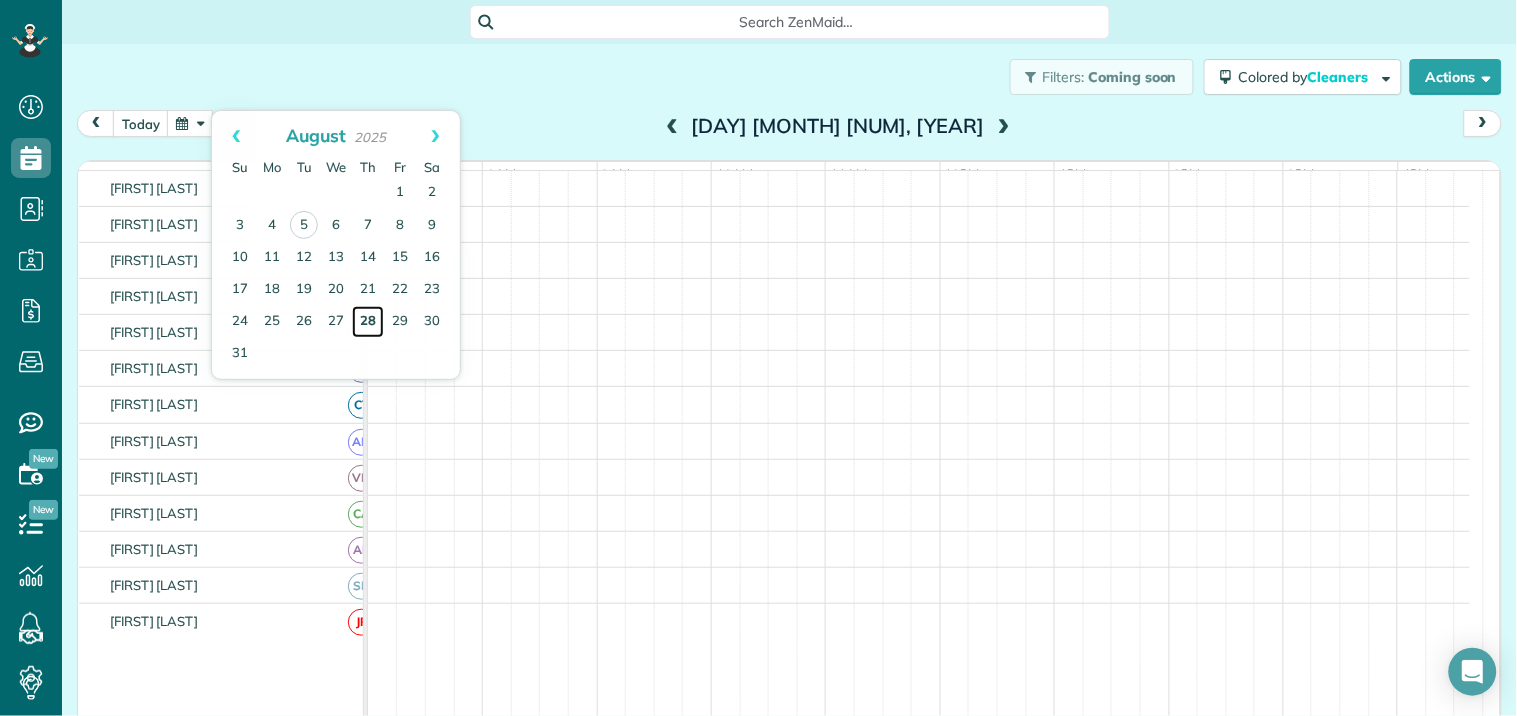 scroll, scrollTop: 131, scrollLeft: 0, axis: vertical 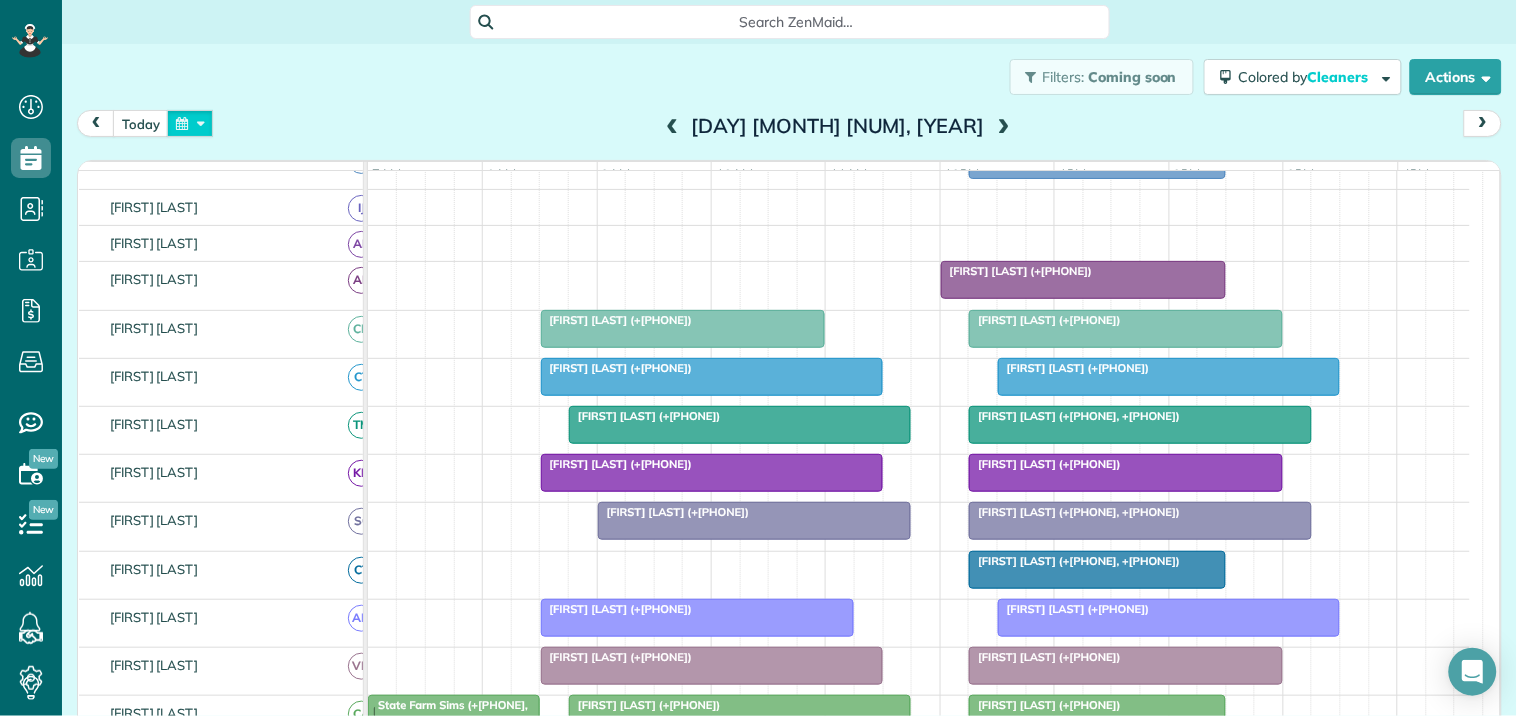 click at bounding box center (190, 123) 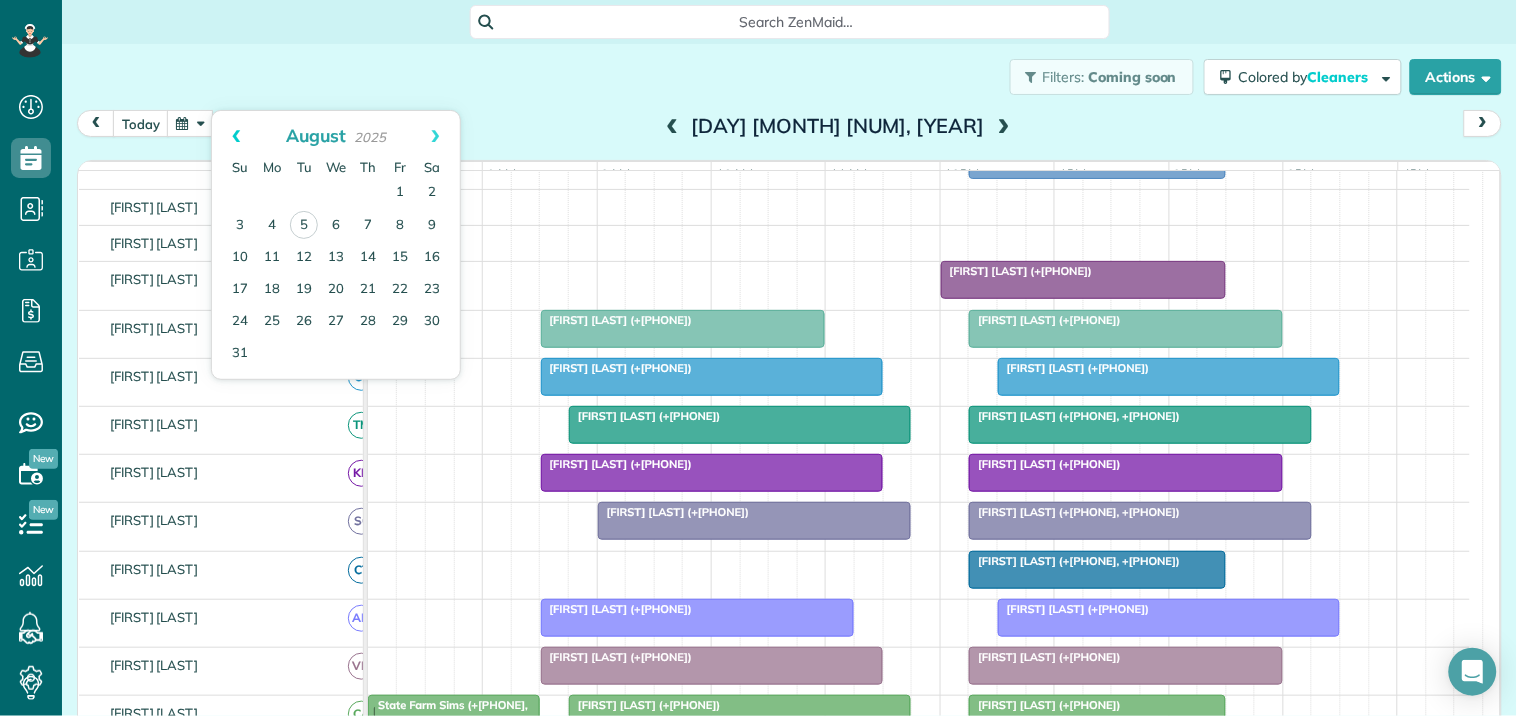 click on "Prev" at bounding box center (236, 136) 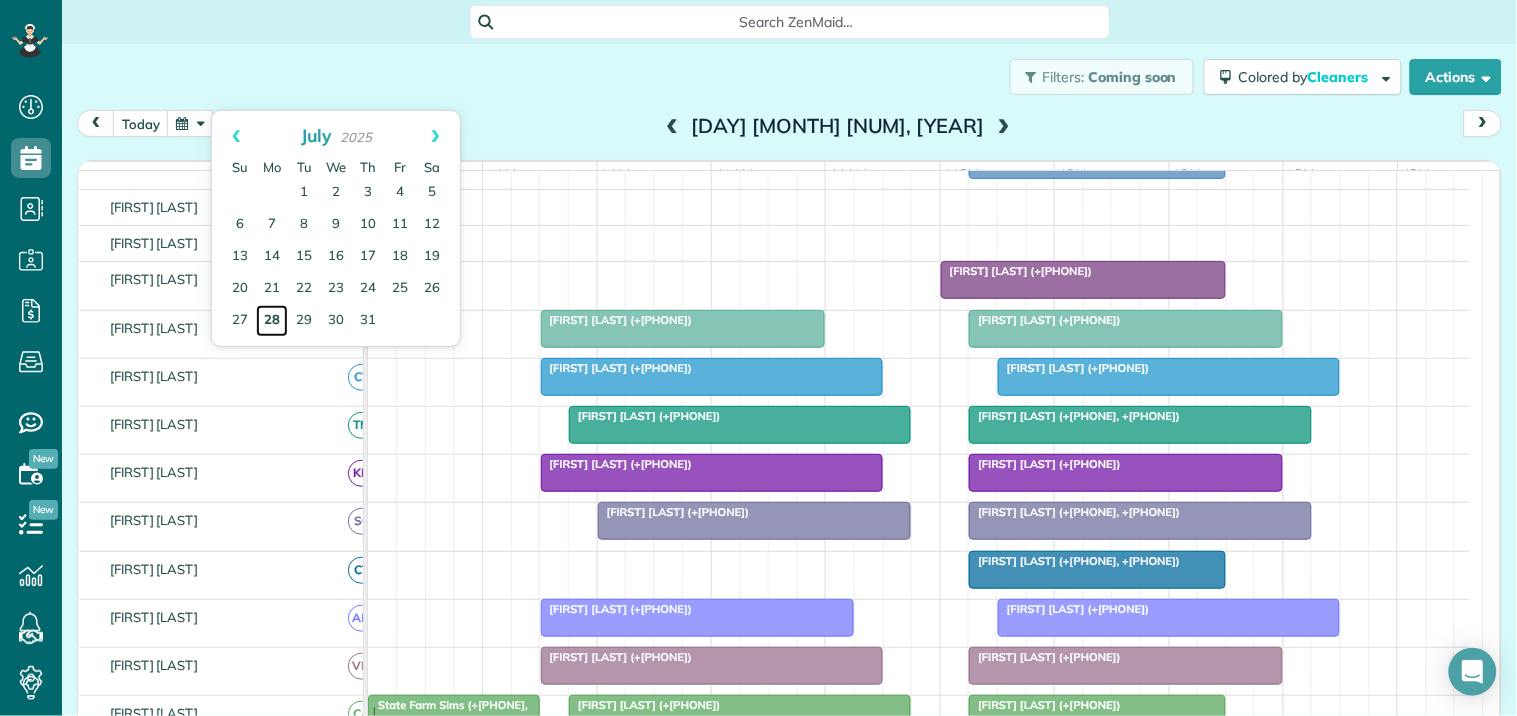 click on "28" at bounding box center (272, 321) 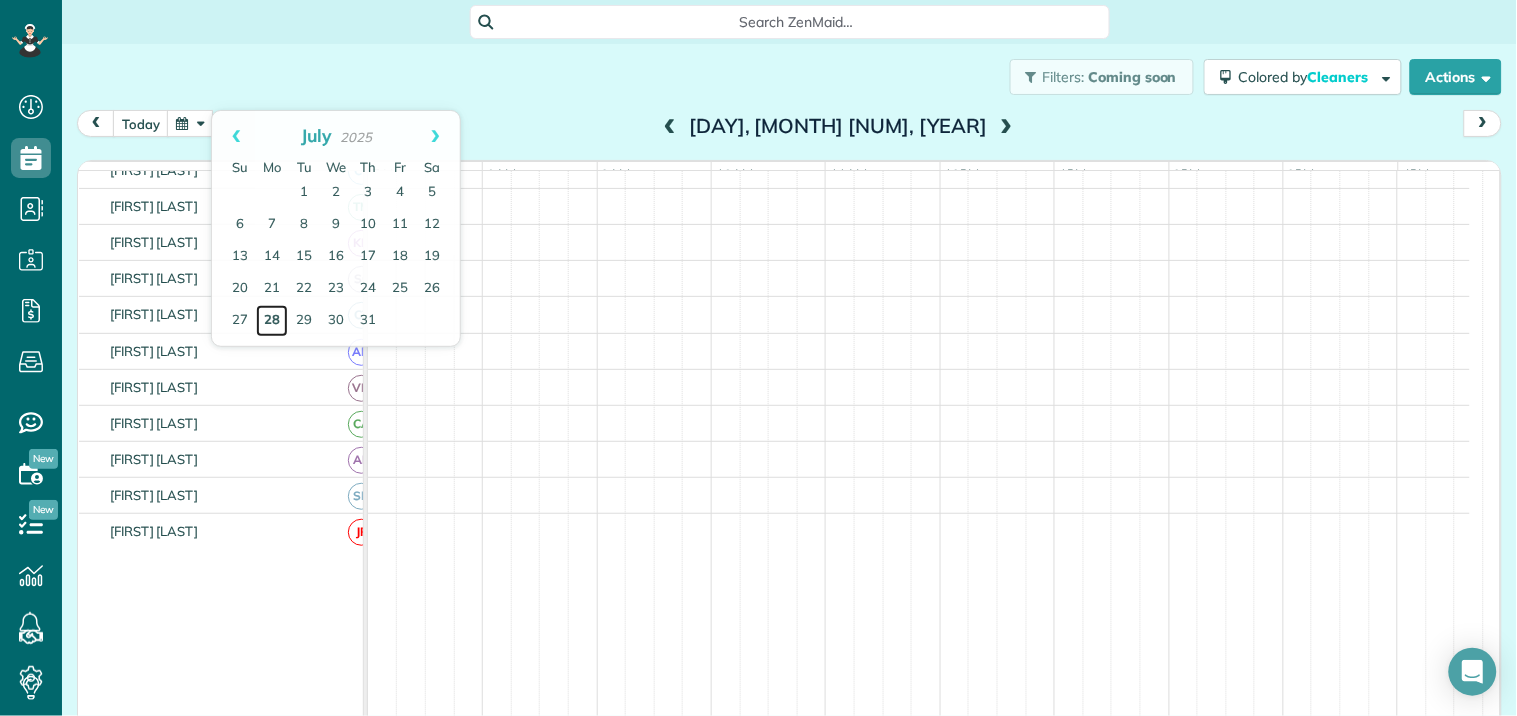 scroll, scrollTop: 131, scrollLeft: 0, axis: vertical 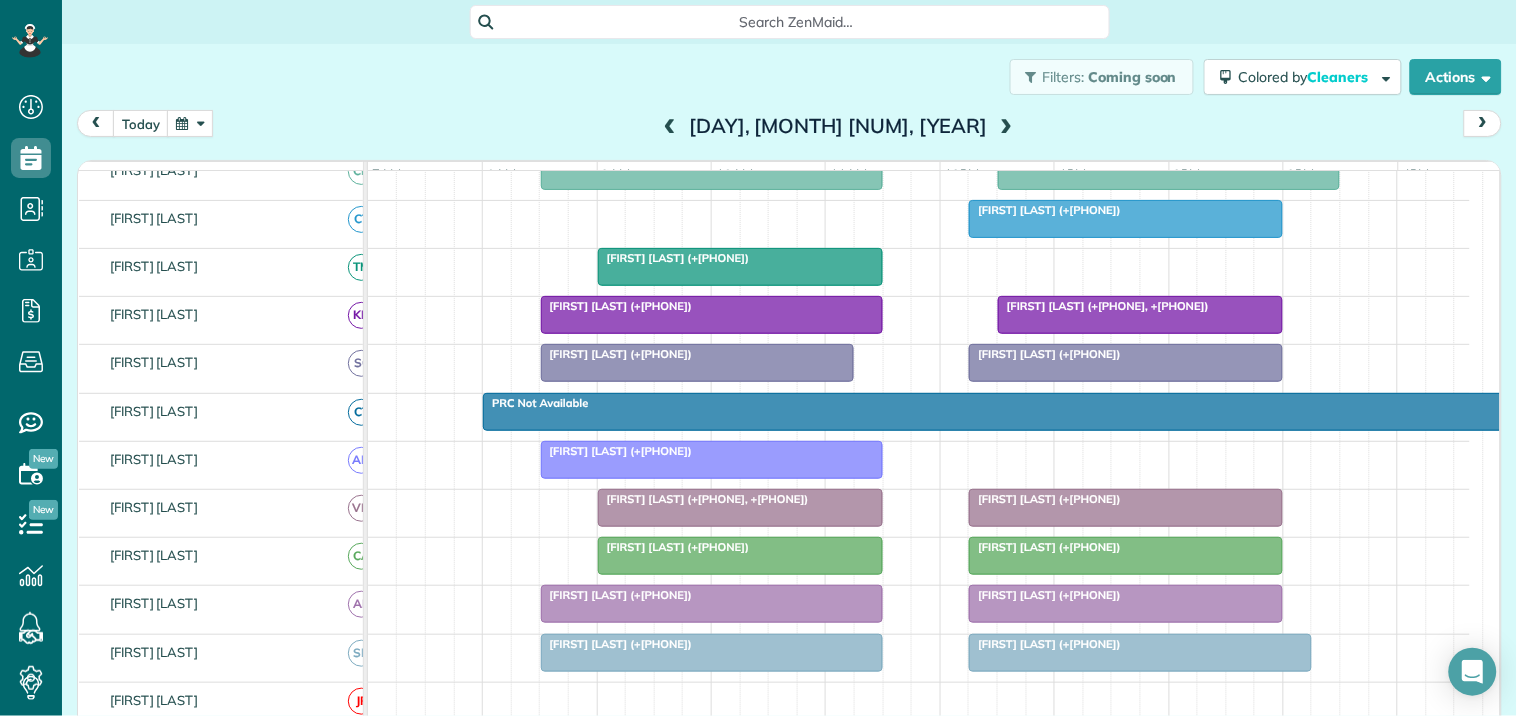 click at bounding box center [698, 363] 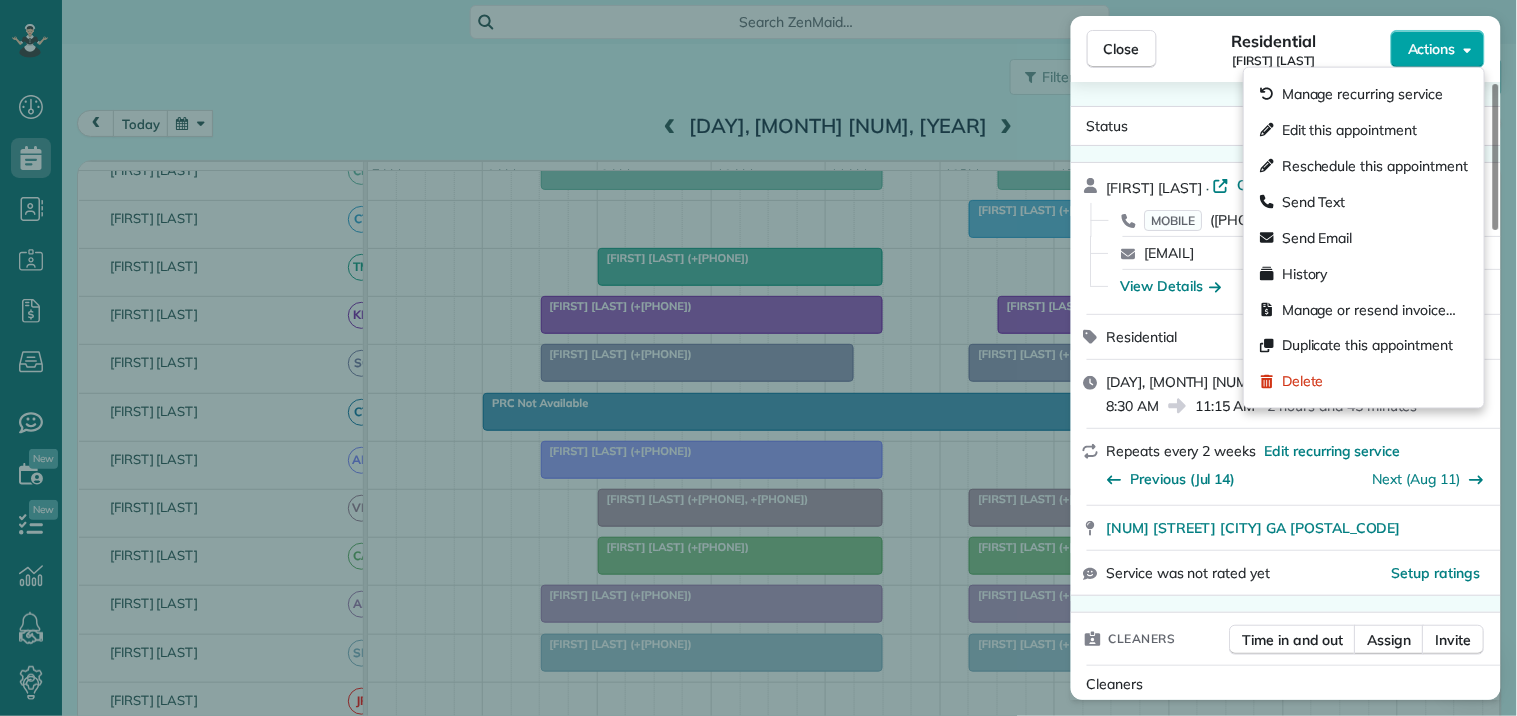 click on "Actions" at bounding box center [1432, 49] 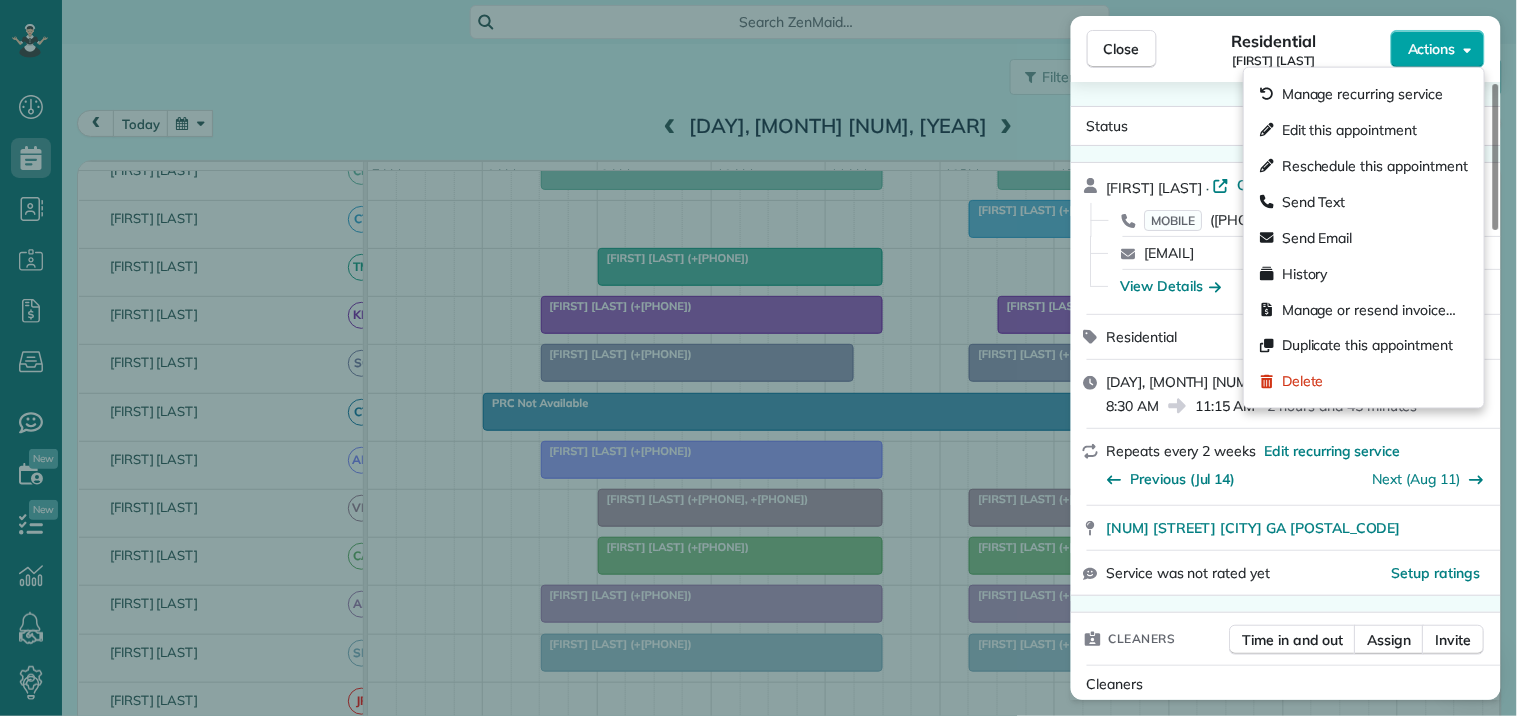 click on "Actions" at bounding box center (1432, 49) 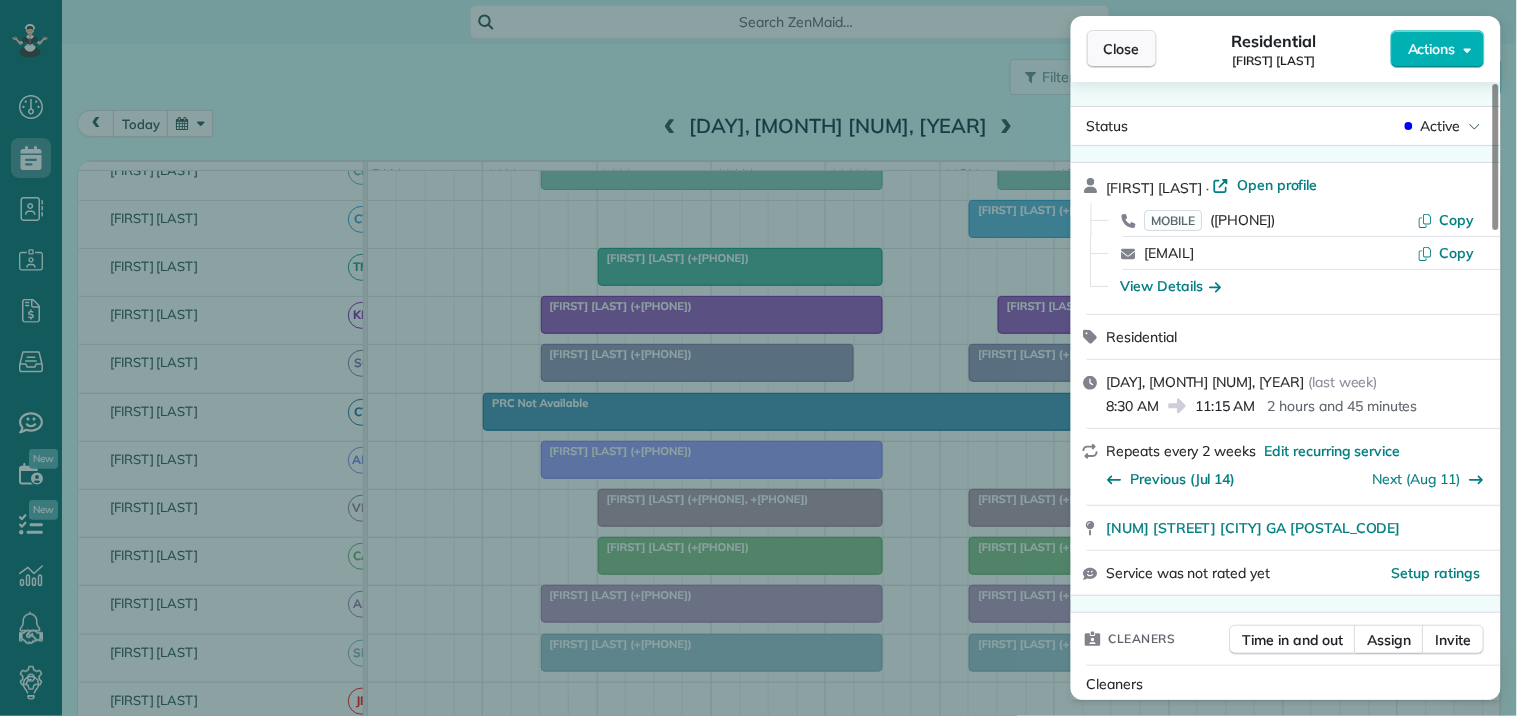 click on "Close" at bounding box center (1122, 49) 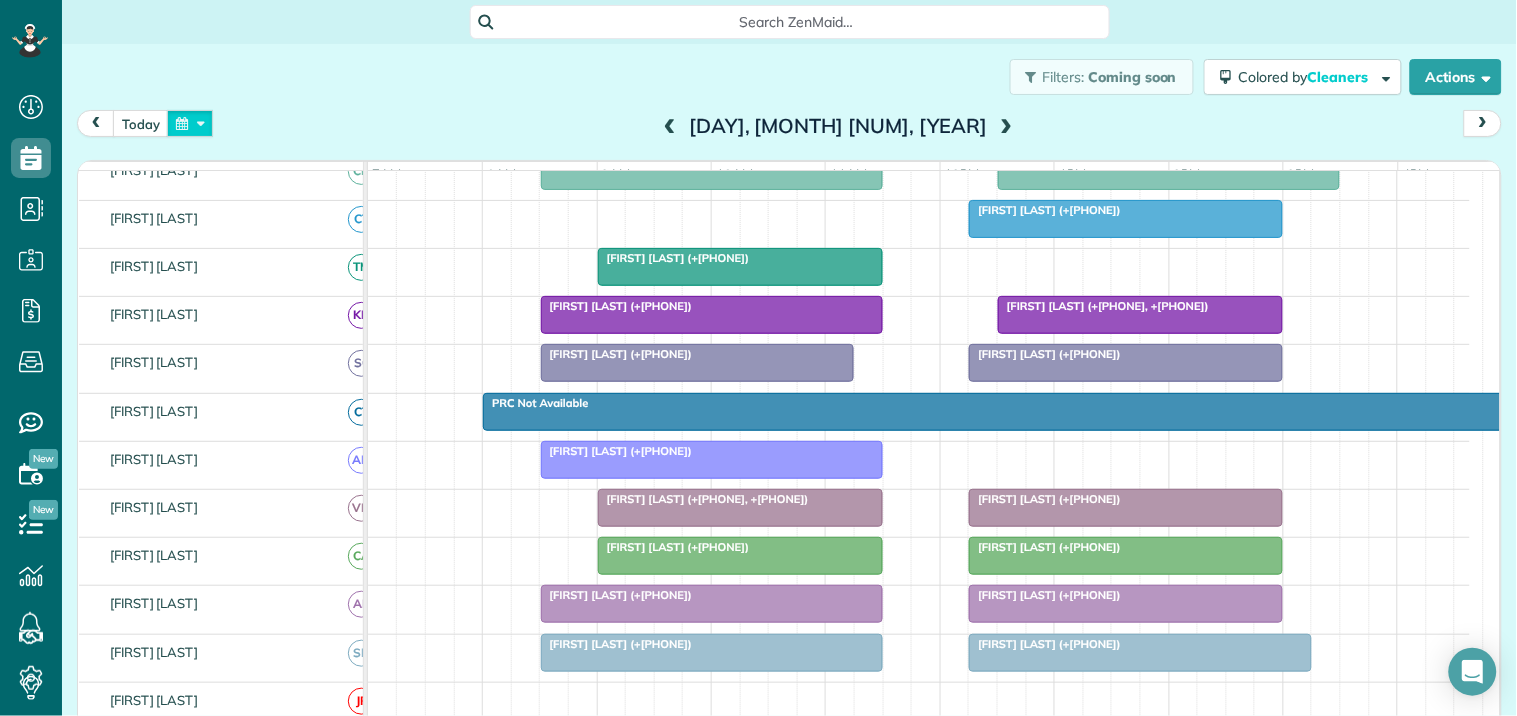 click at bounding box center (190, 123) 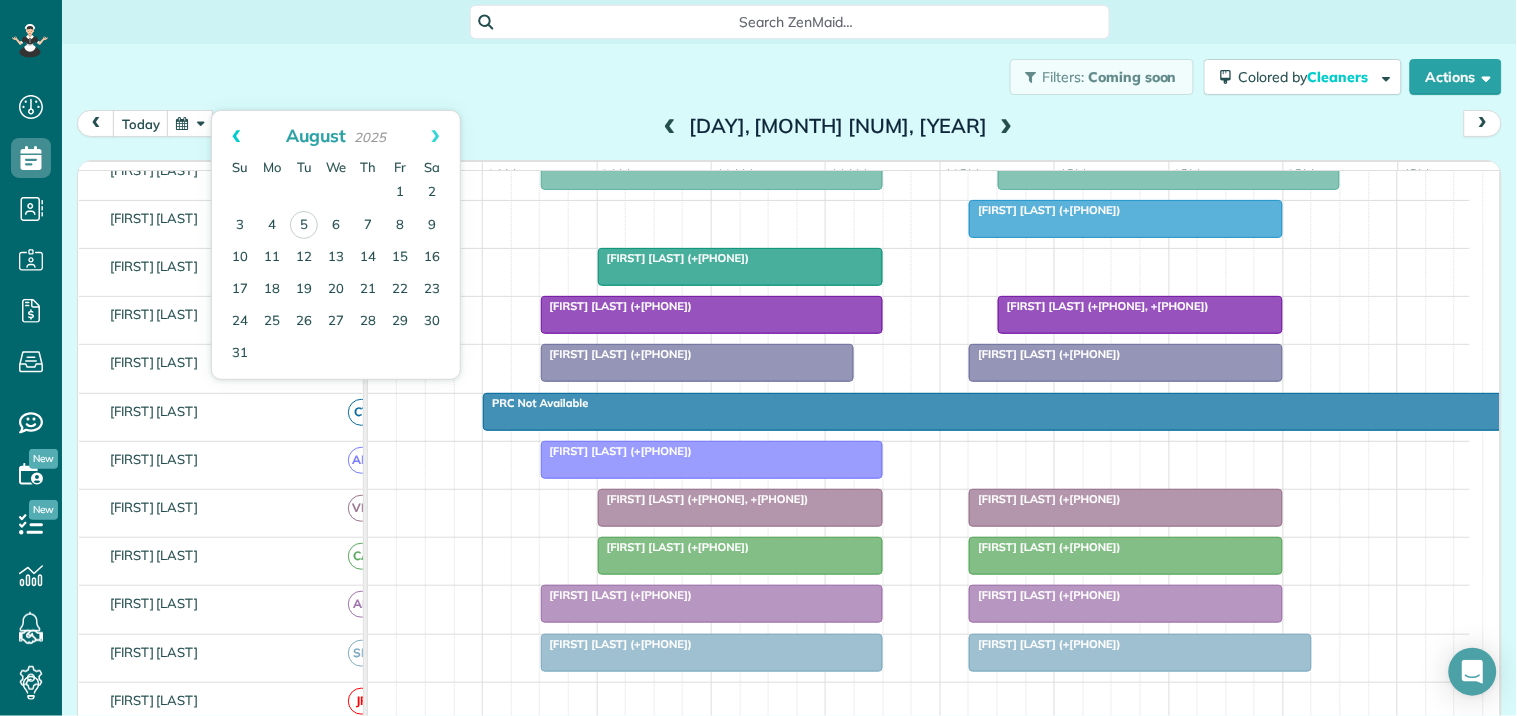 click on "Prev" at bounding box center [236, 136] 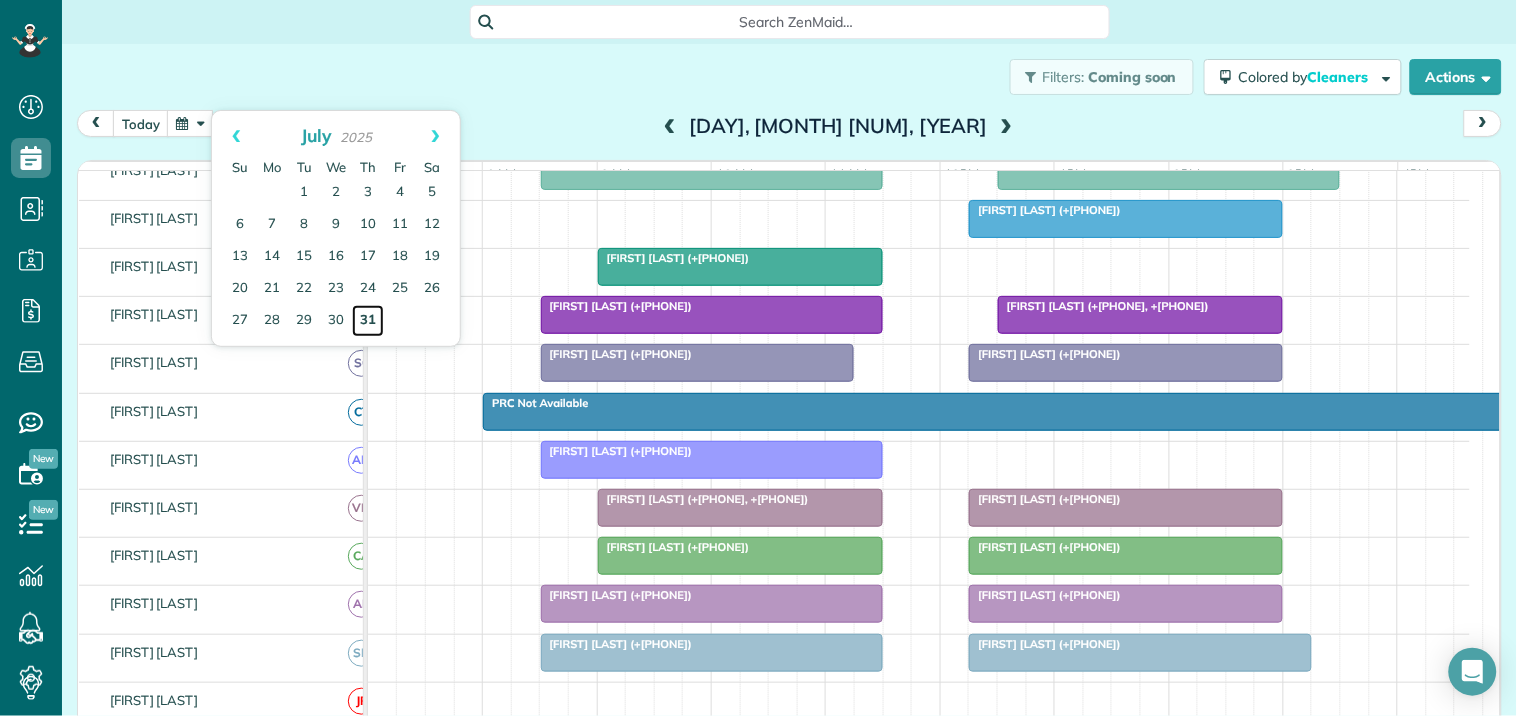 click on "31" at bounding box center (368, 321) 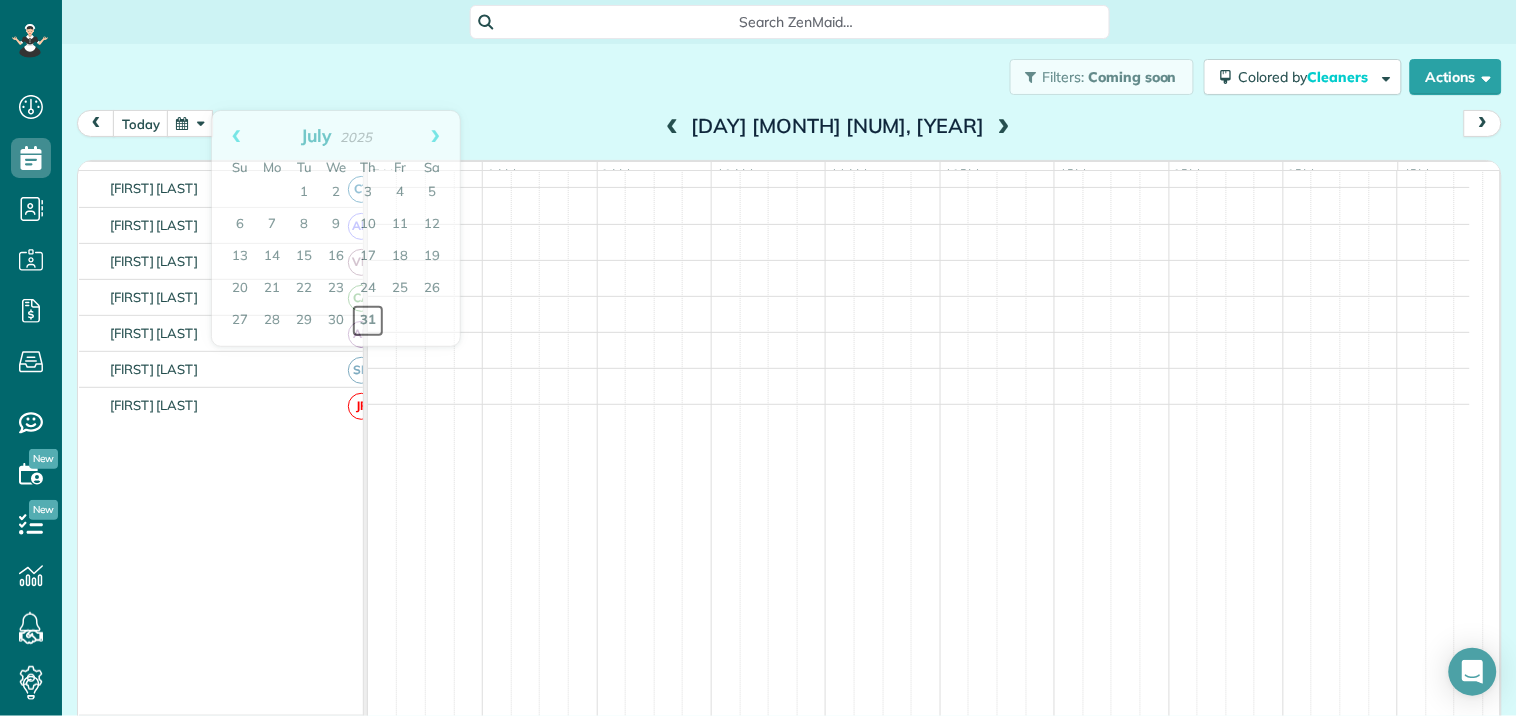 scroll, scrollTop: 265, scrollLeft: 0, axis: vertical 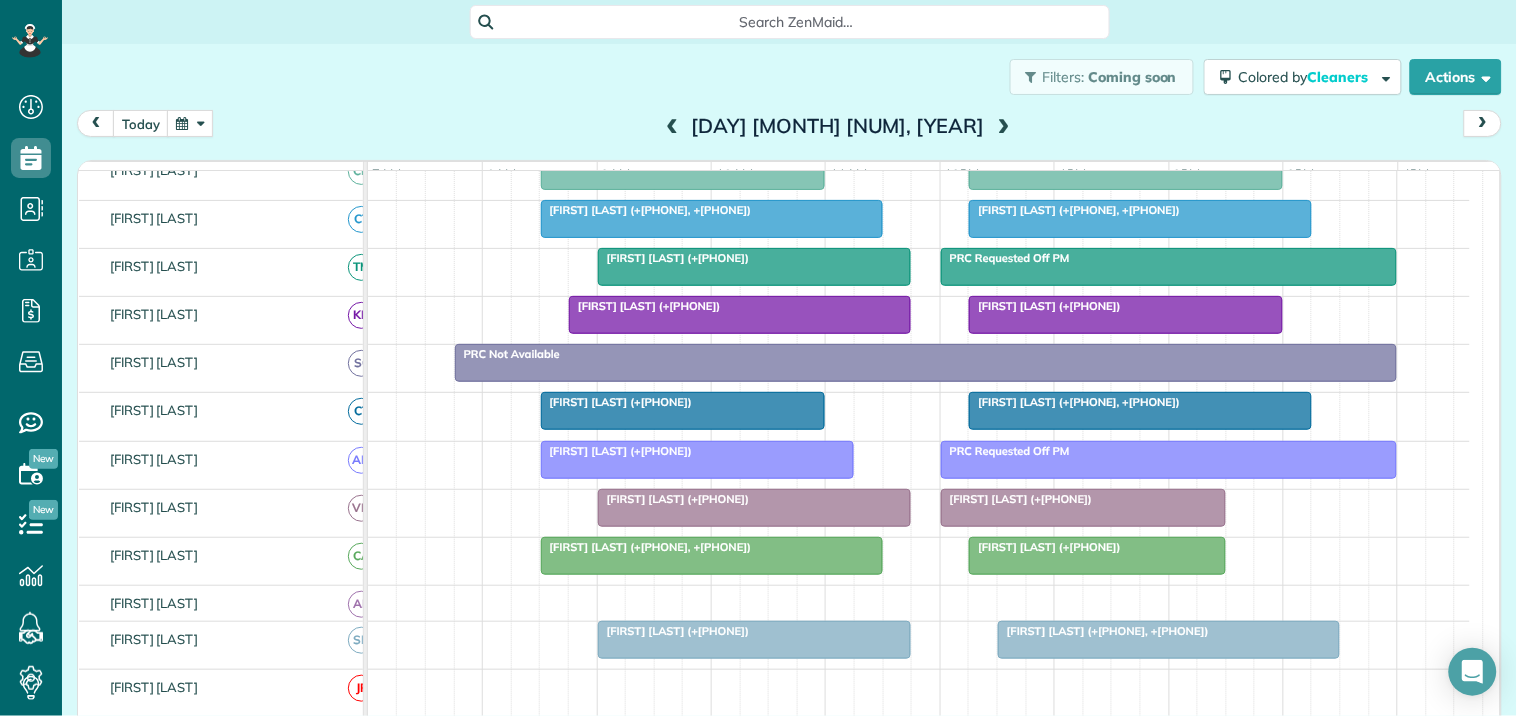 click at bounding box center (1097, 556) 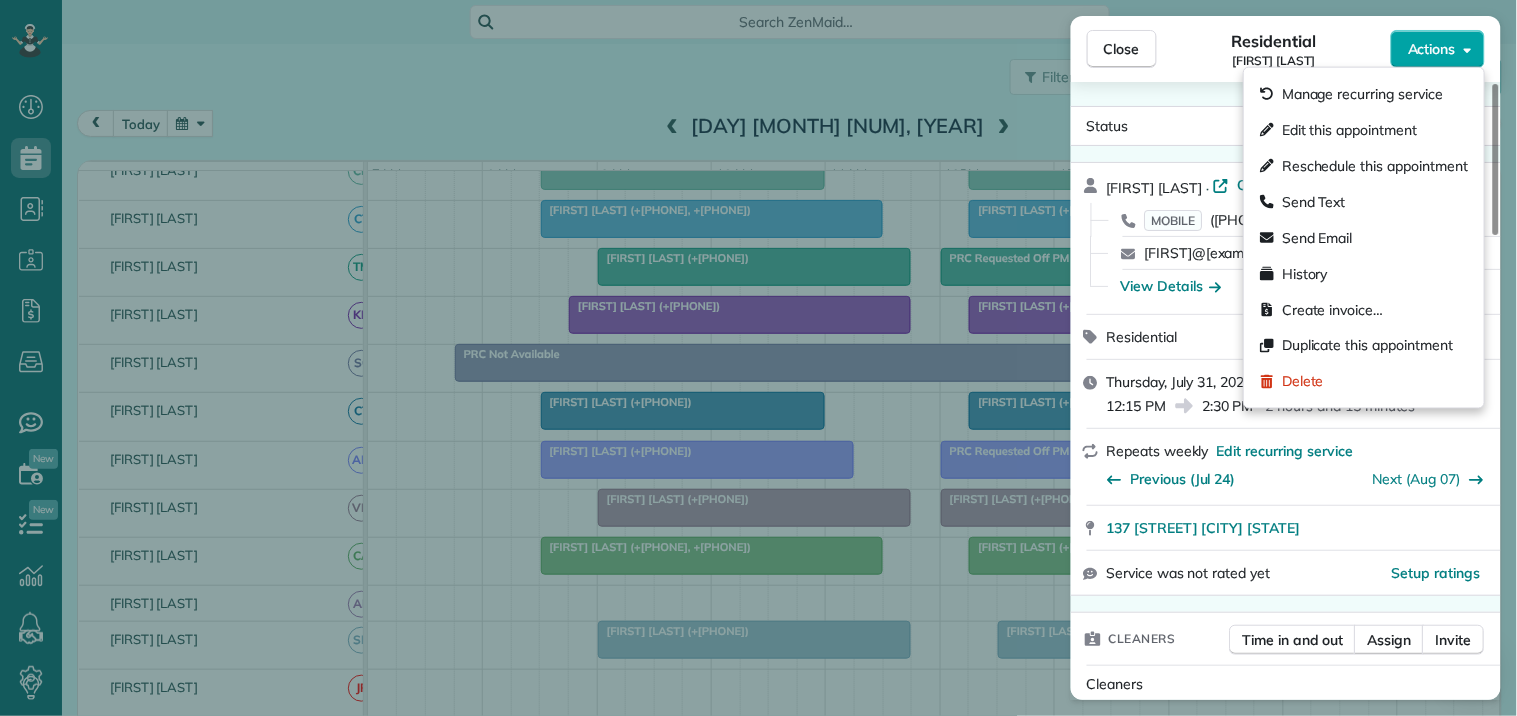 click on "Actions" at bounding box center [1432, 49] 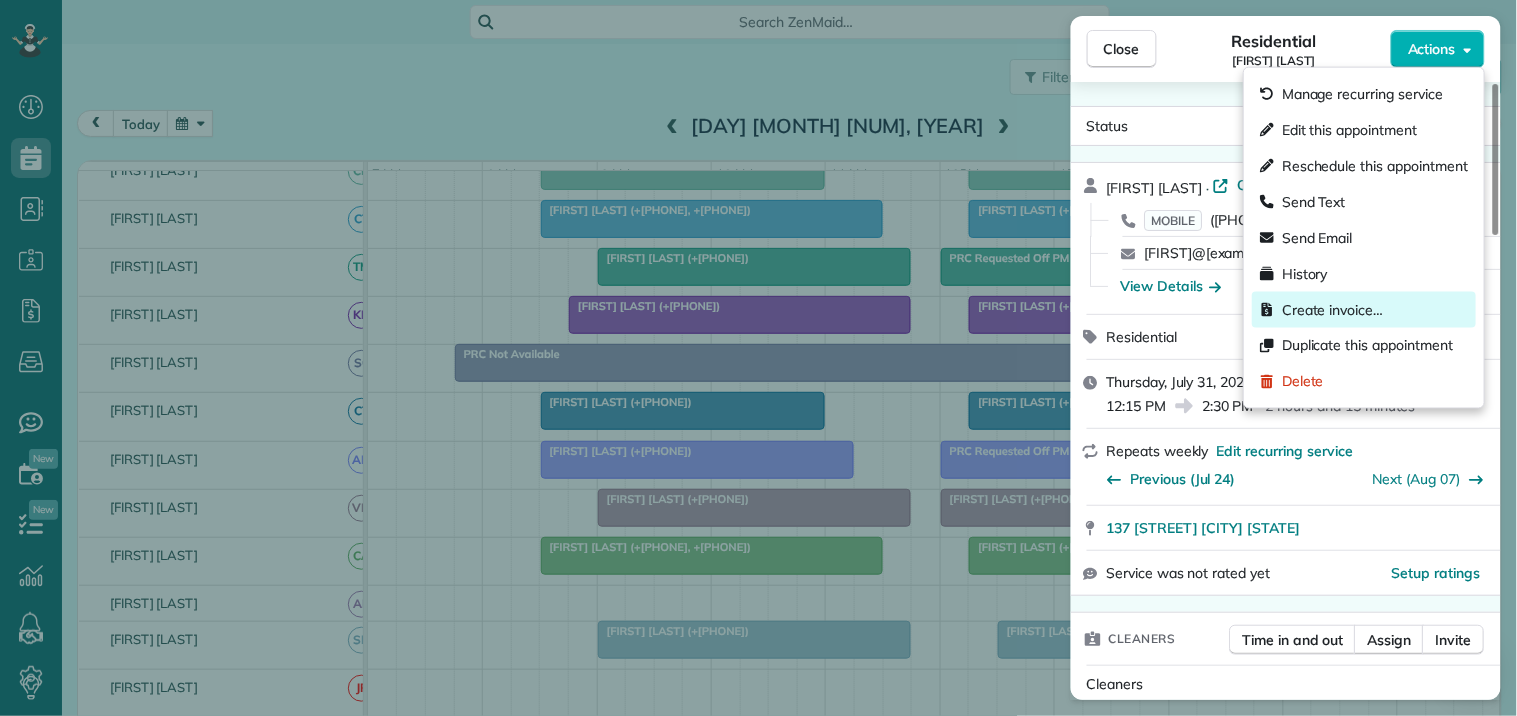 click on "Create invoice…" at bounding box center [1332, 310] 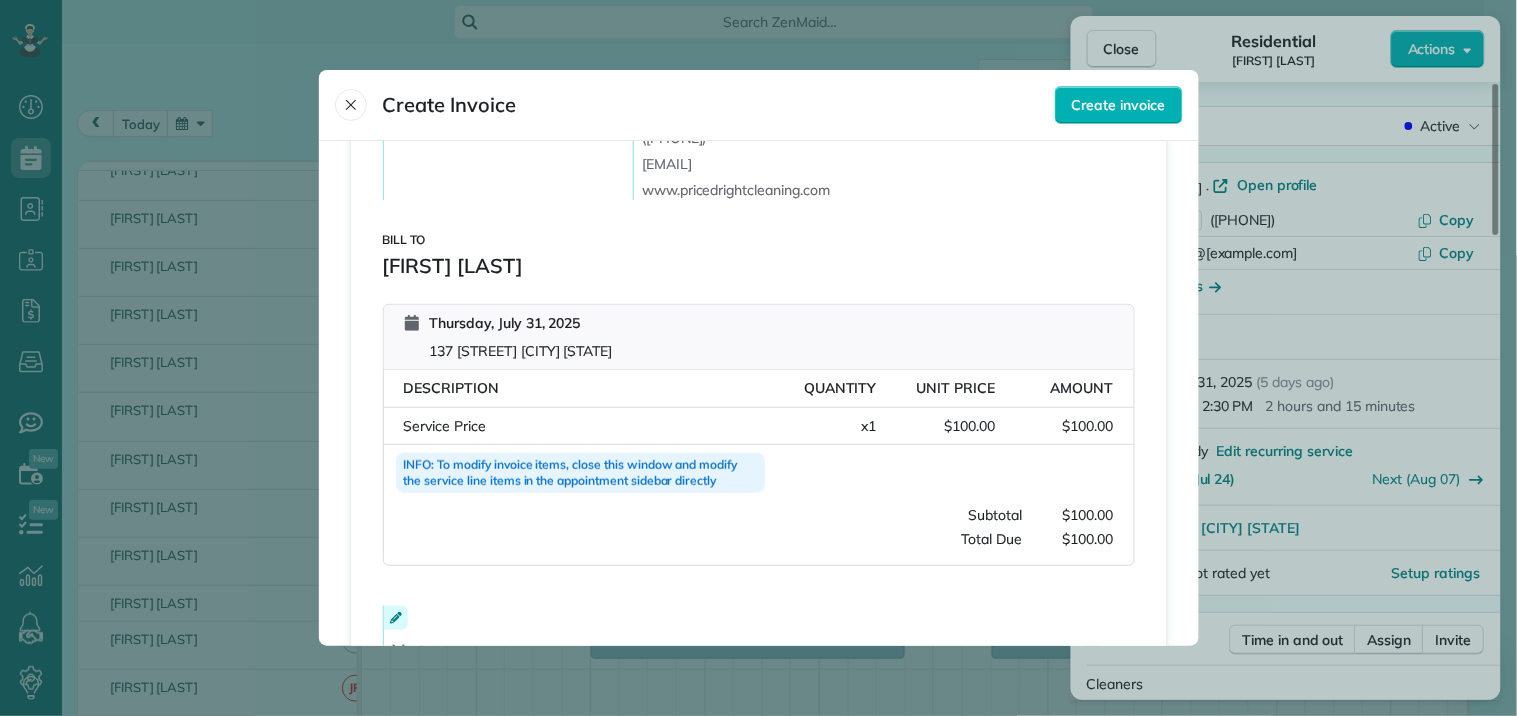 scroll, scrollTop: 444, scrollLeft: 0, axis: vertical 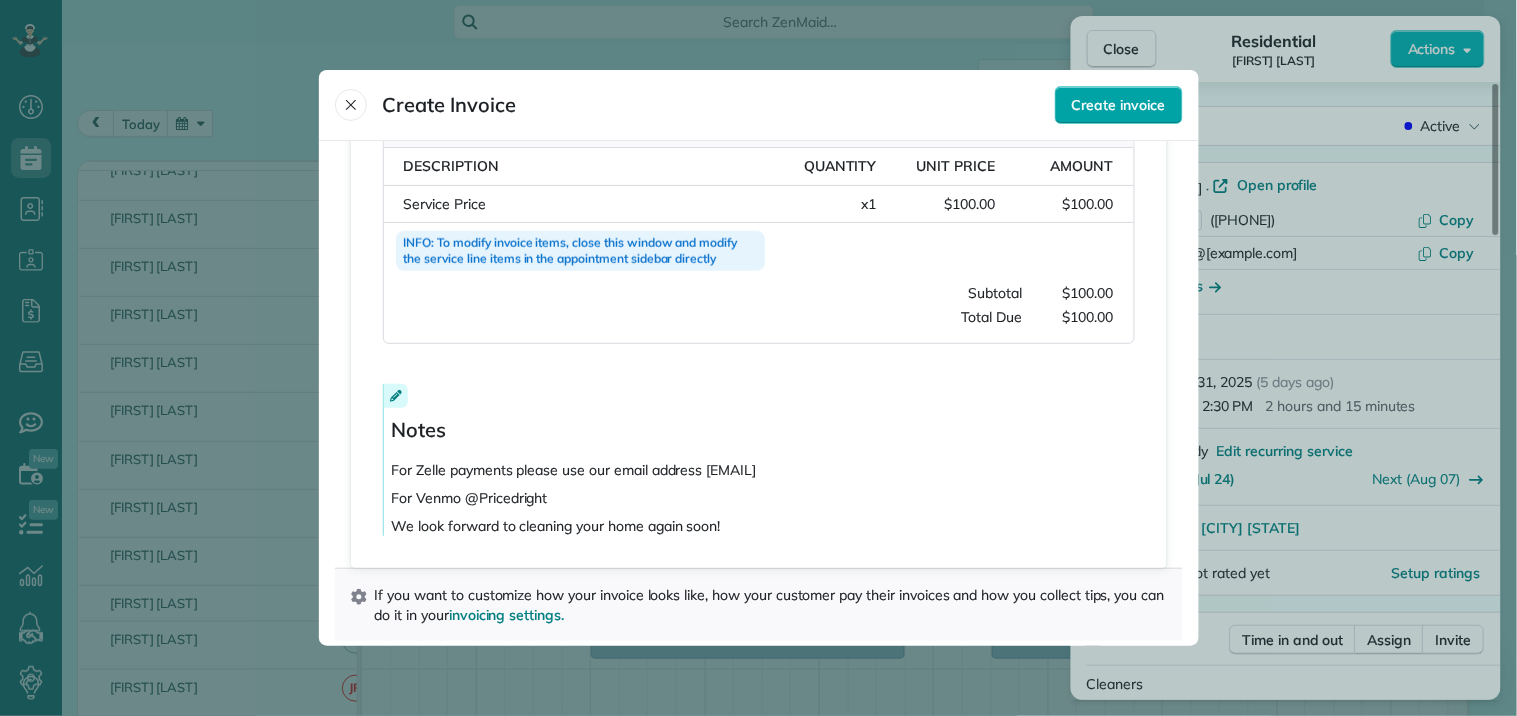 click on "Create invoice" at bounding box center (1118, 105) 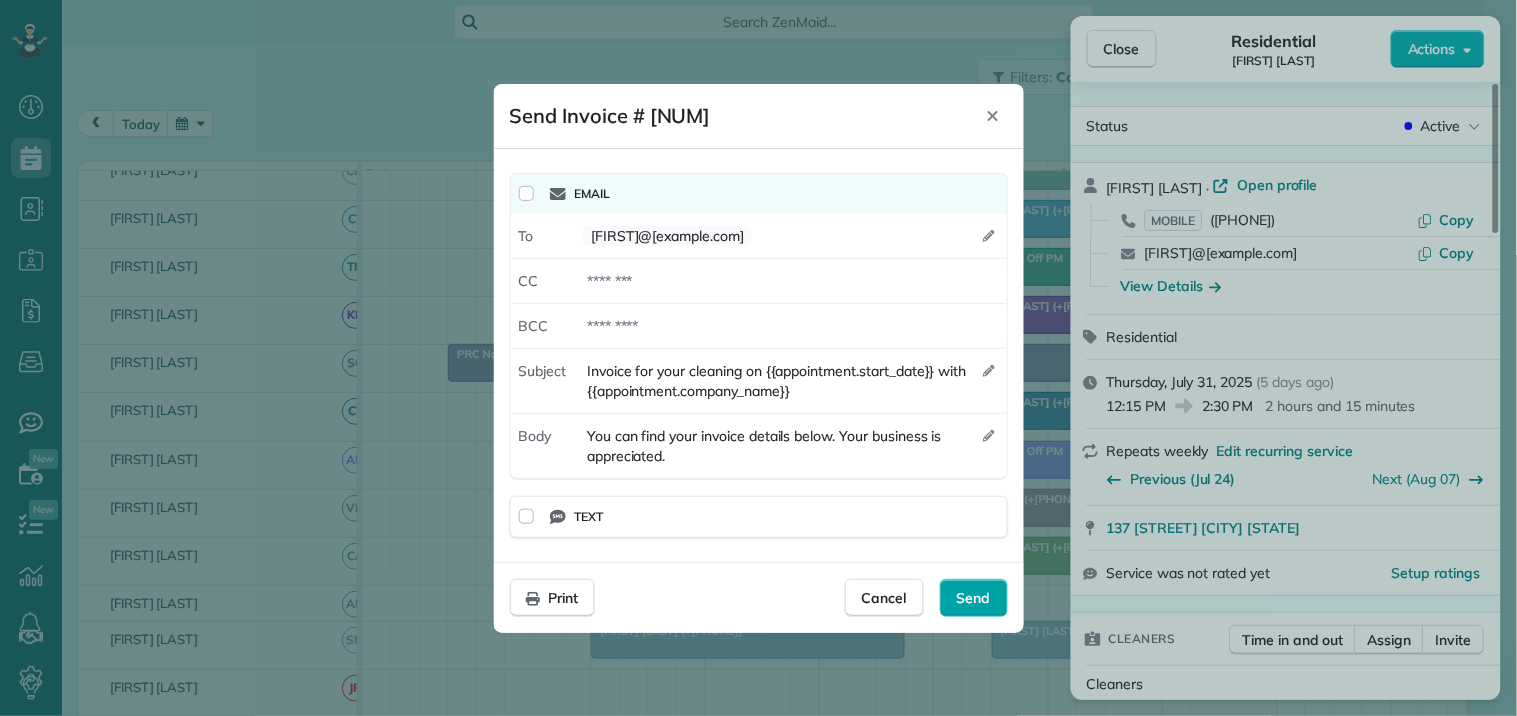 click on "Send" at bounding box center [974, 598] 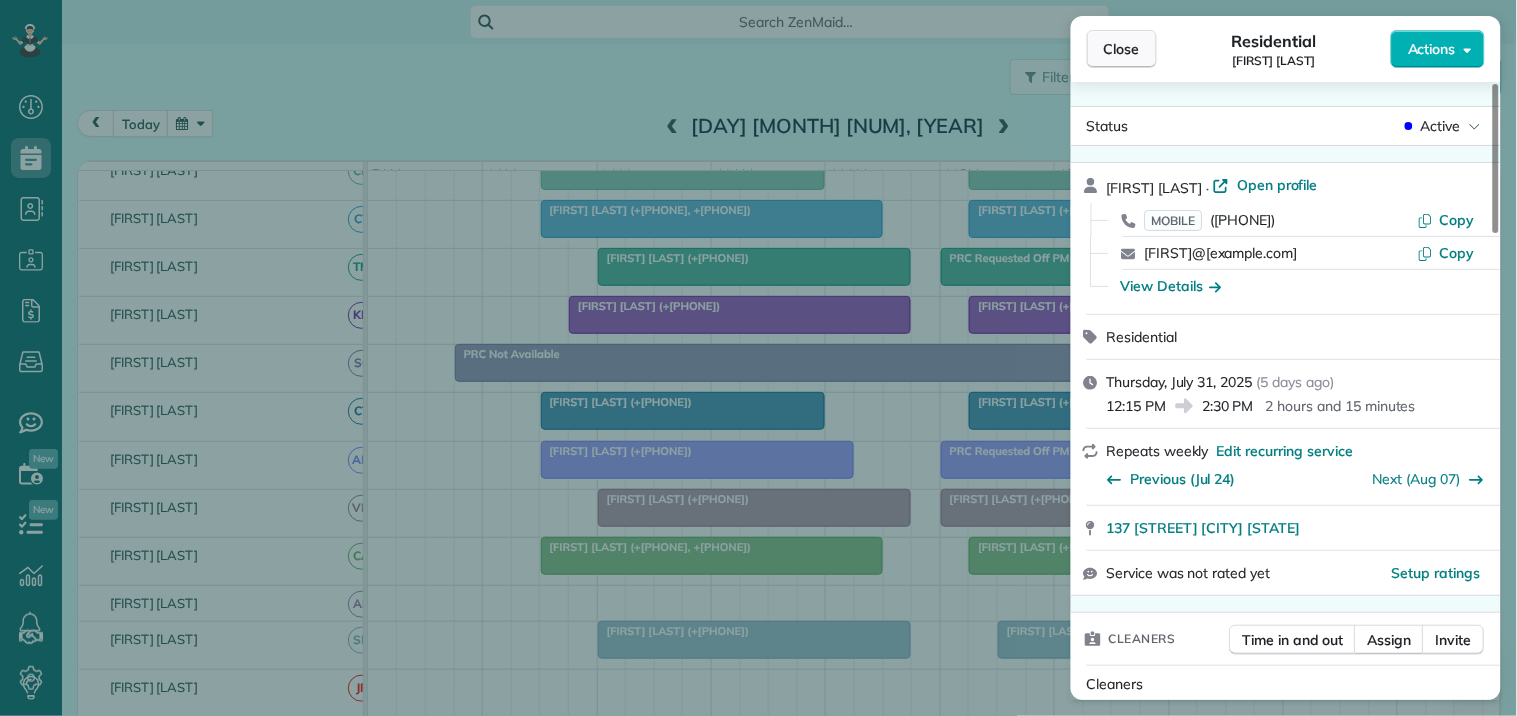 click on "Close" at bounding box center (1122, 49) 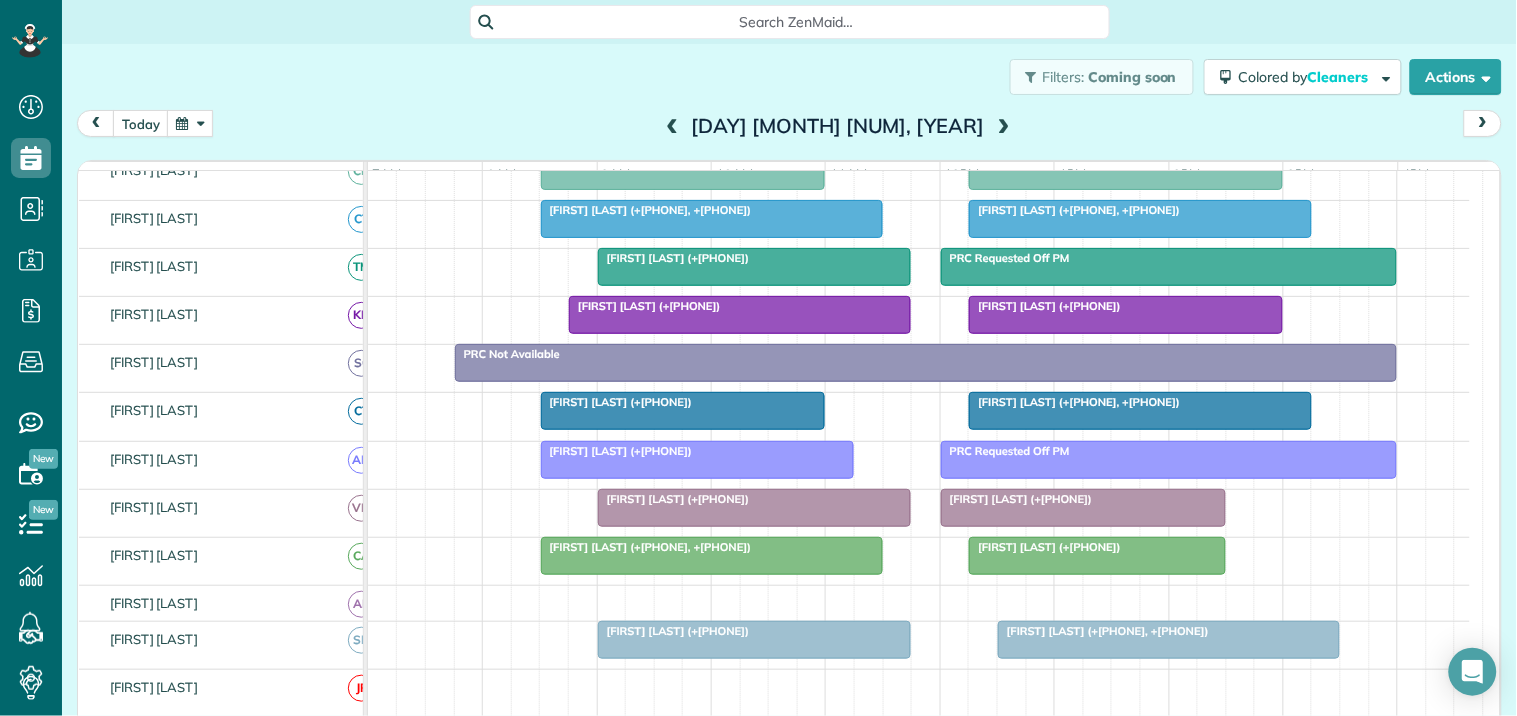 click at bounding box center [1004, 127] 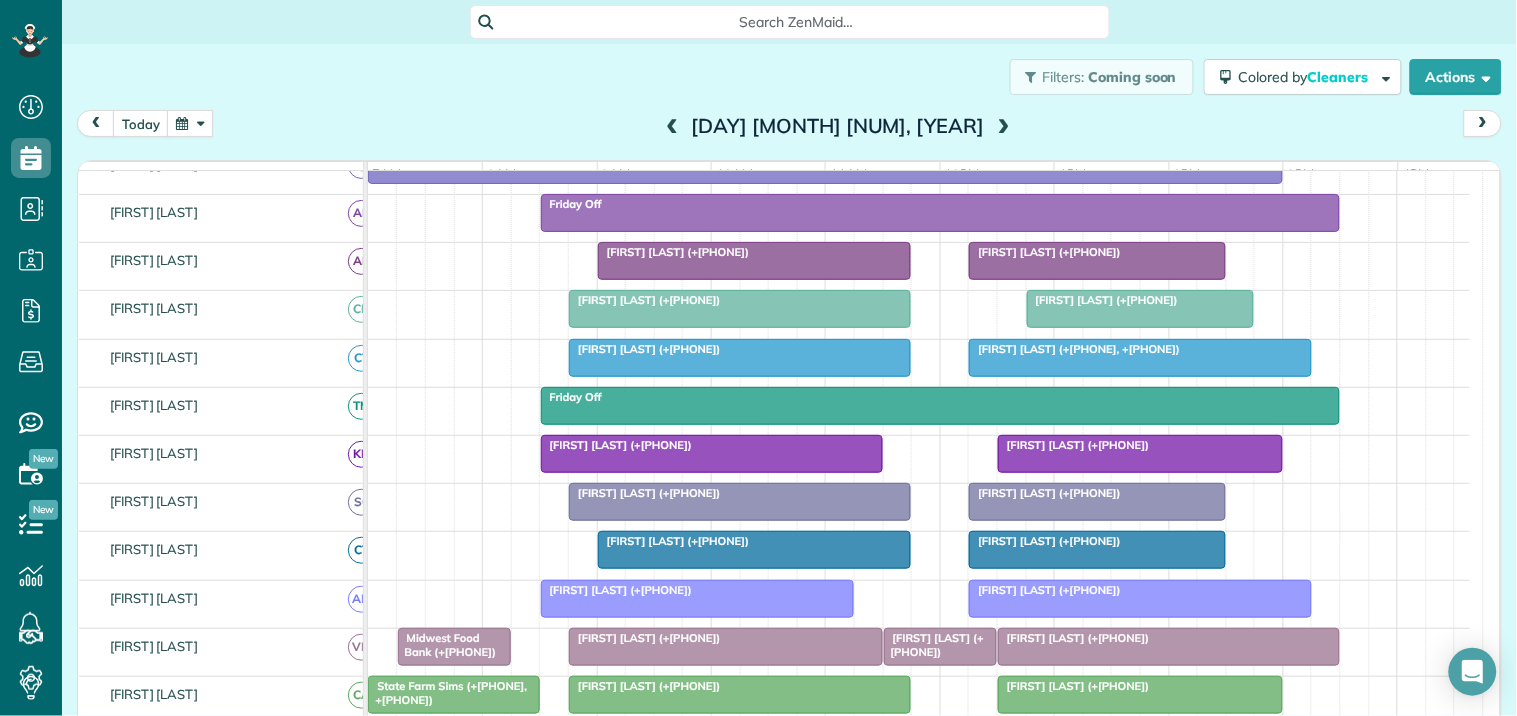scroll, scrollTop: 404, scrollLeft: 0, axis: vertical 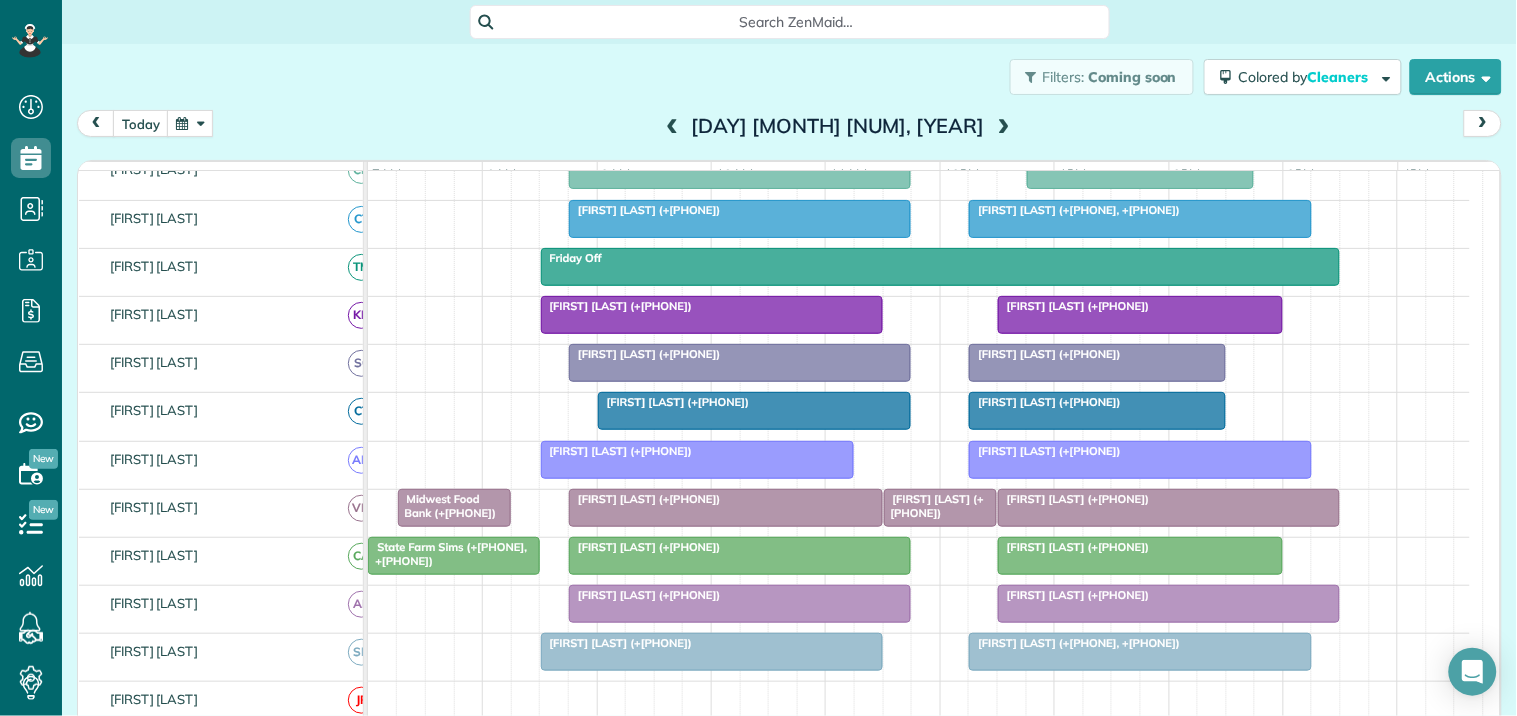 click at bounding box center (1140, 219) 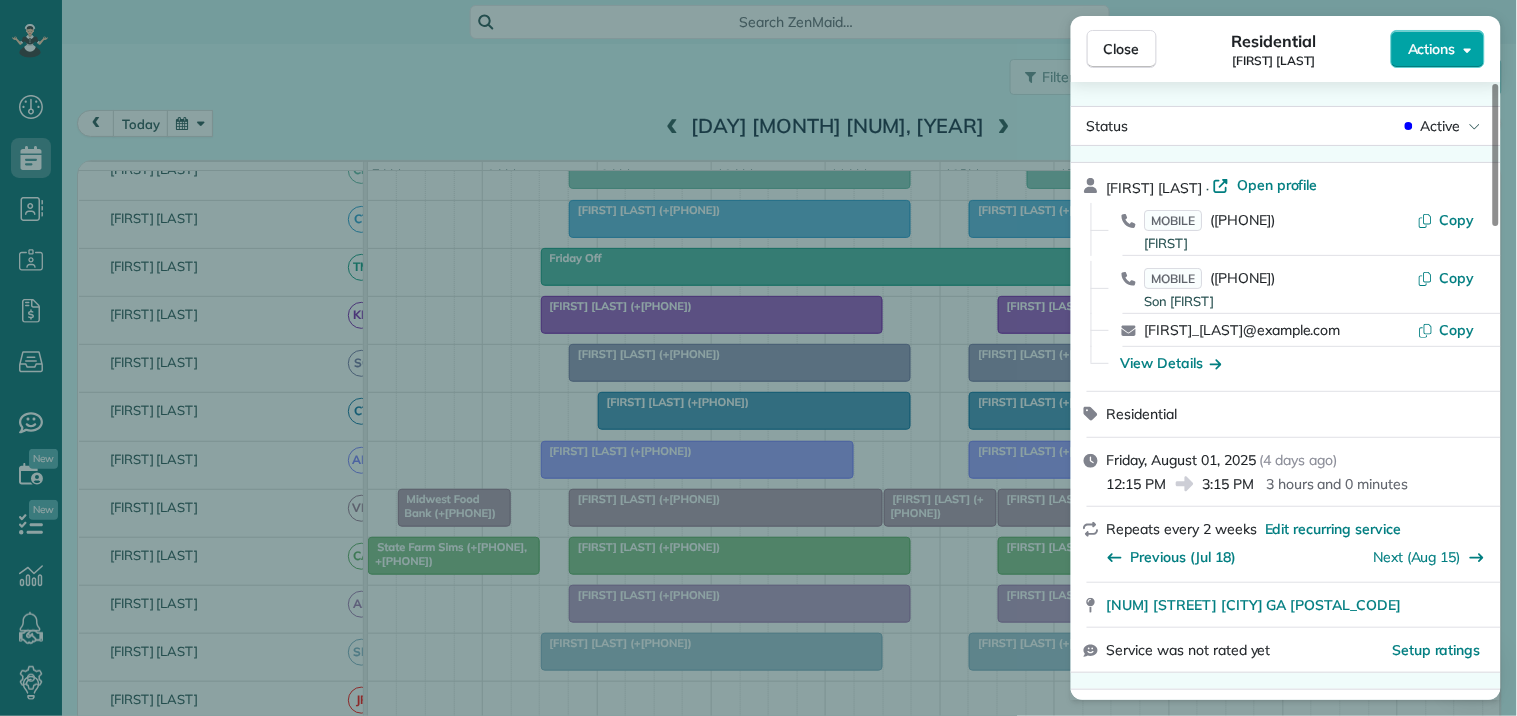 click on "Actions" at bounding box center [1432, 49] 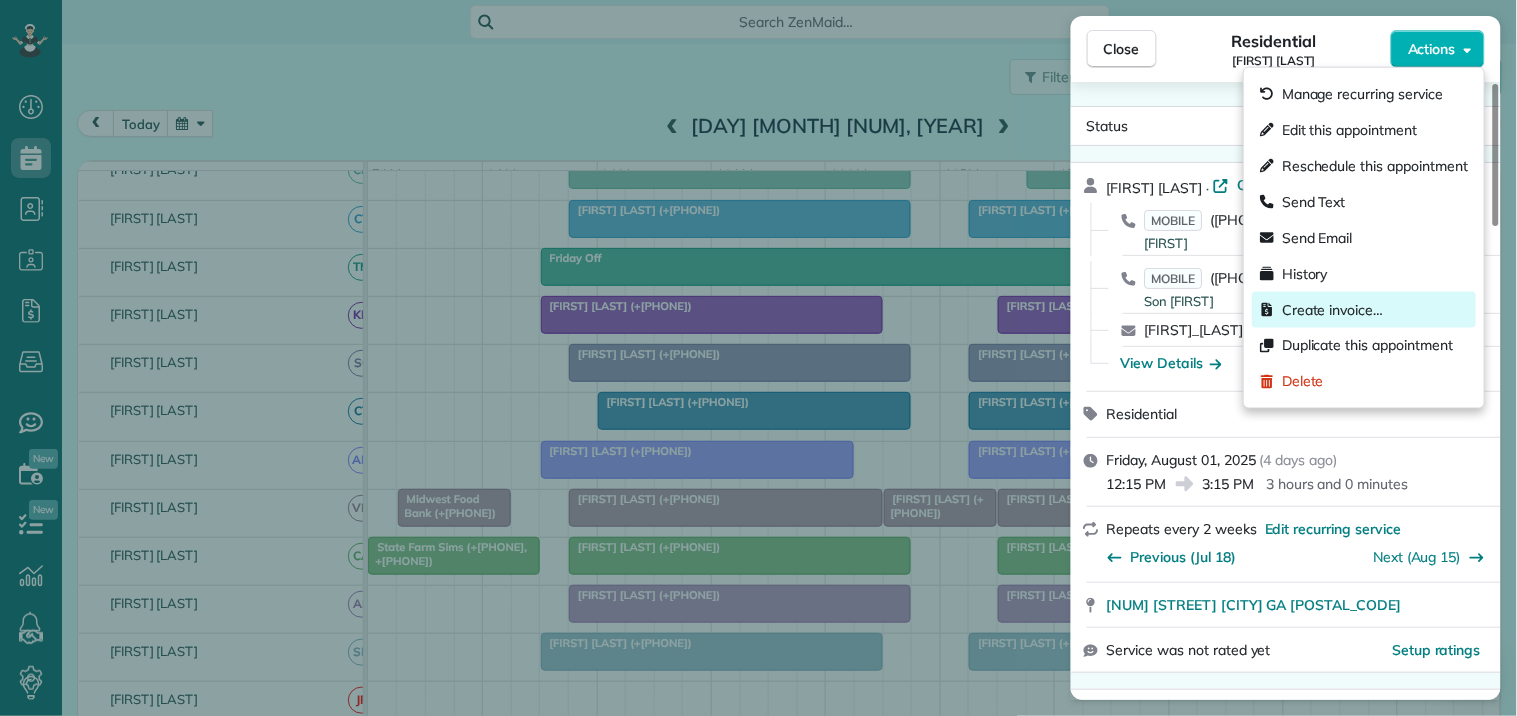 click on "Create invoice…" at bounding box center (1332, 310) 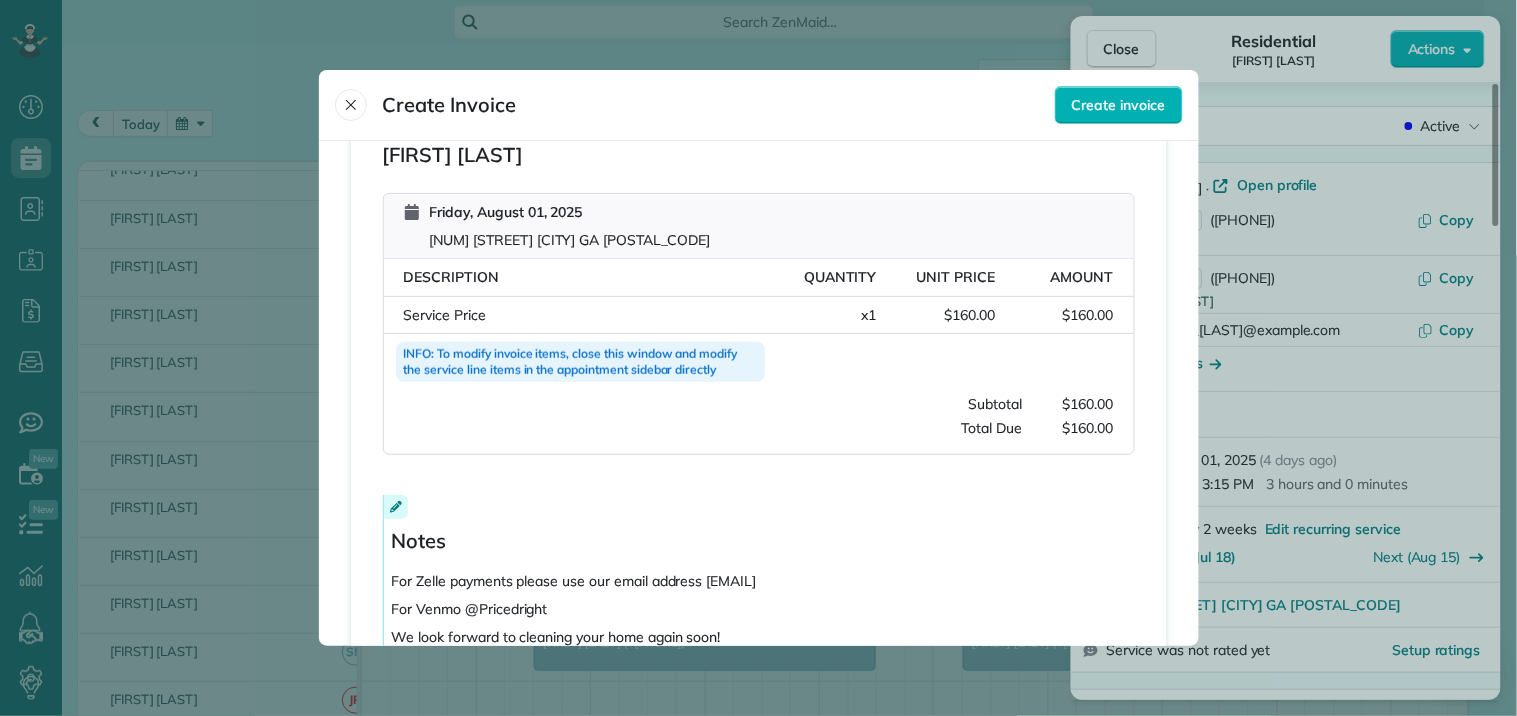 scroll, scrollTop: 454, scrollLeft: 0, axis: vertical 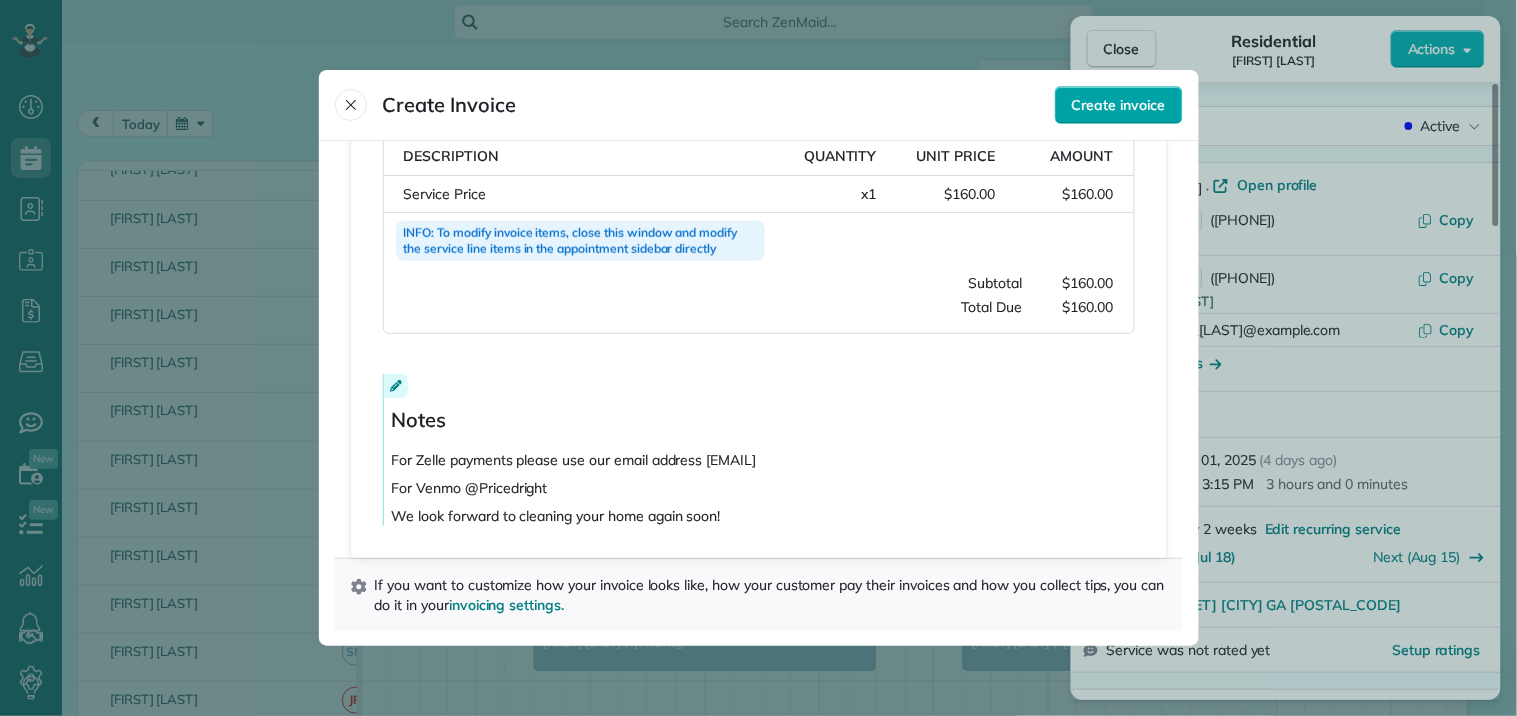 click on "Create invoice" at bounding box center (1118, 105) 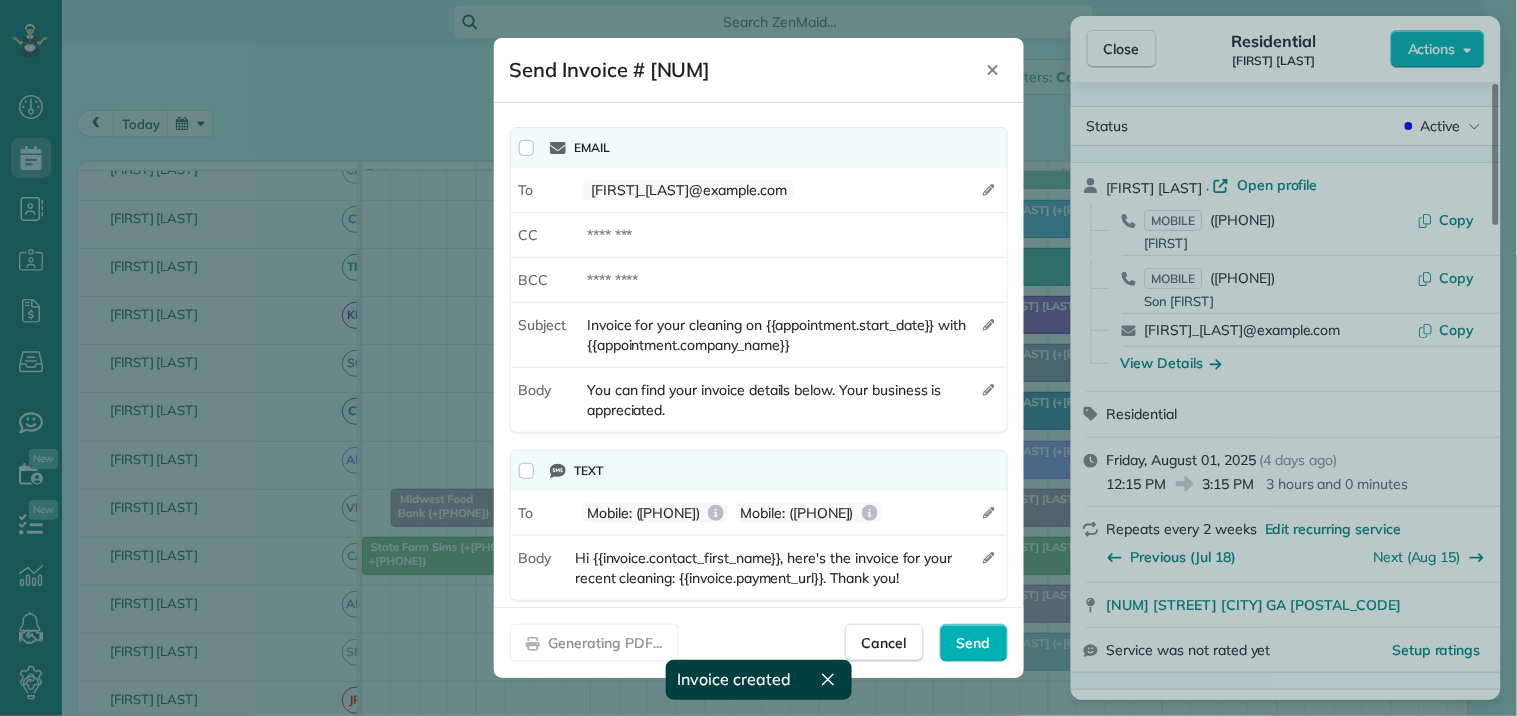 click on "Text" at bounding box center [759, 471] 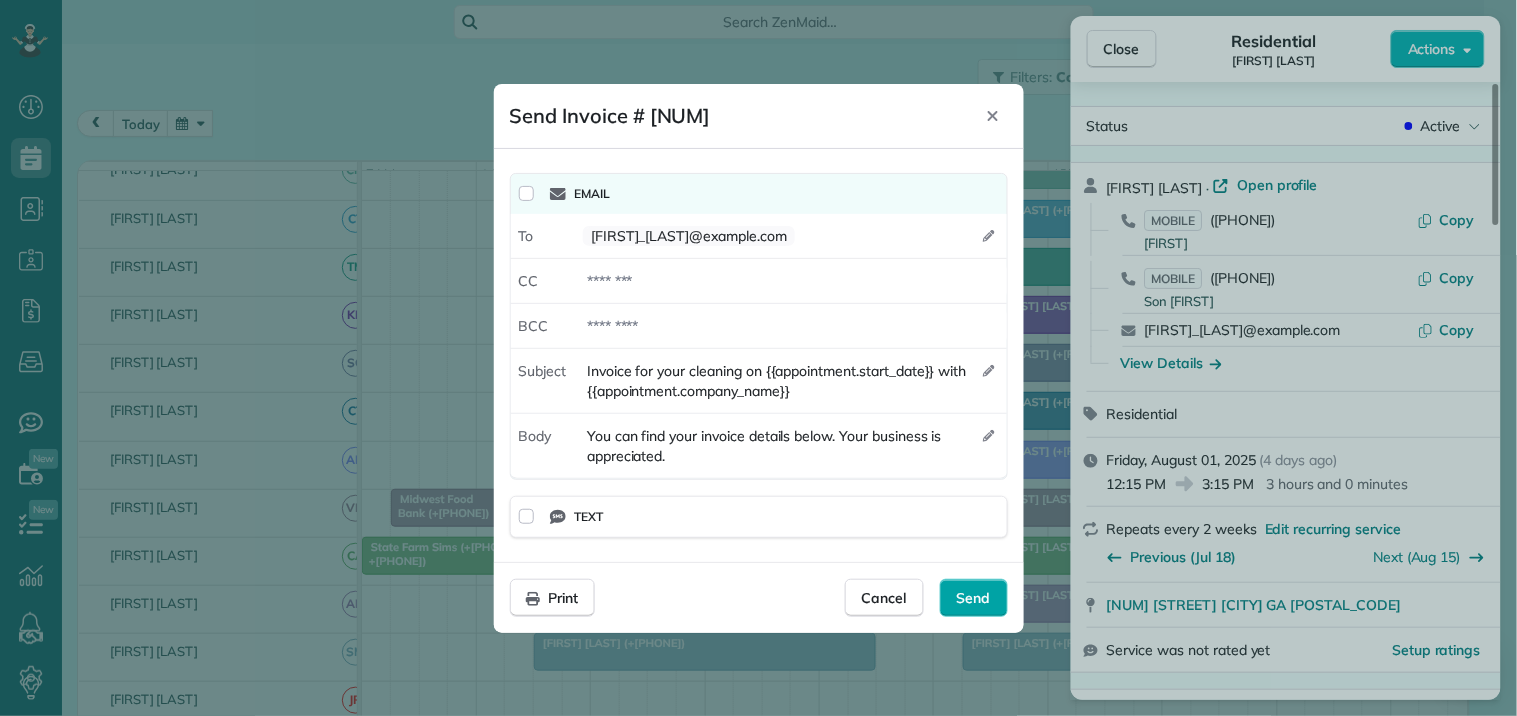click on "Send" at bounding box center [974, 598] 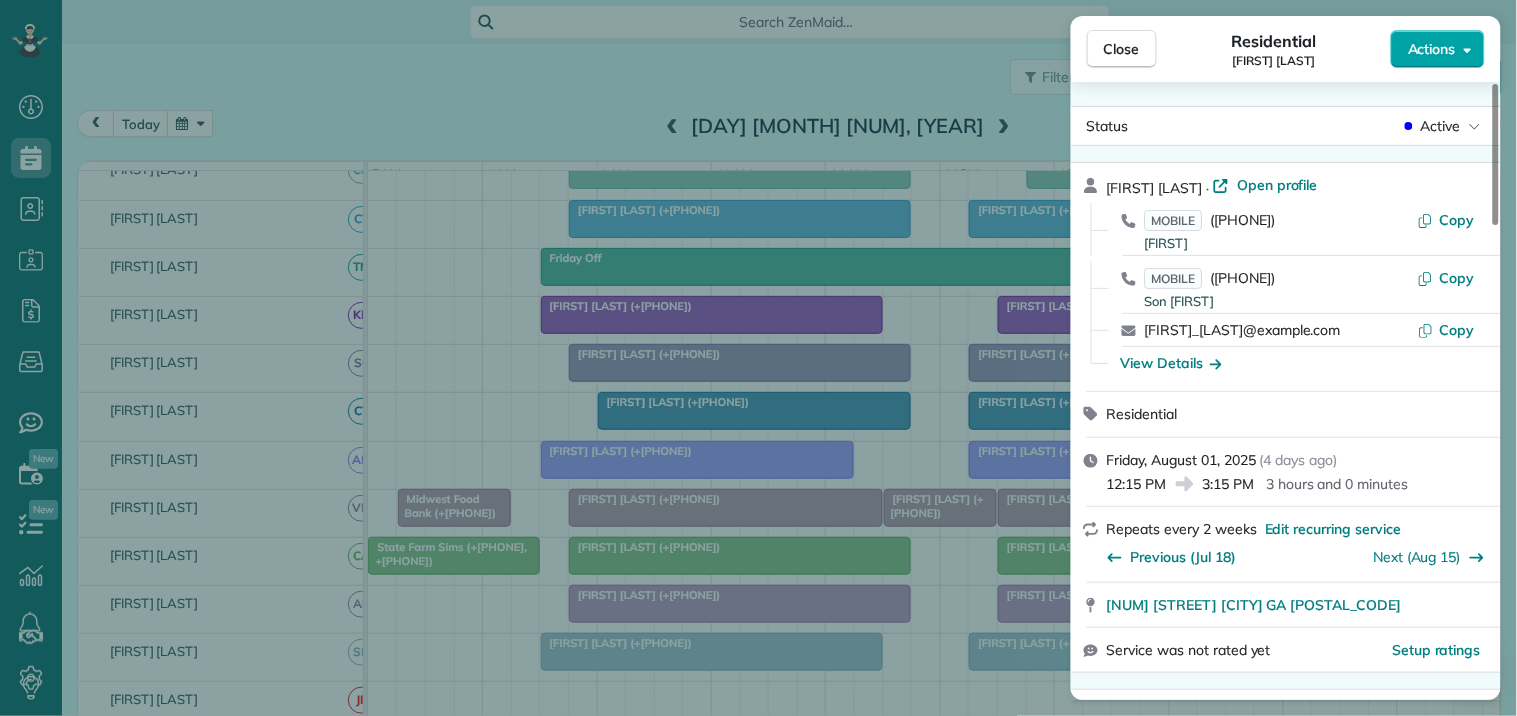 click on "Actions" at bounding box center (1432, 49) 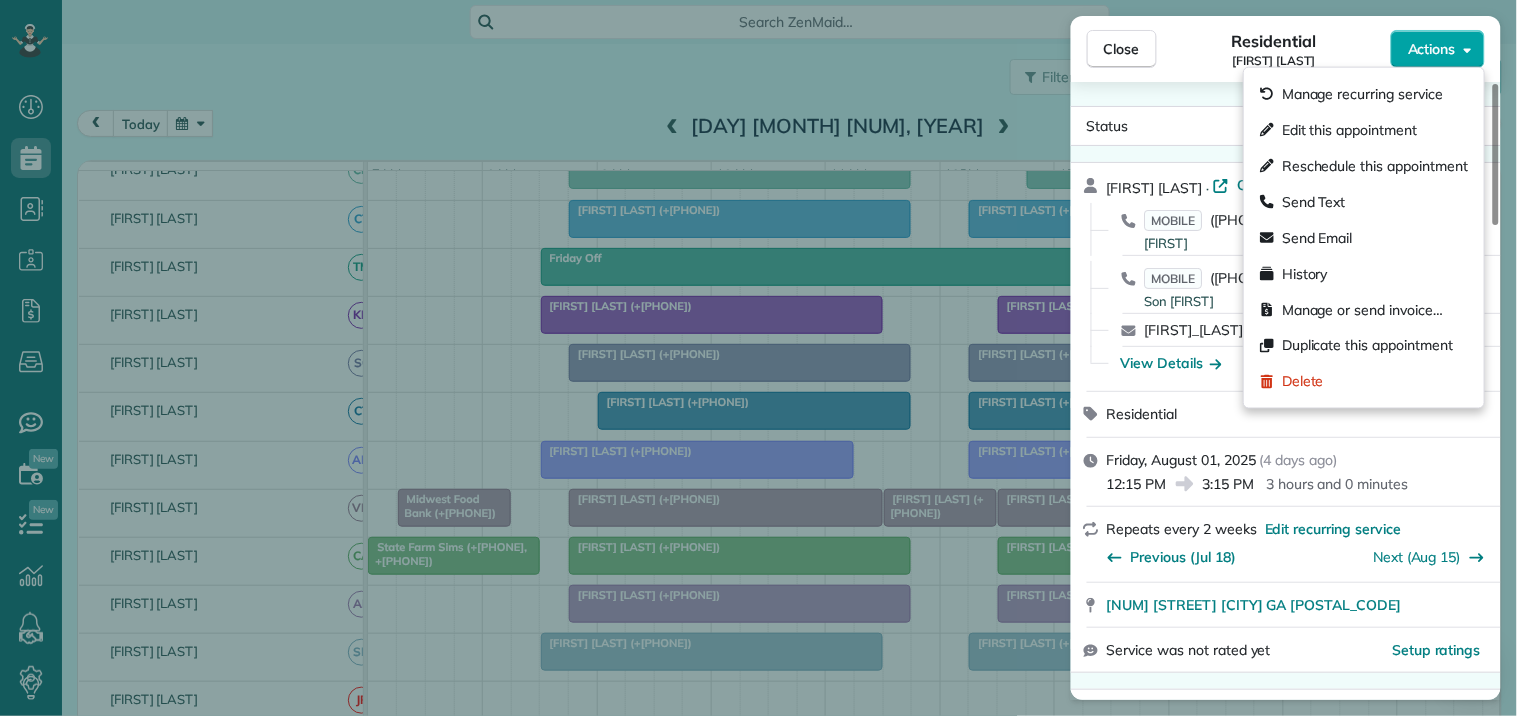 click on "Actions" at bounding box center [1432, 49] 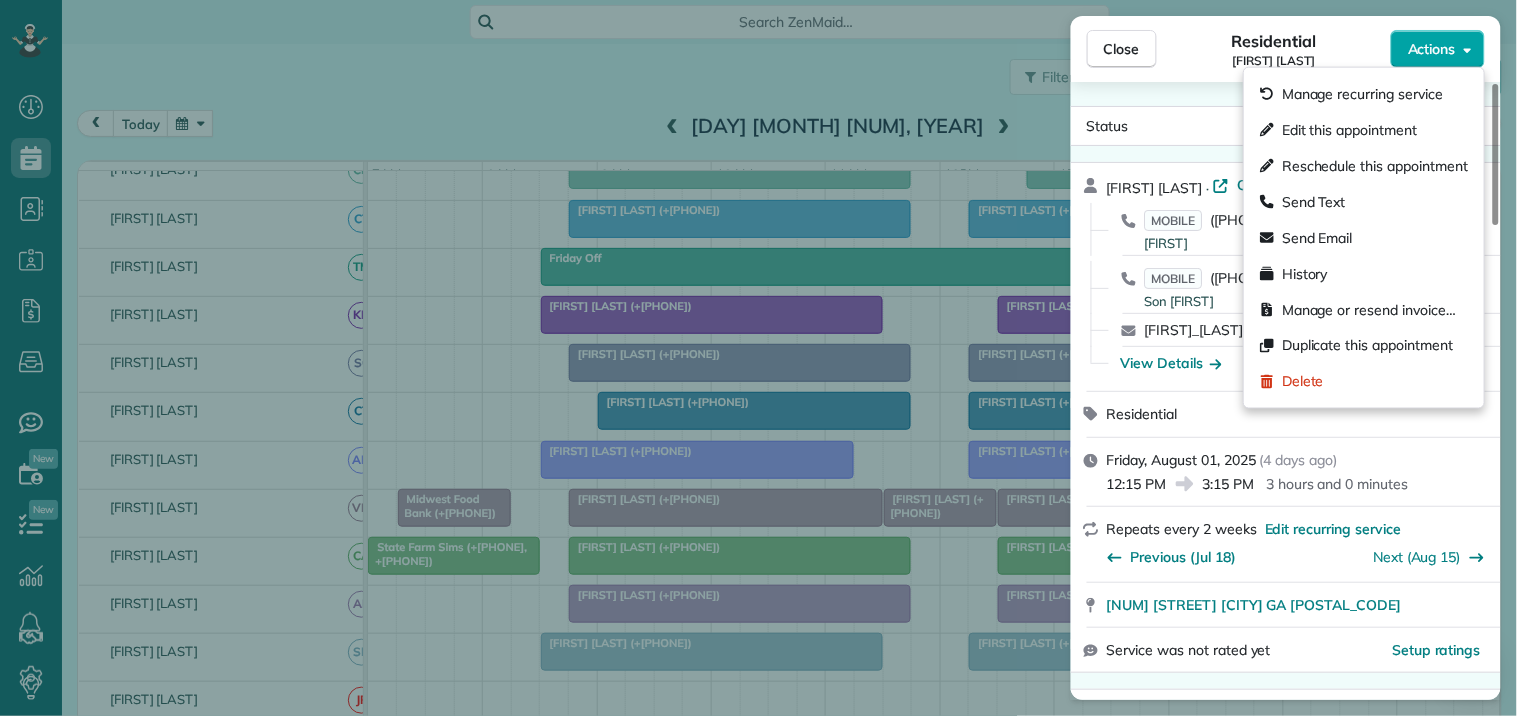 click on "Actions" at bounding box center (1432, 49) 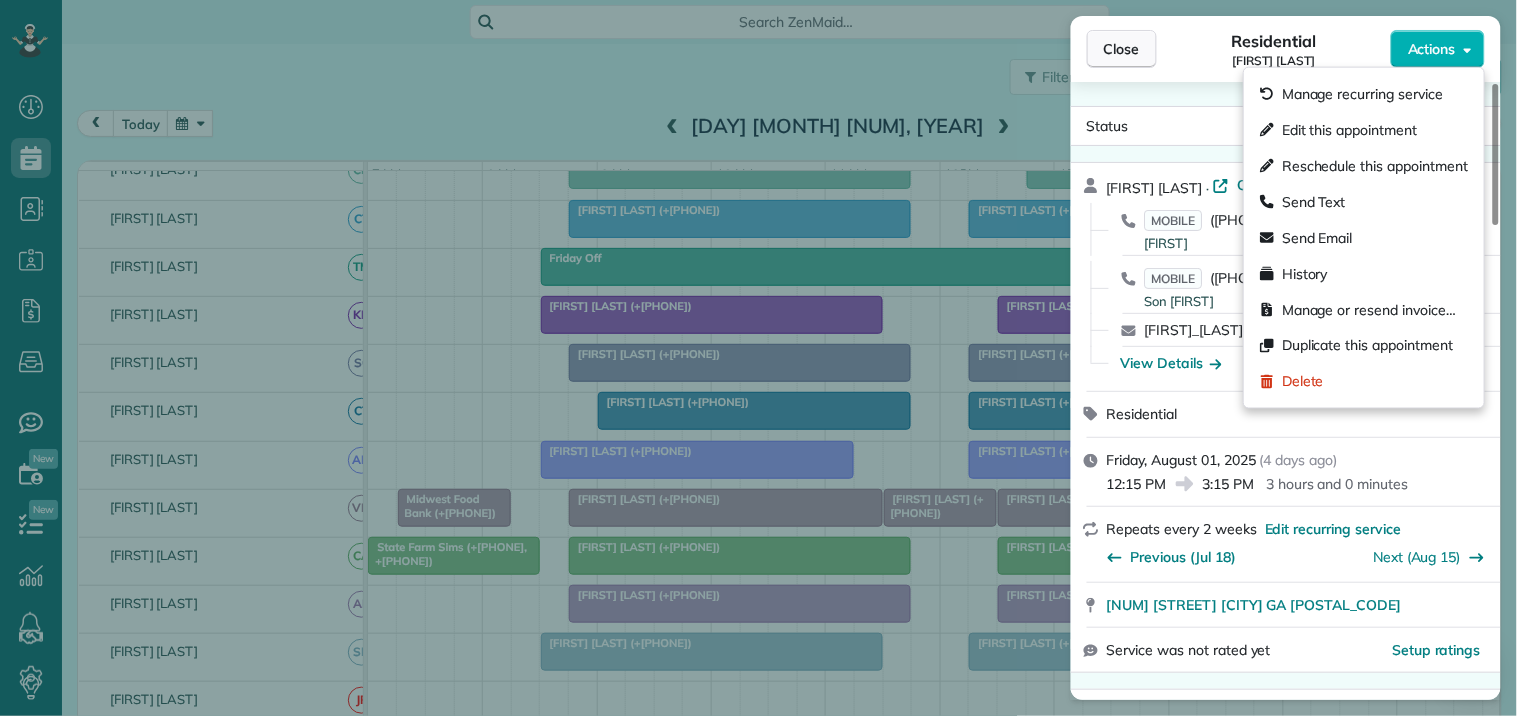 click on "Close" at bounding box center [1122, 49] 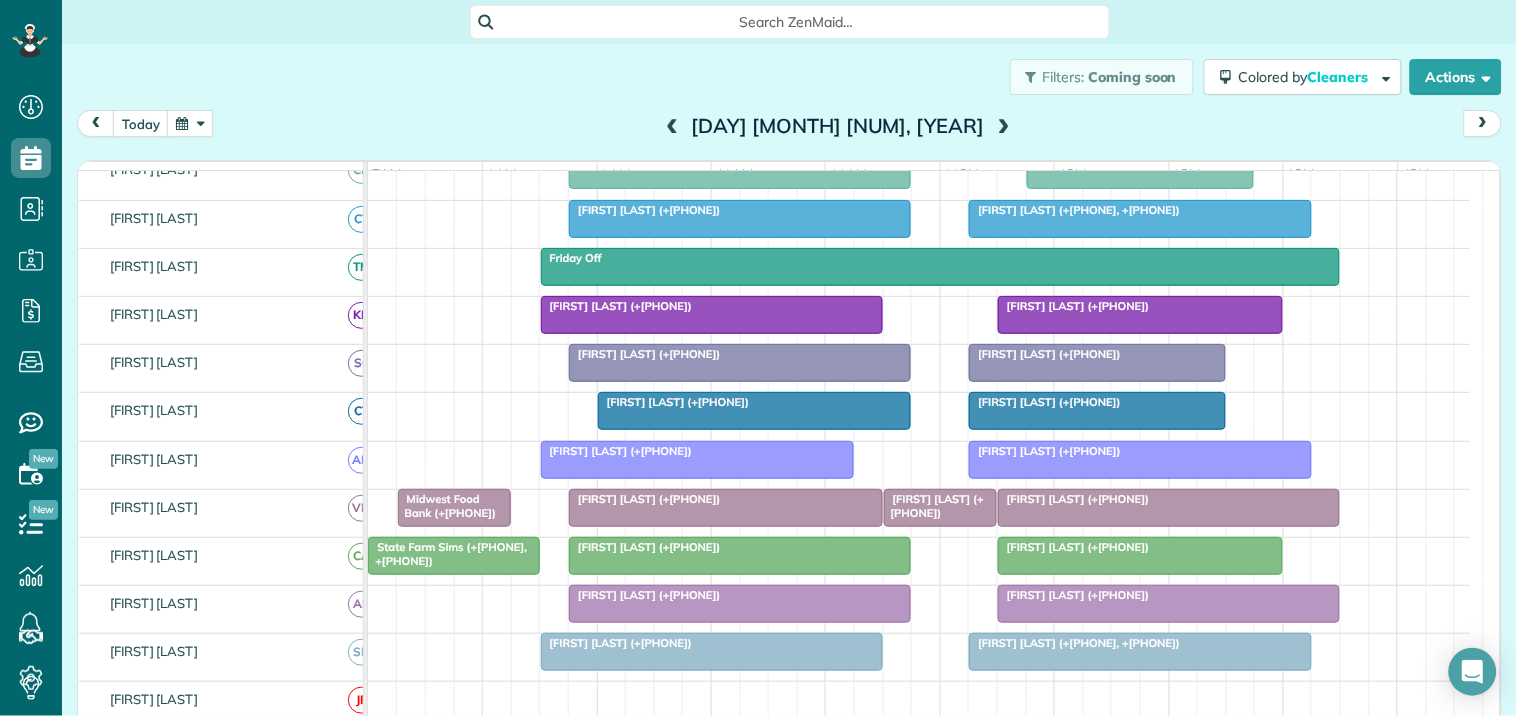 click at bounding box center [190, 123] 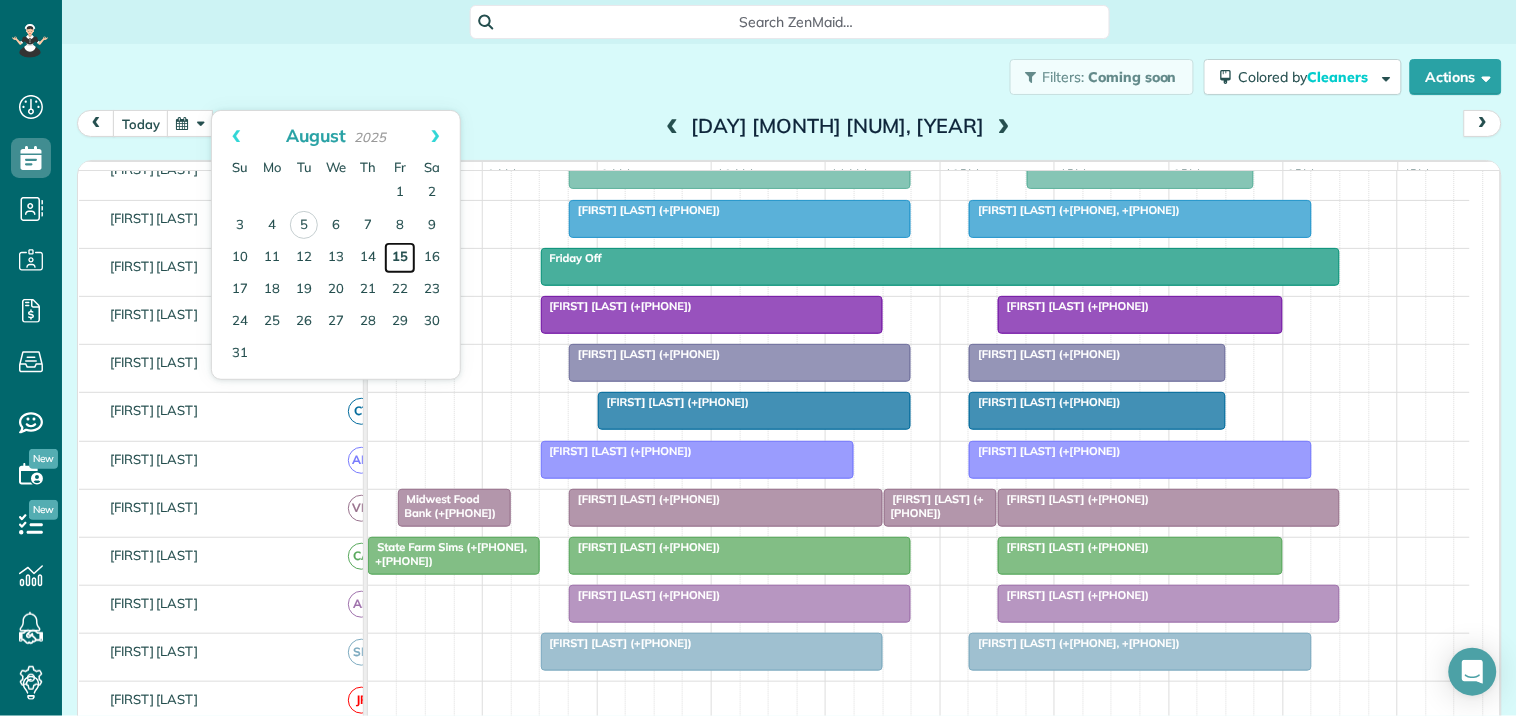 click on "15" at bounding box center (400, 258) 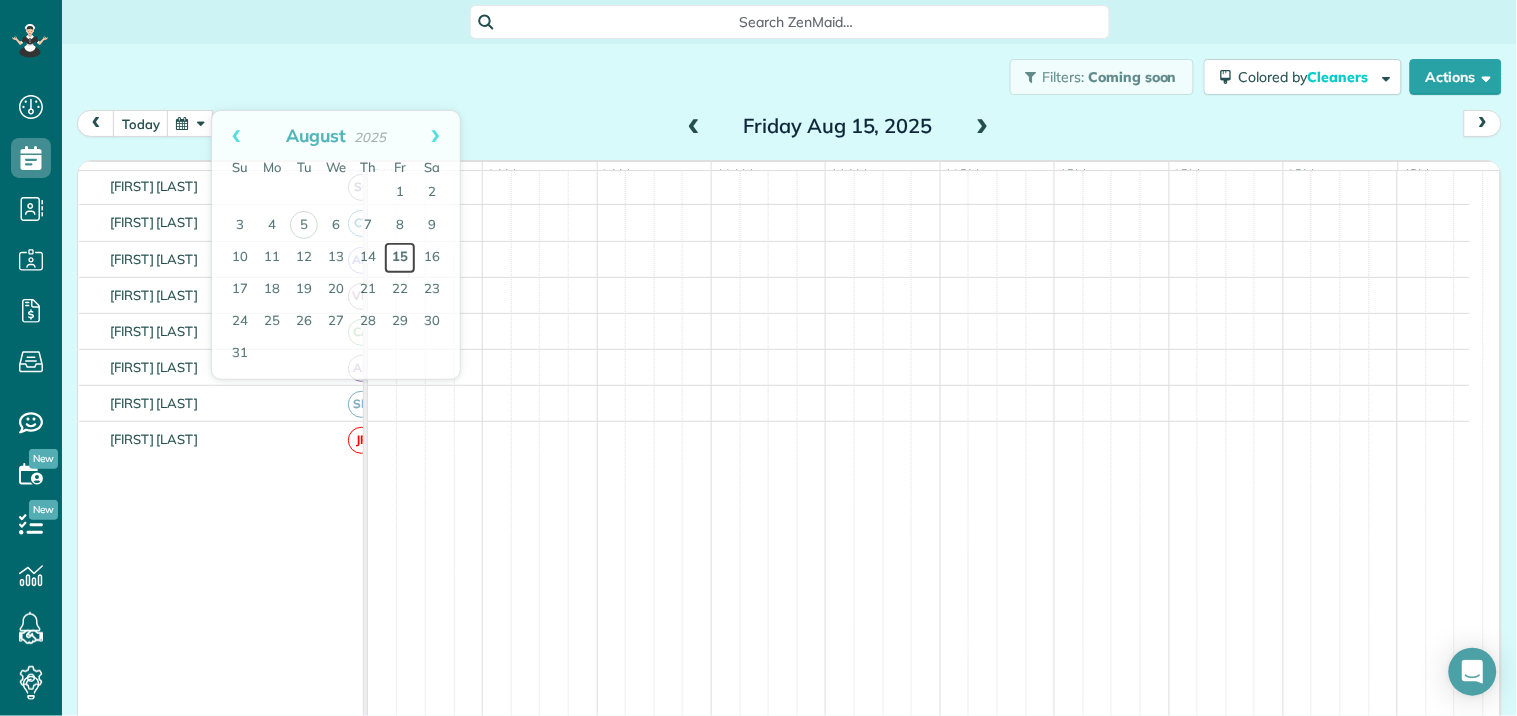 scroll, scrollTop: 265, scrollLeft: 0, axis: vertical 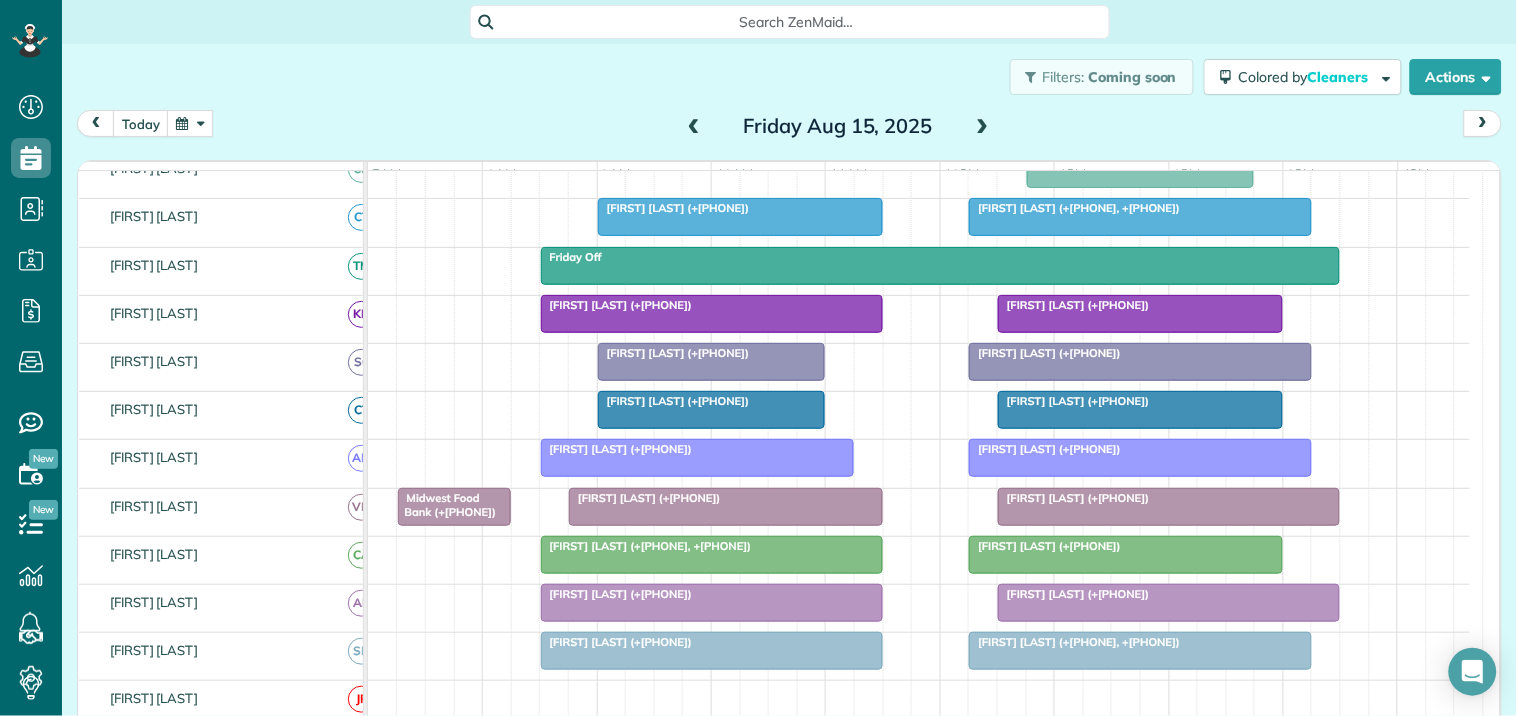 click at bounding box center (1140, 458) 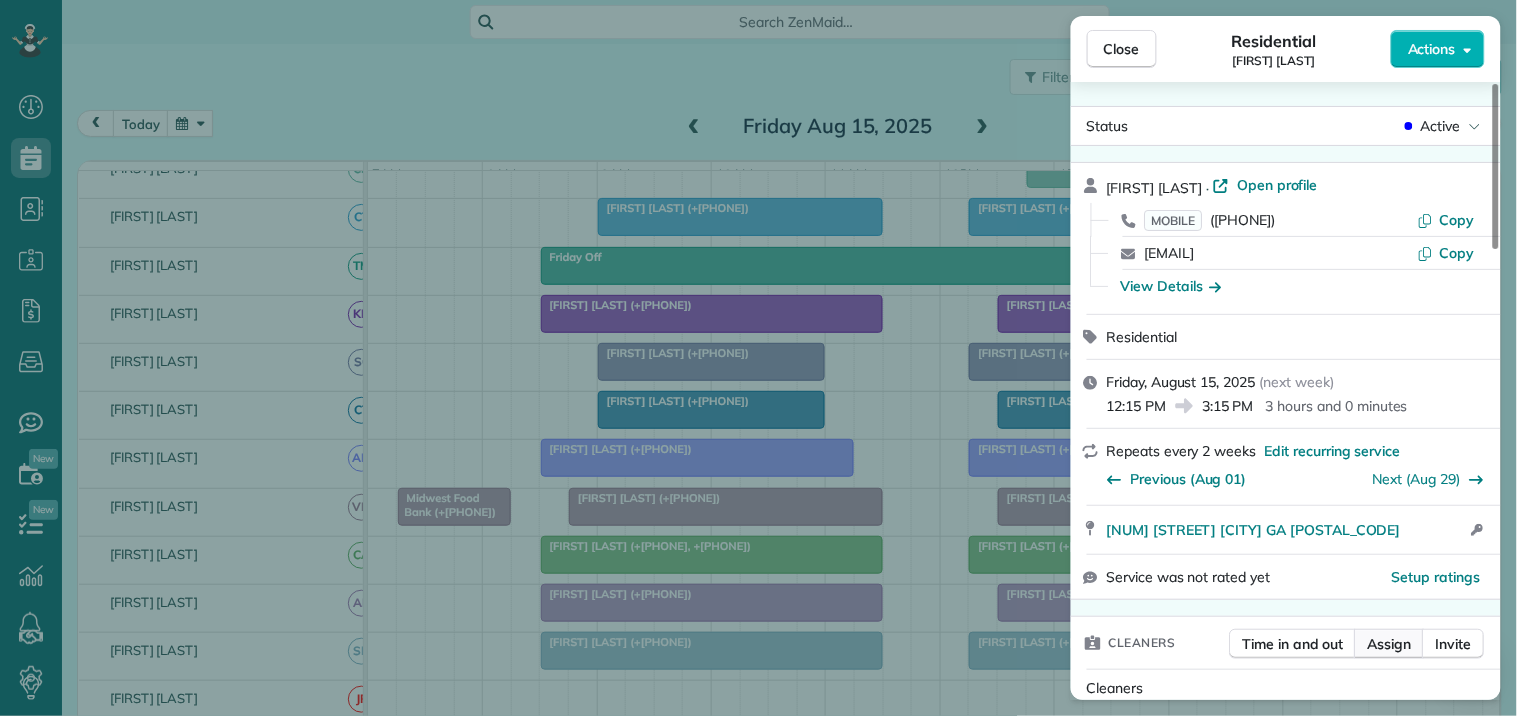 click on "Assign" at bounding box center (1390, 644) 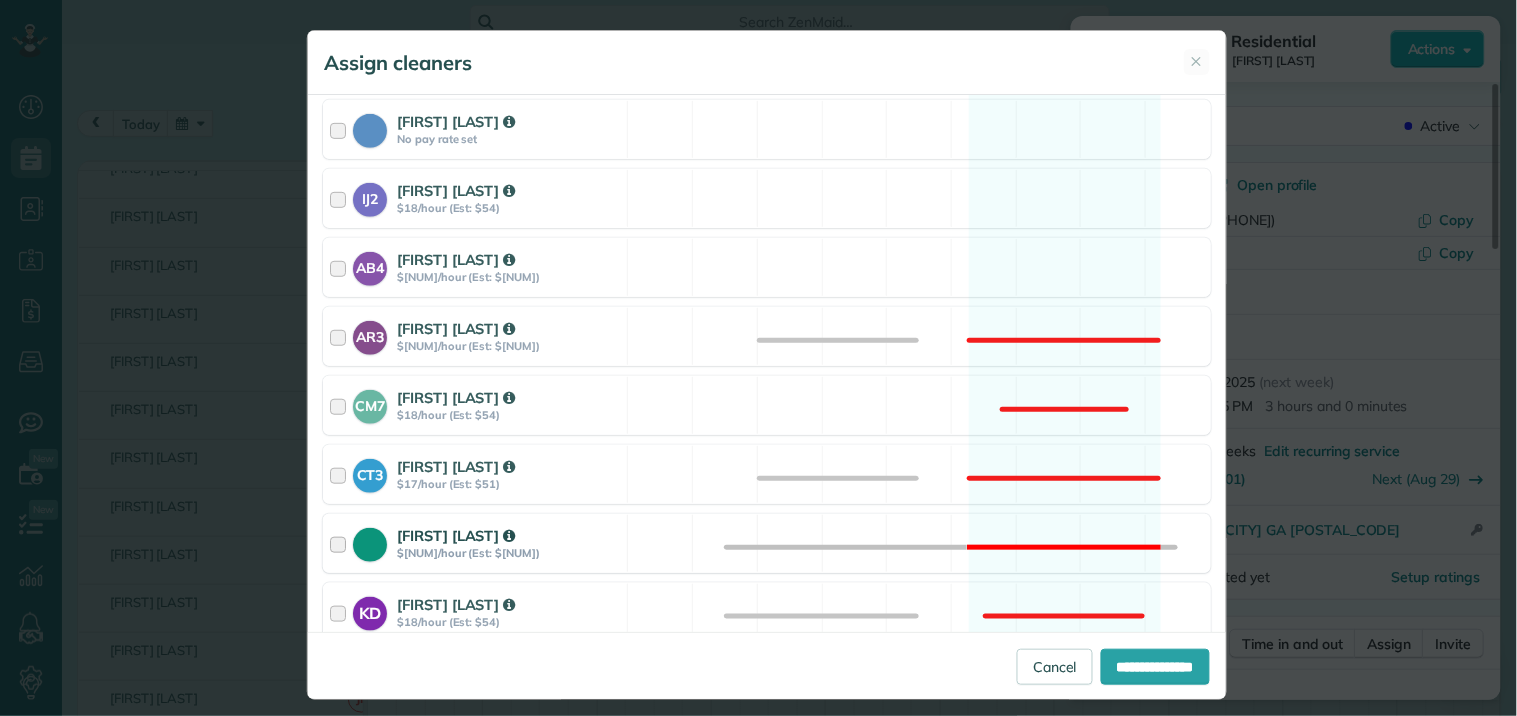 scroll, scrollTop: 555, scrollLeft: 0, axis: vertical 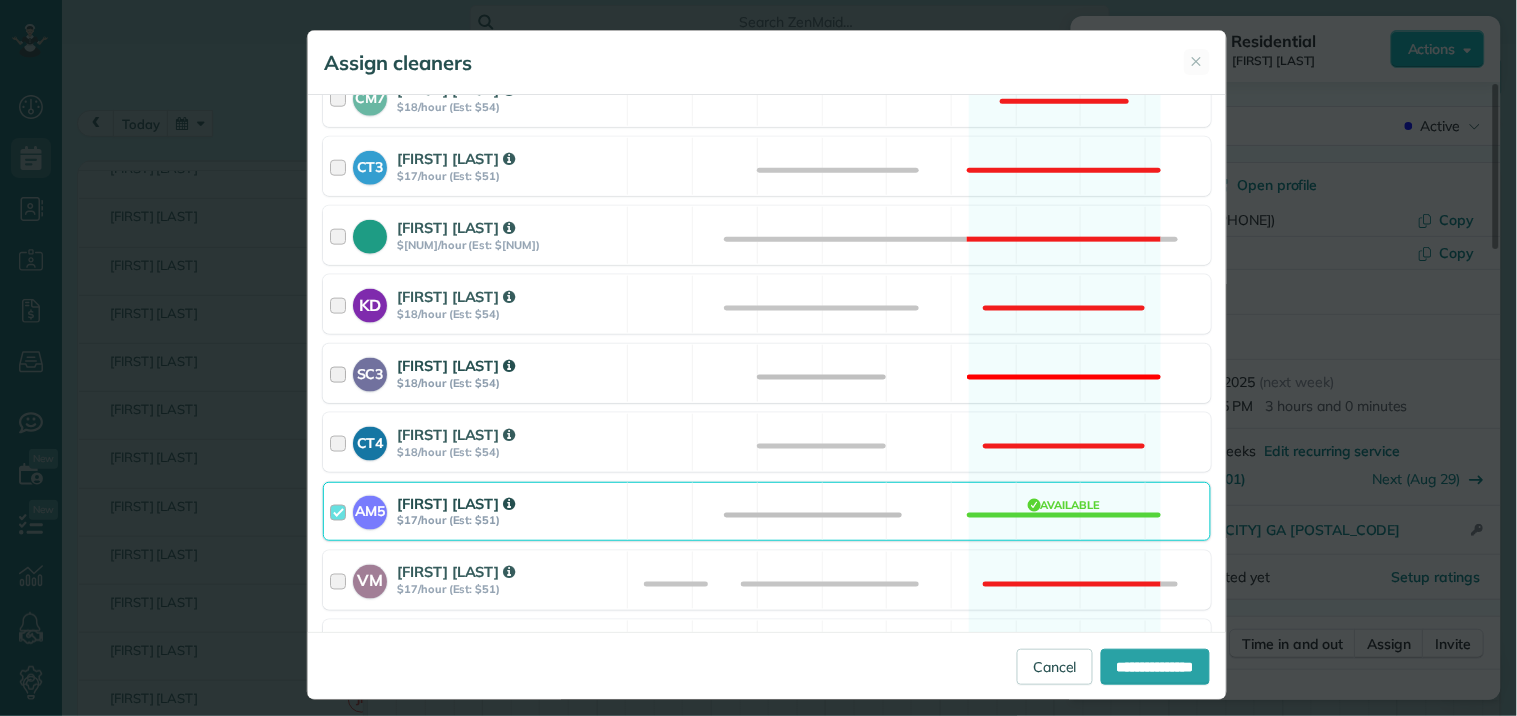 click on "SC[NUM]
[FIRST] [LAST]
$[NUM]/hour (Est: $[NUM])
Not available" at bounding box center (767, 373) 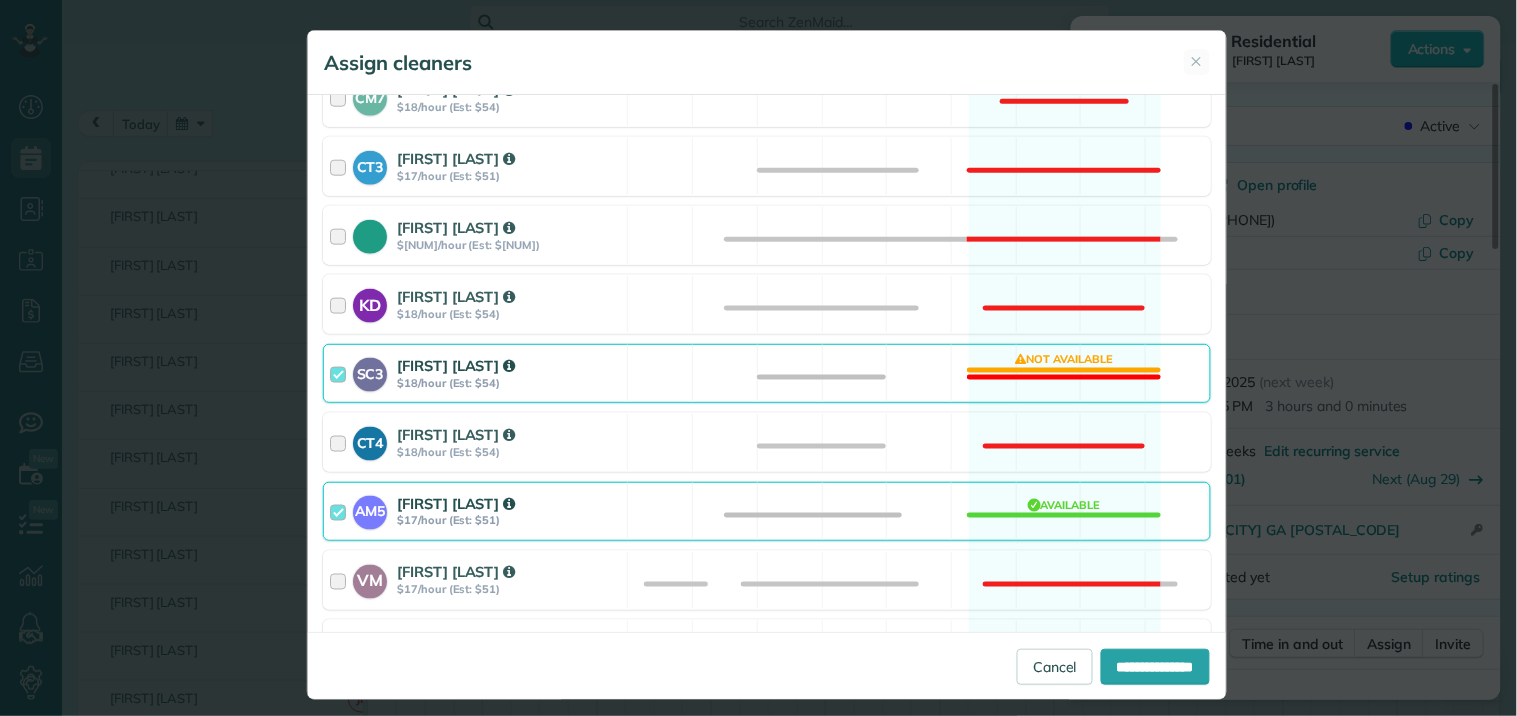 click on "AM5
[FIRST] [LAST]
$17/hour (Est: $51)
Available" at bounding box center (767, 511) 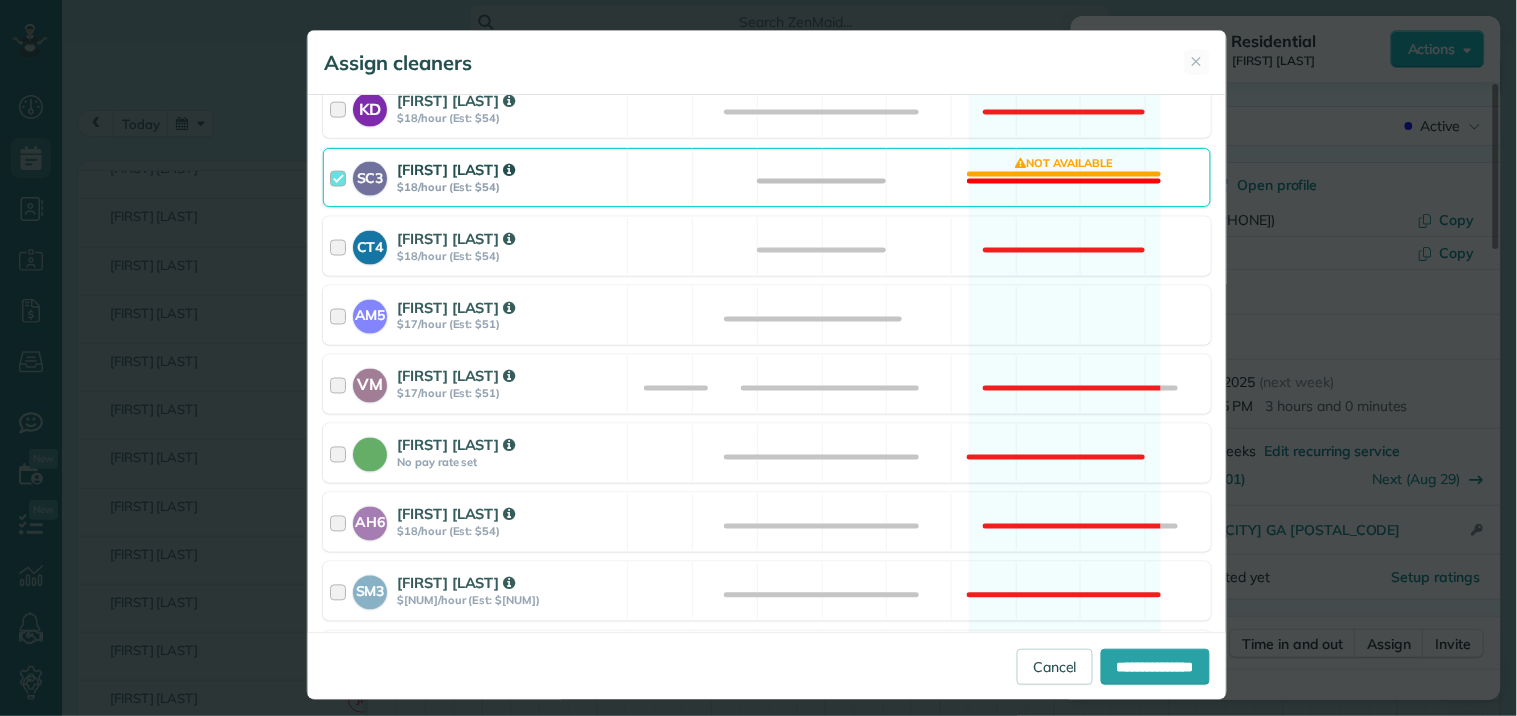 scroll, scrollTop: 884, scrollLeft: 0, axis: vertical 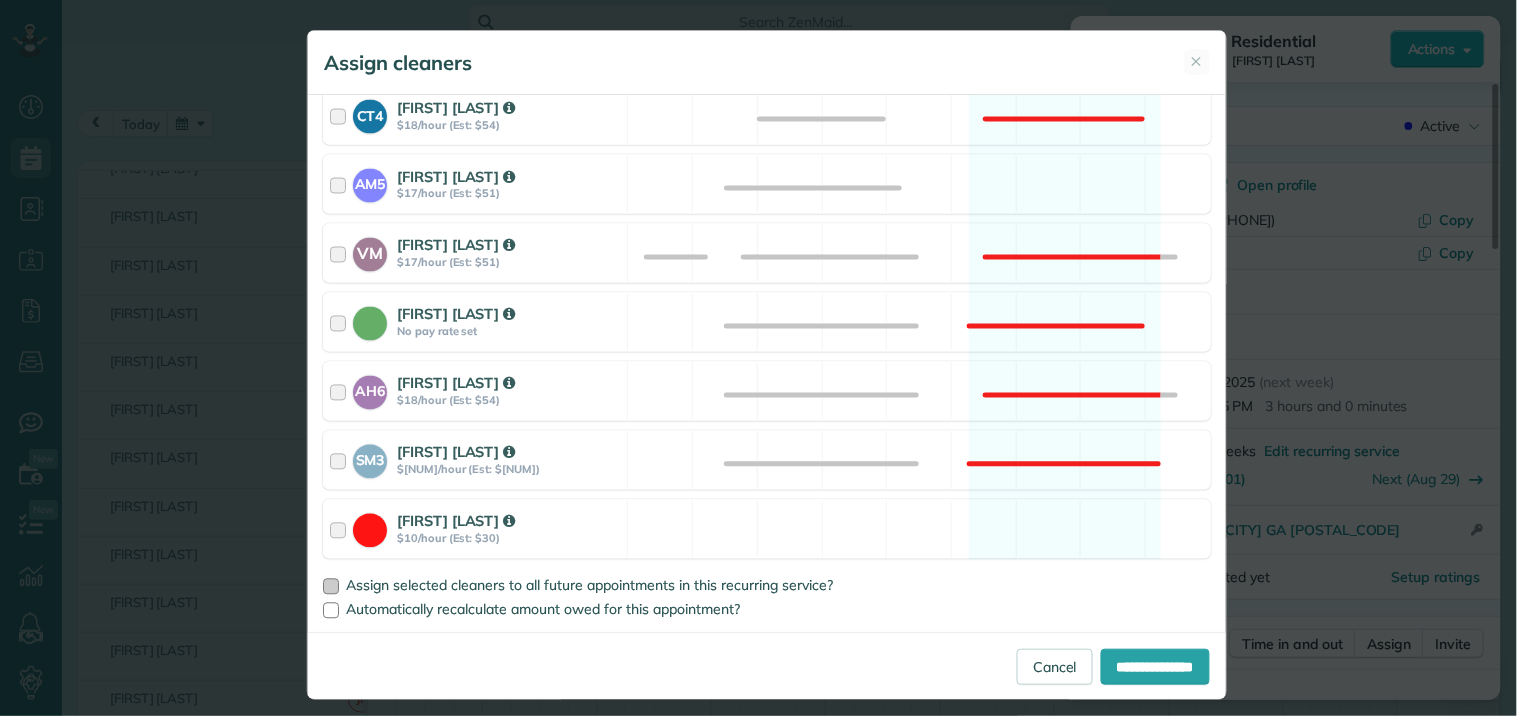 click at bounding box center [331, 587] 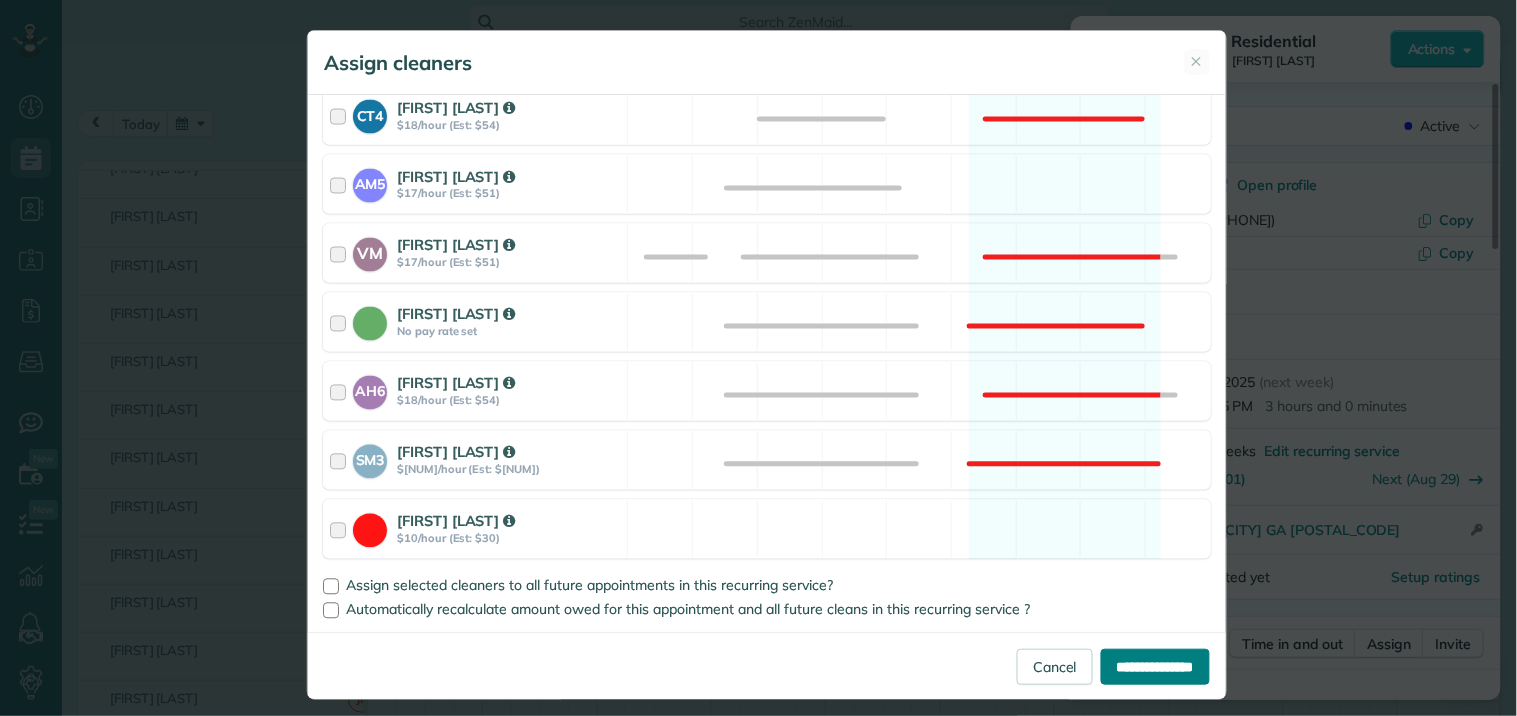 click on "**********" at bounding box center [1155, 667] 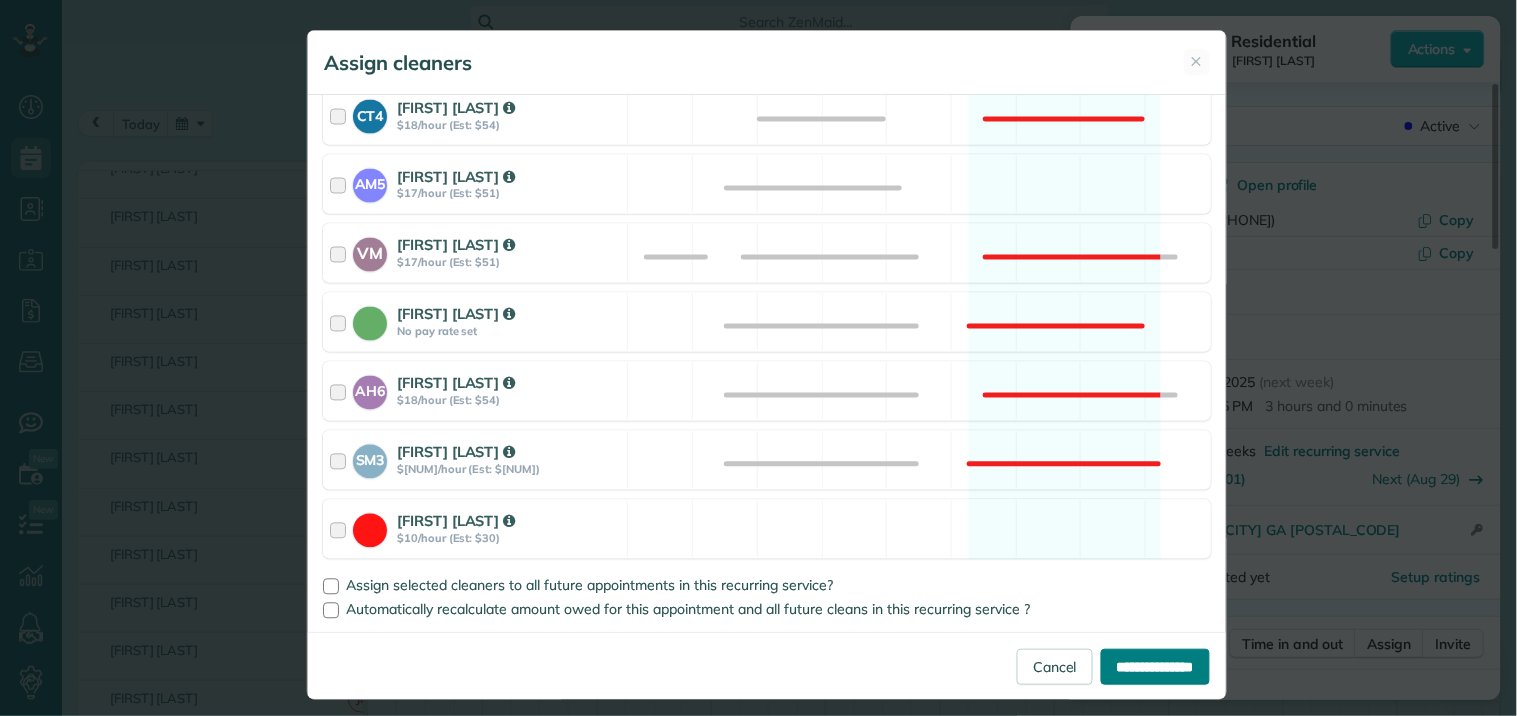 type on "**********" 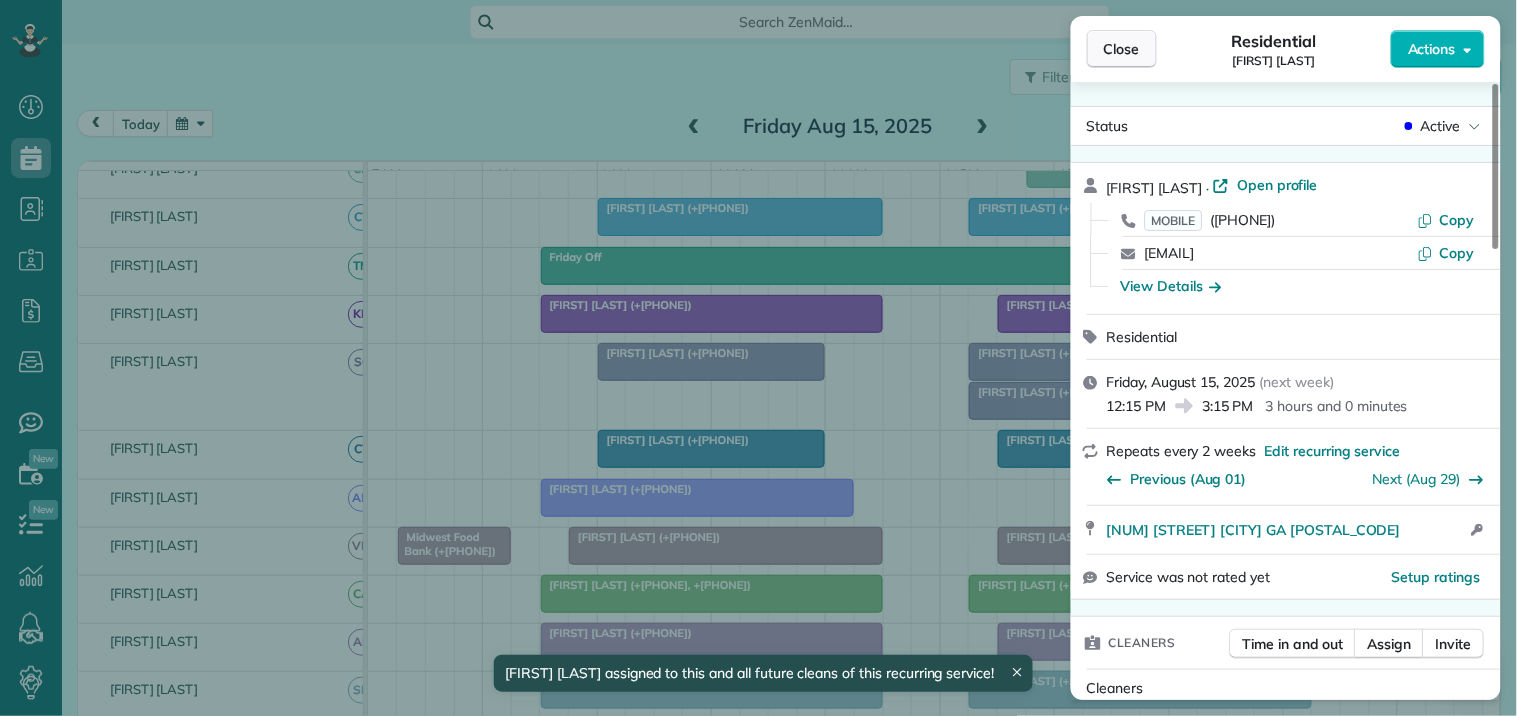 click on "Close" at bounding box center (1122, 49) 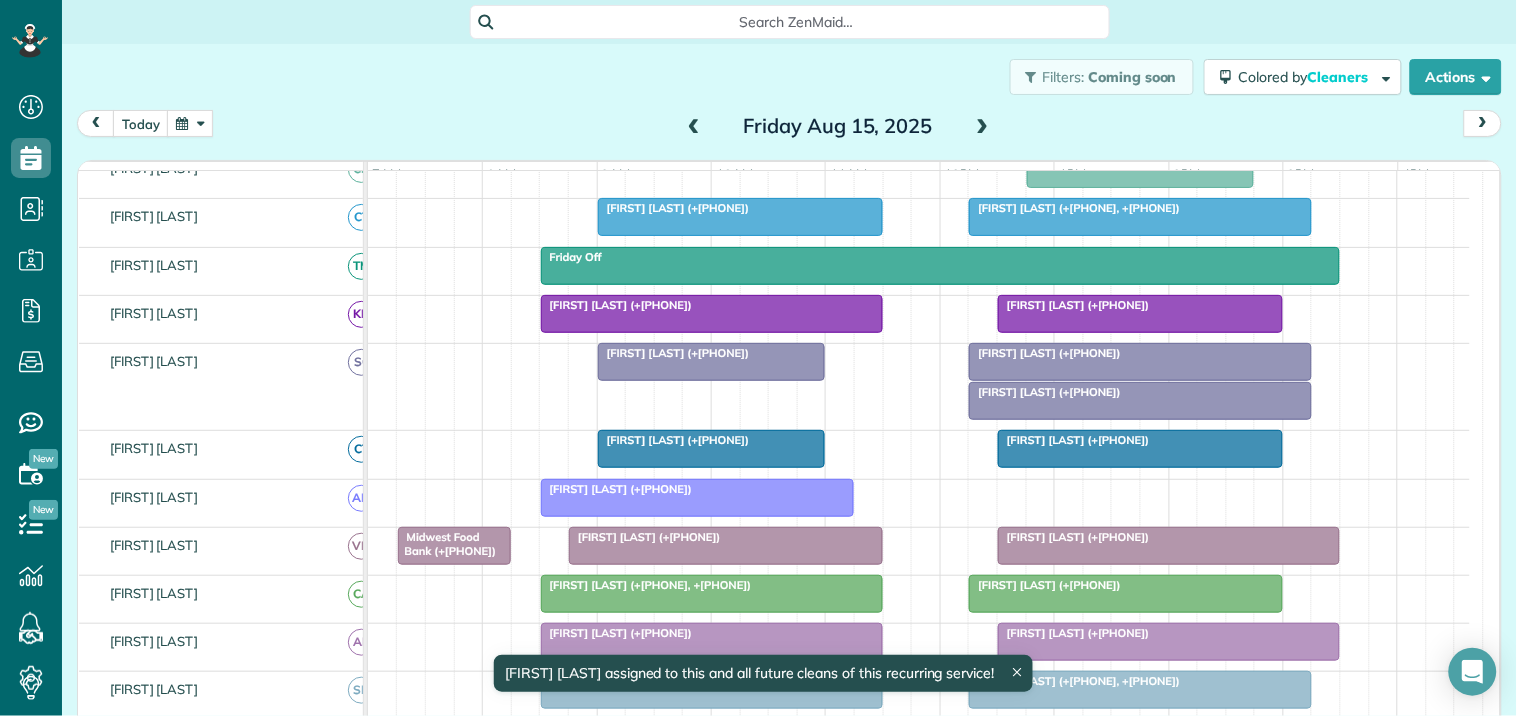 scroll, scrollTop: 636, scrollLeft: 0, axis: vertical 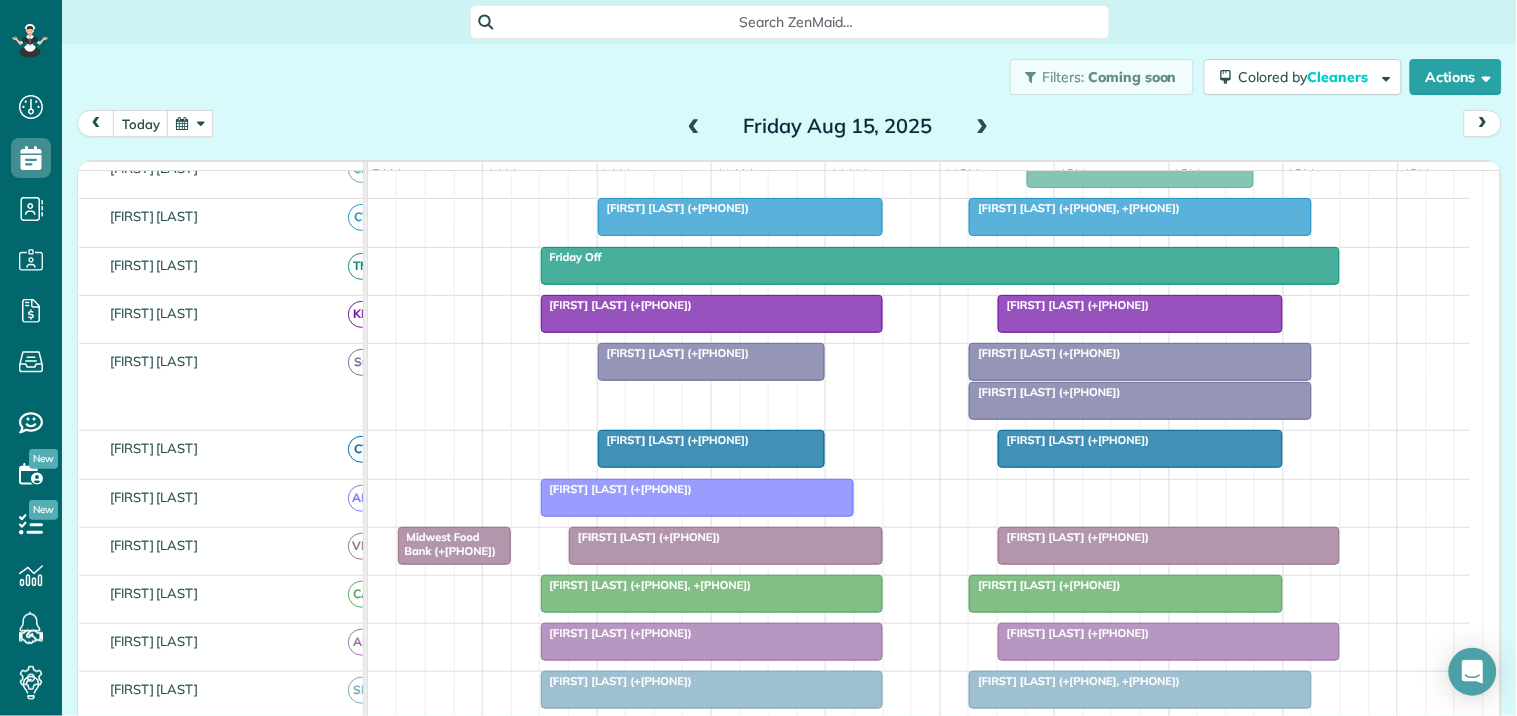 click on "[FIRST] [LAST] (+[PHONE])" at bounding box center [1140, 440] 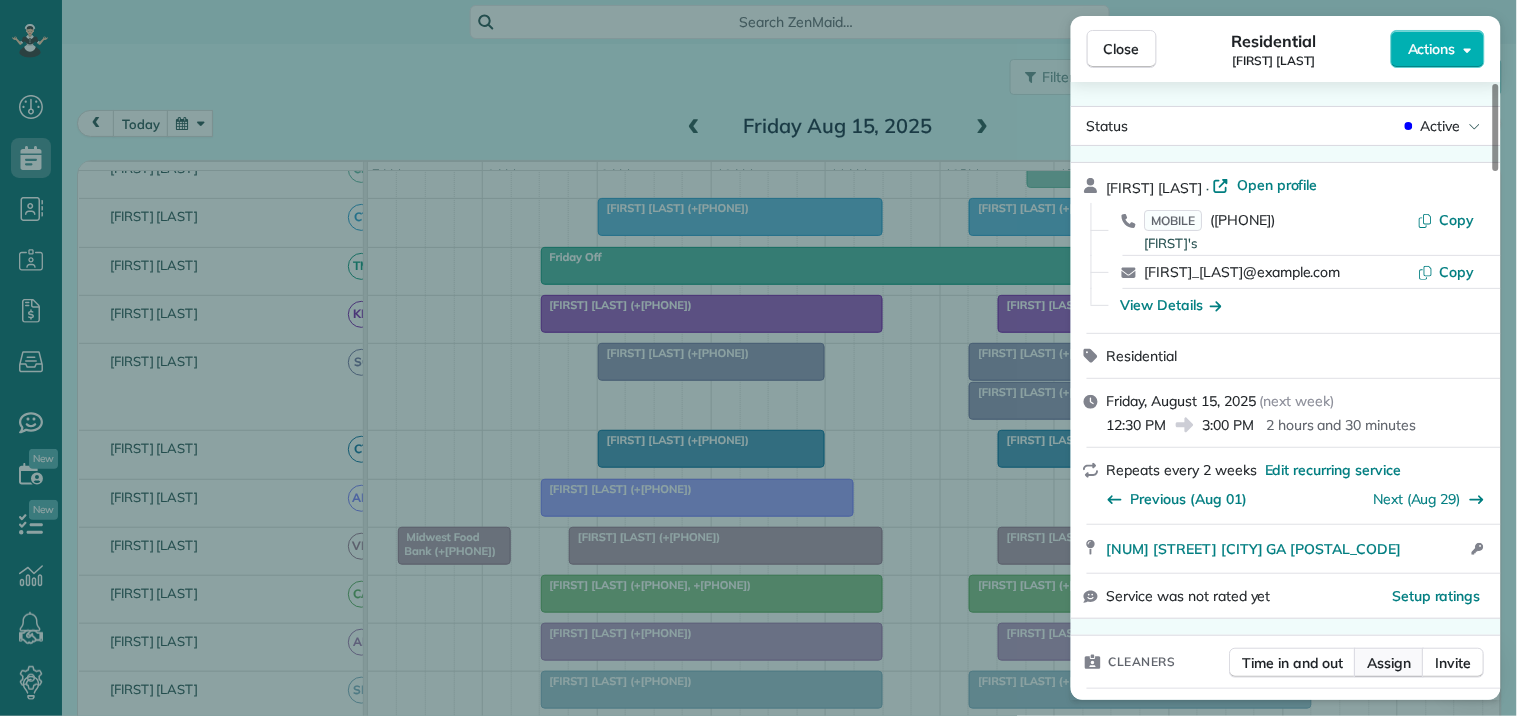 click on "Assign" at bounding box center [1390, 663] 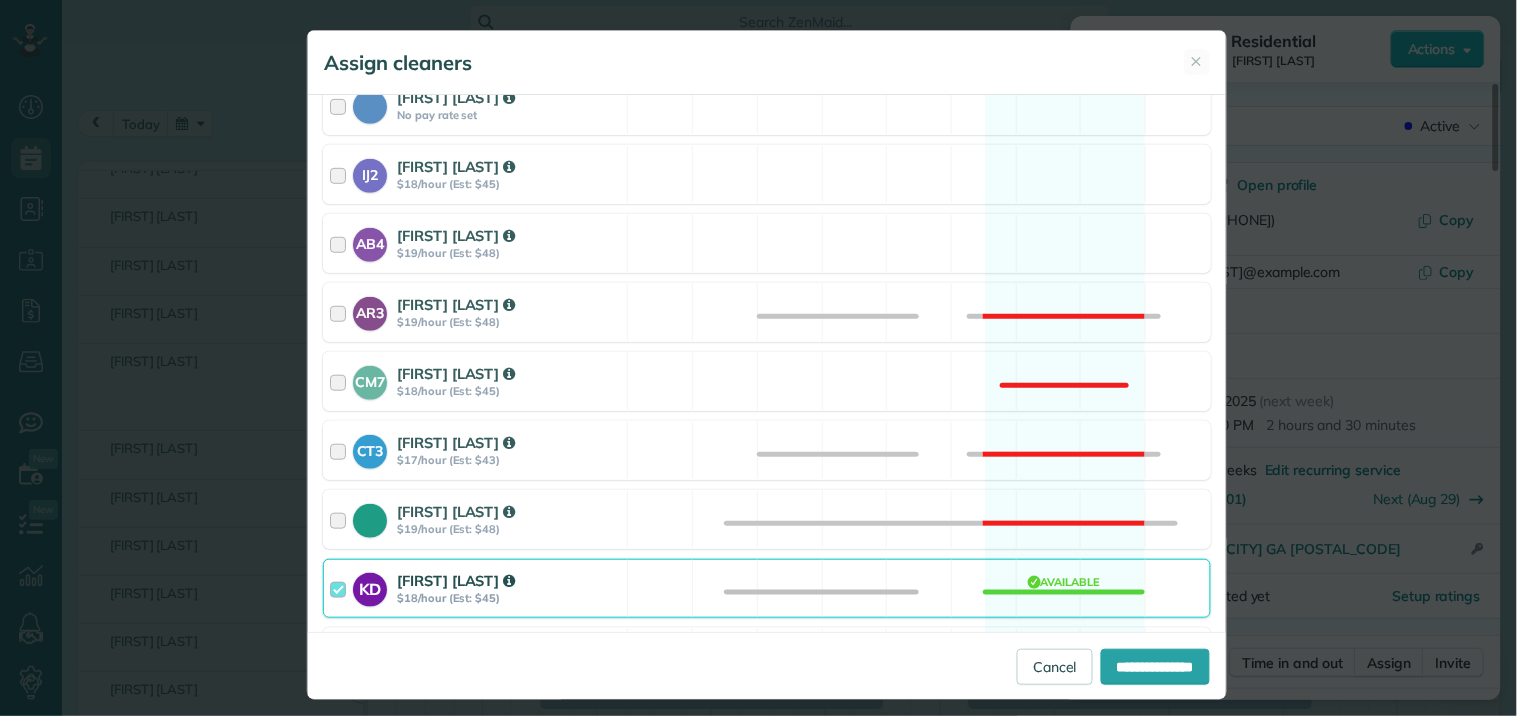 scroll, scrollTop: 555, scrollLeft: 0, axis: vertical 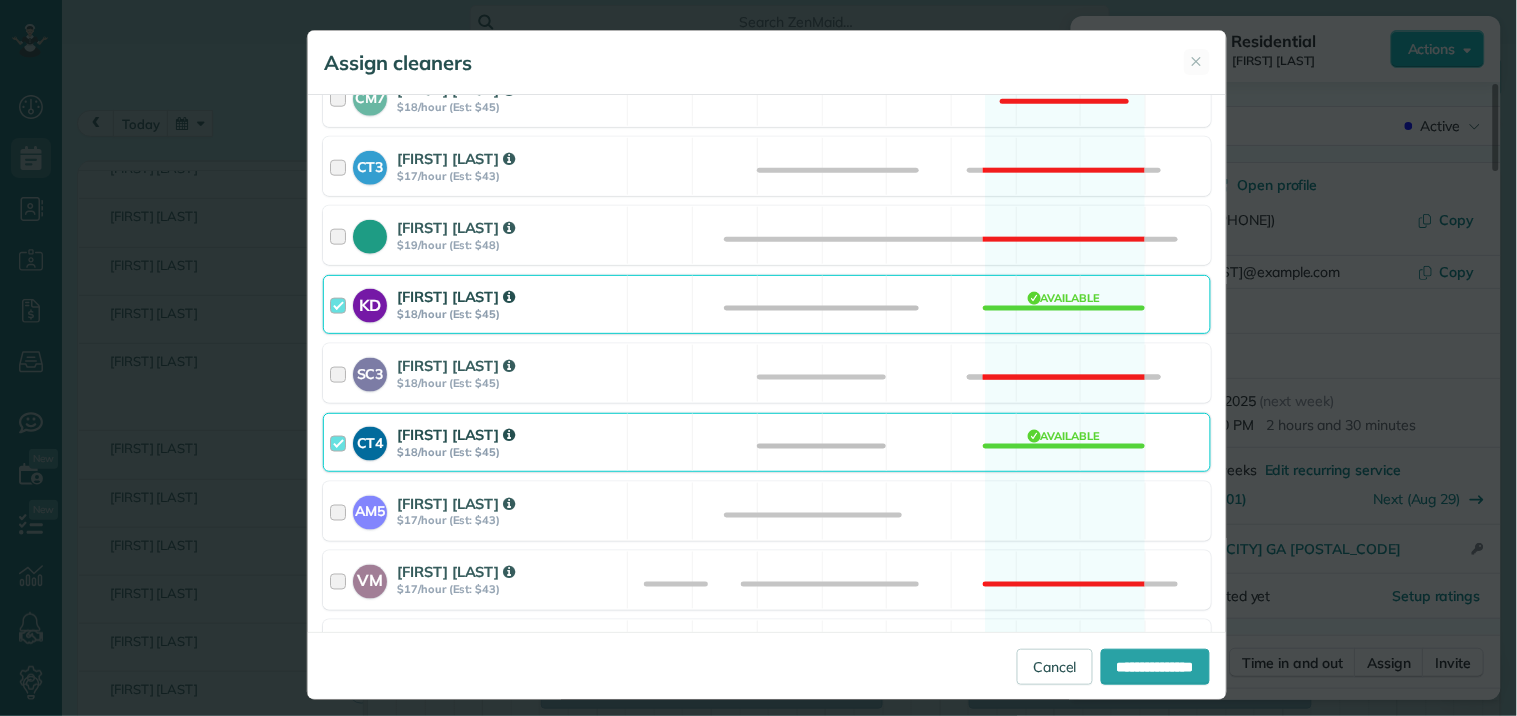drag, startPoint x: 1047, startPoint y: 513, endPoint x: 1050, endPoint y: 475, distance: 38.118237 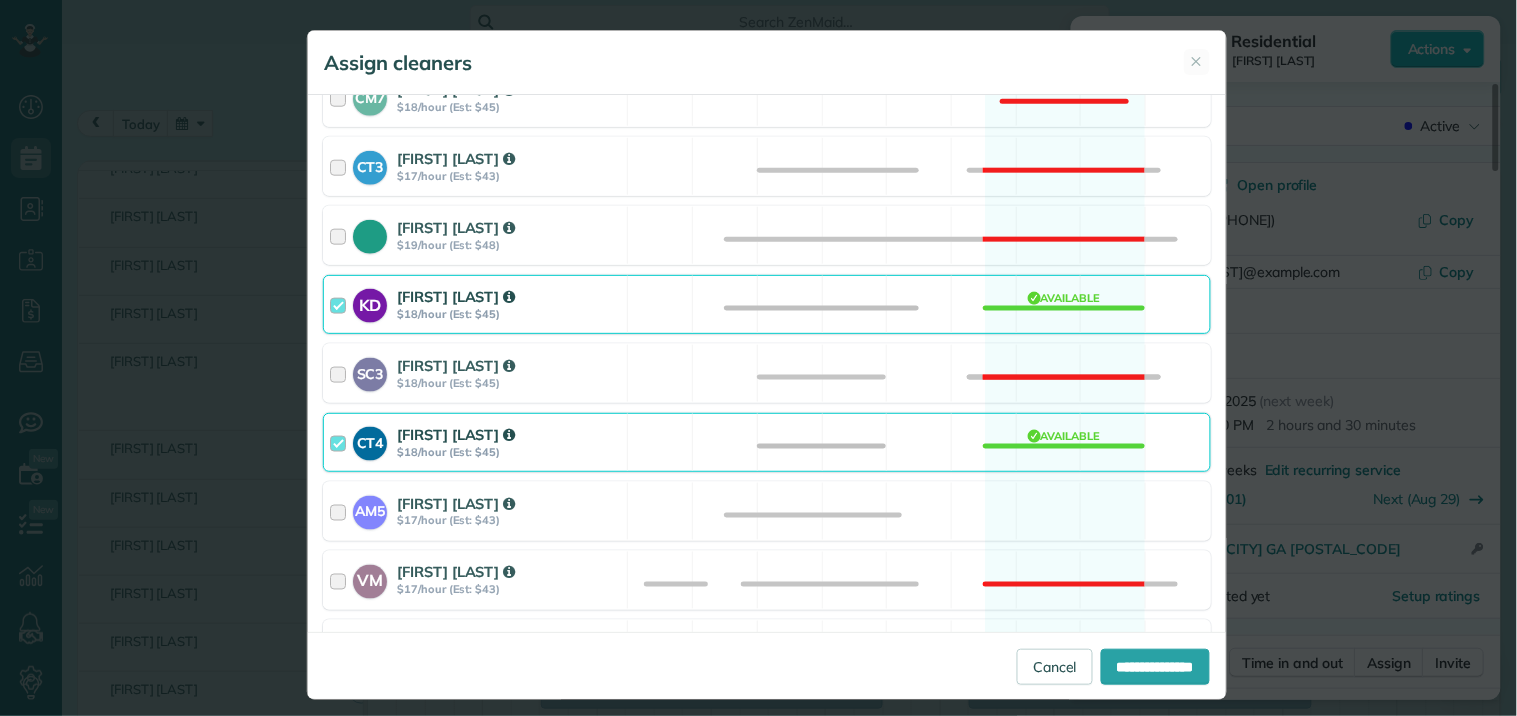 click on "AM[NUM]
[FIRST] [LAST]
$[NUM]/hour (Est: $[NUM])
Available" at bounding box center [767, 511] 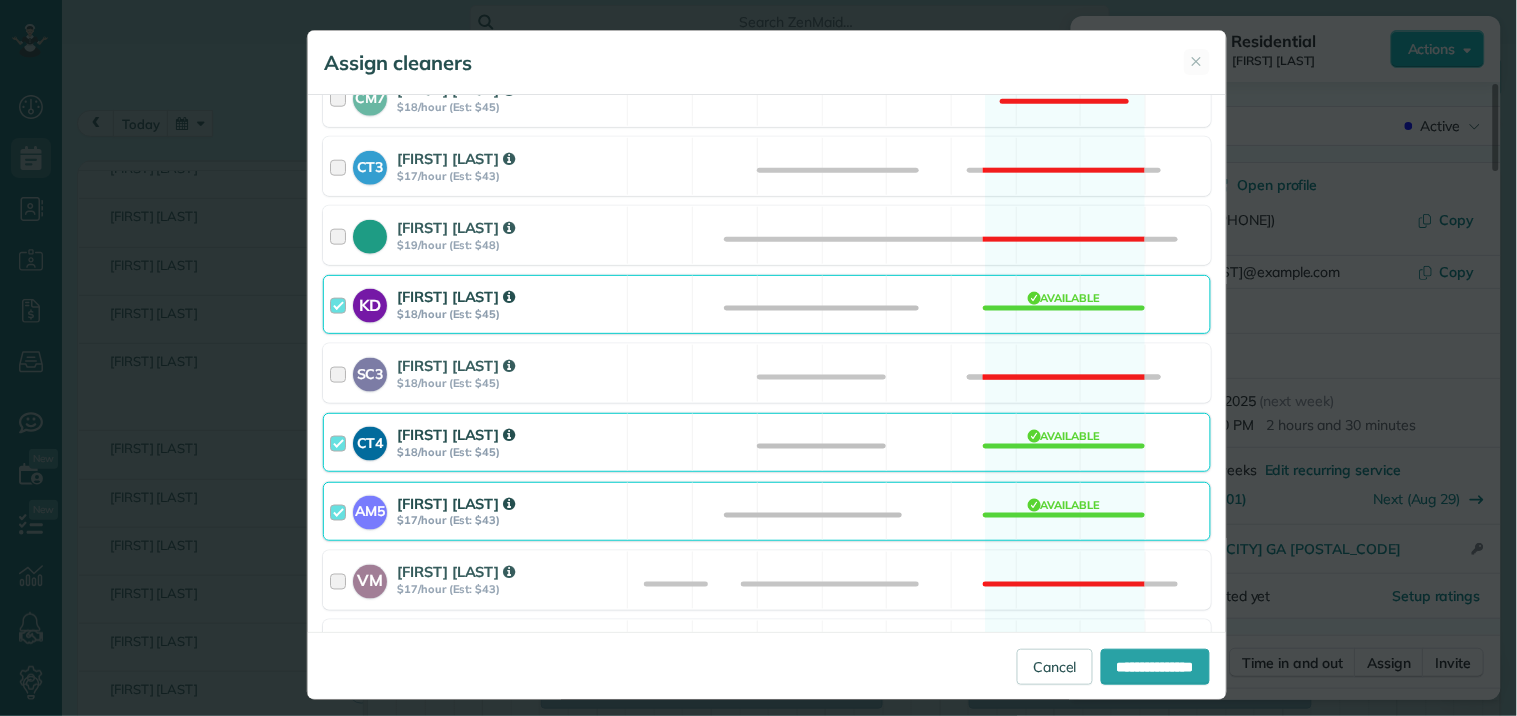 click on "CT4
Crystal Treece
$18/hour (Est: $45)
Available" at bounding box center (767, 442) 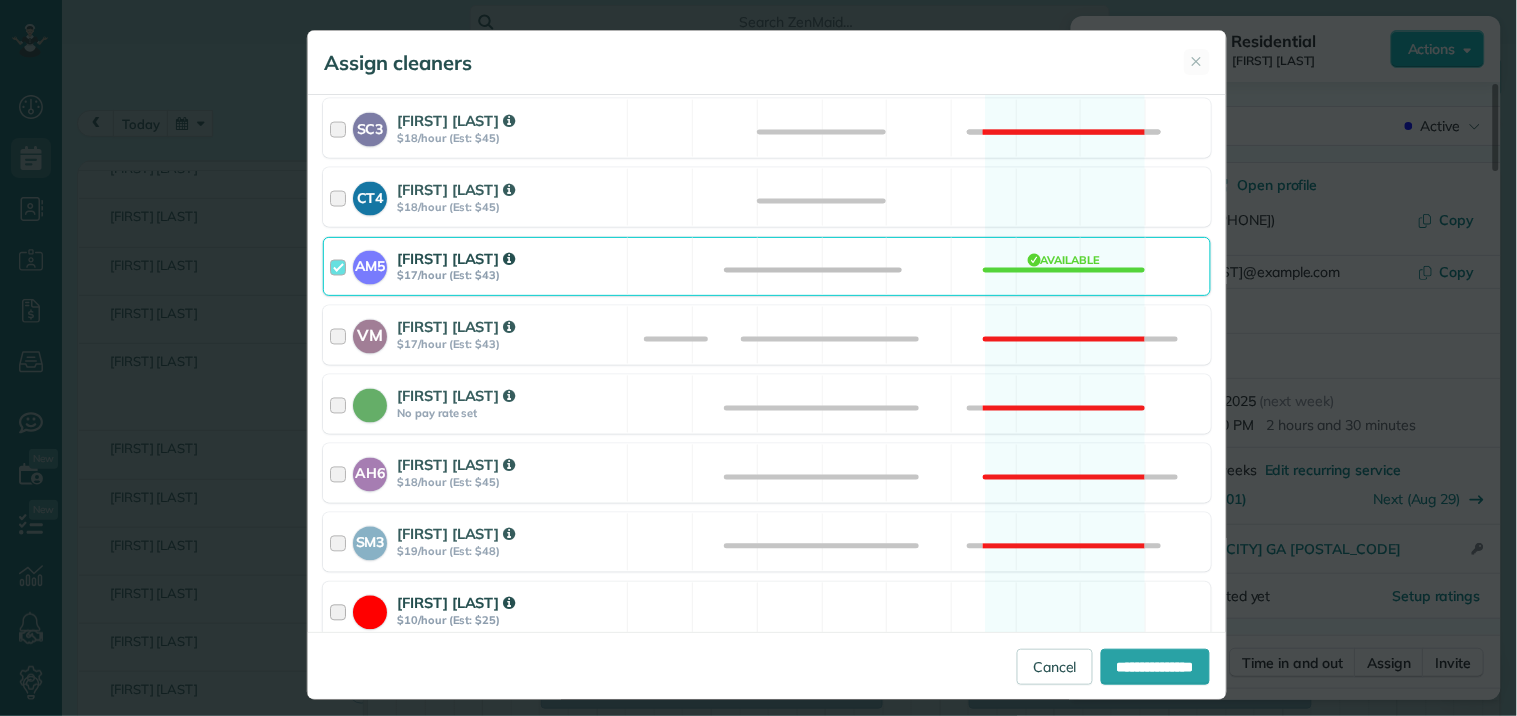 scroll, scrollTop: 884, scrollLeft: 0, axis: vertical 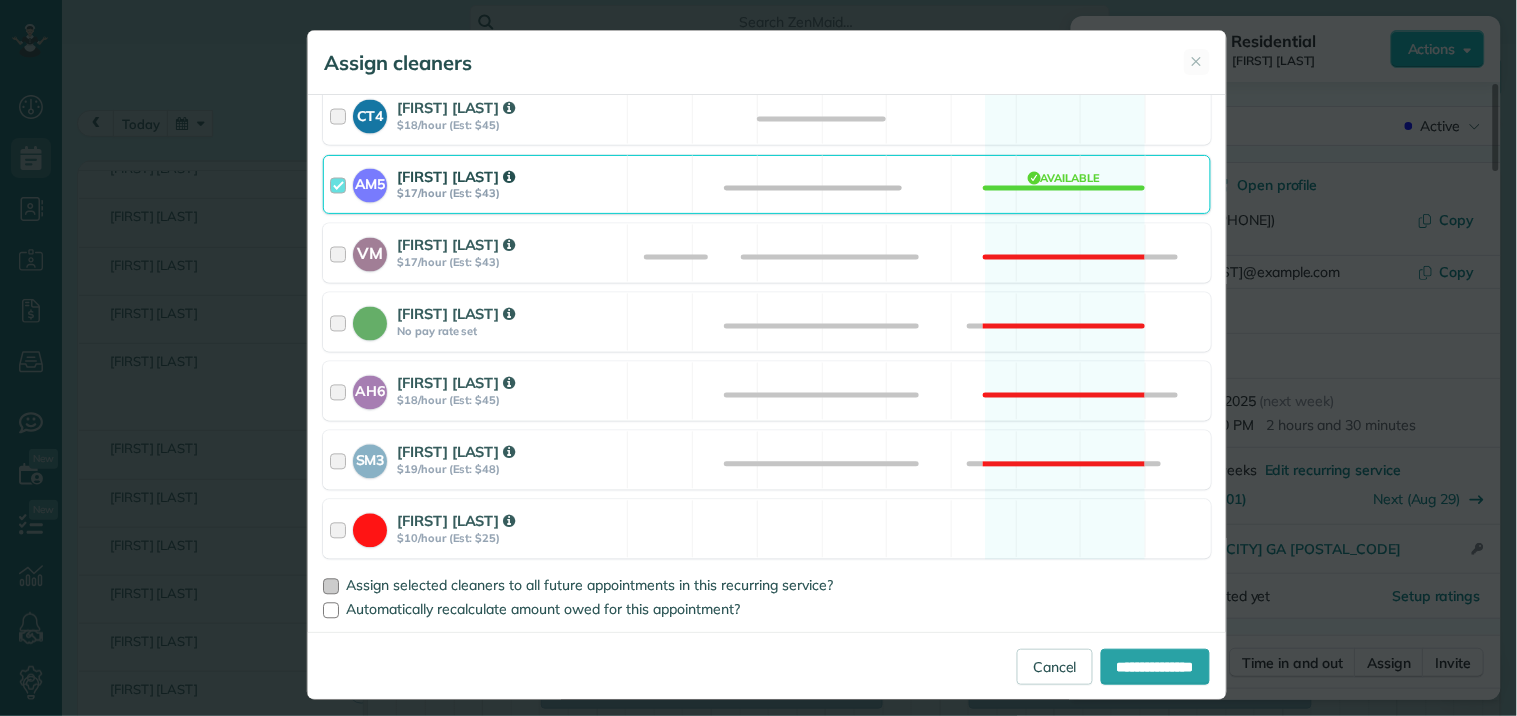 click at bounding box center [331, 587] 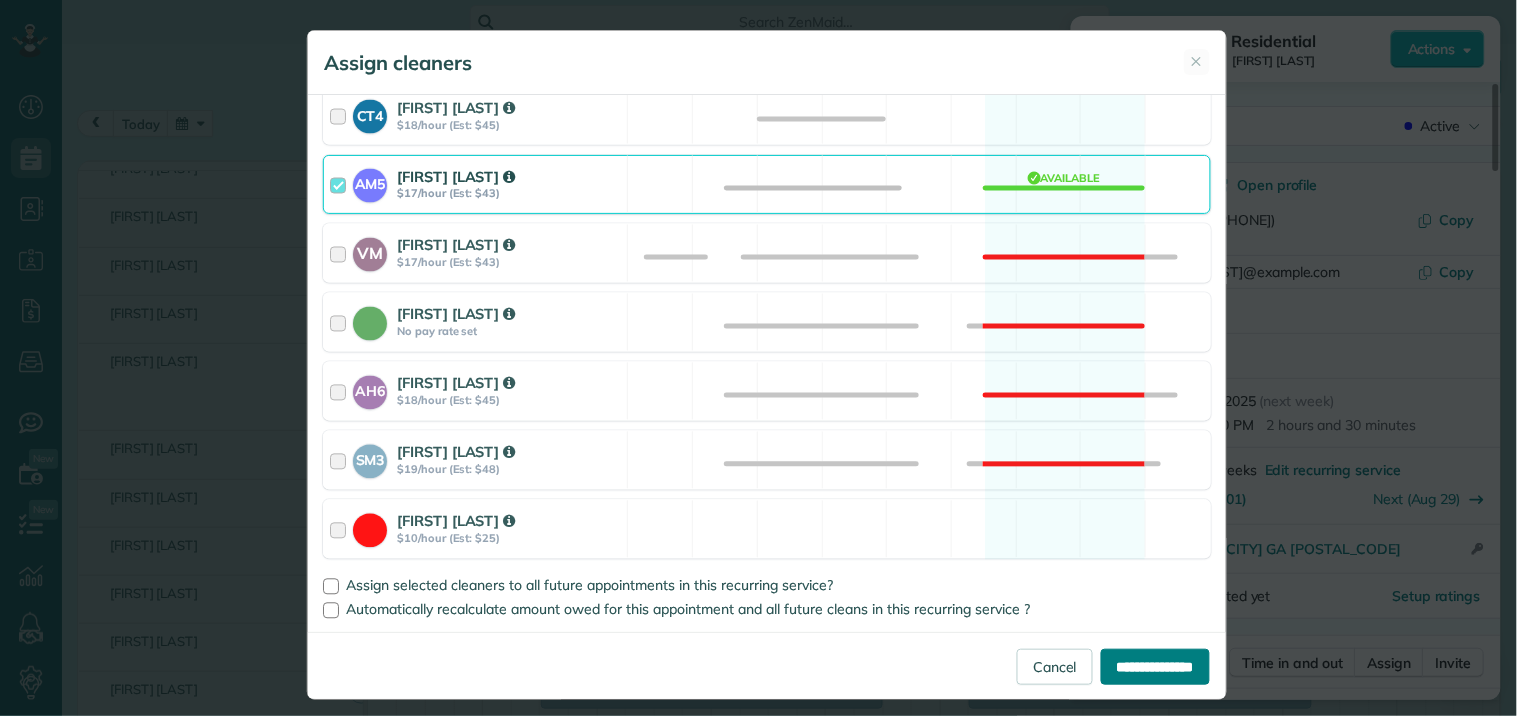 click on "**********" at bounding box center (1155, 667) 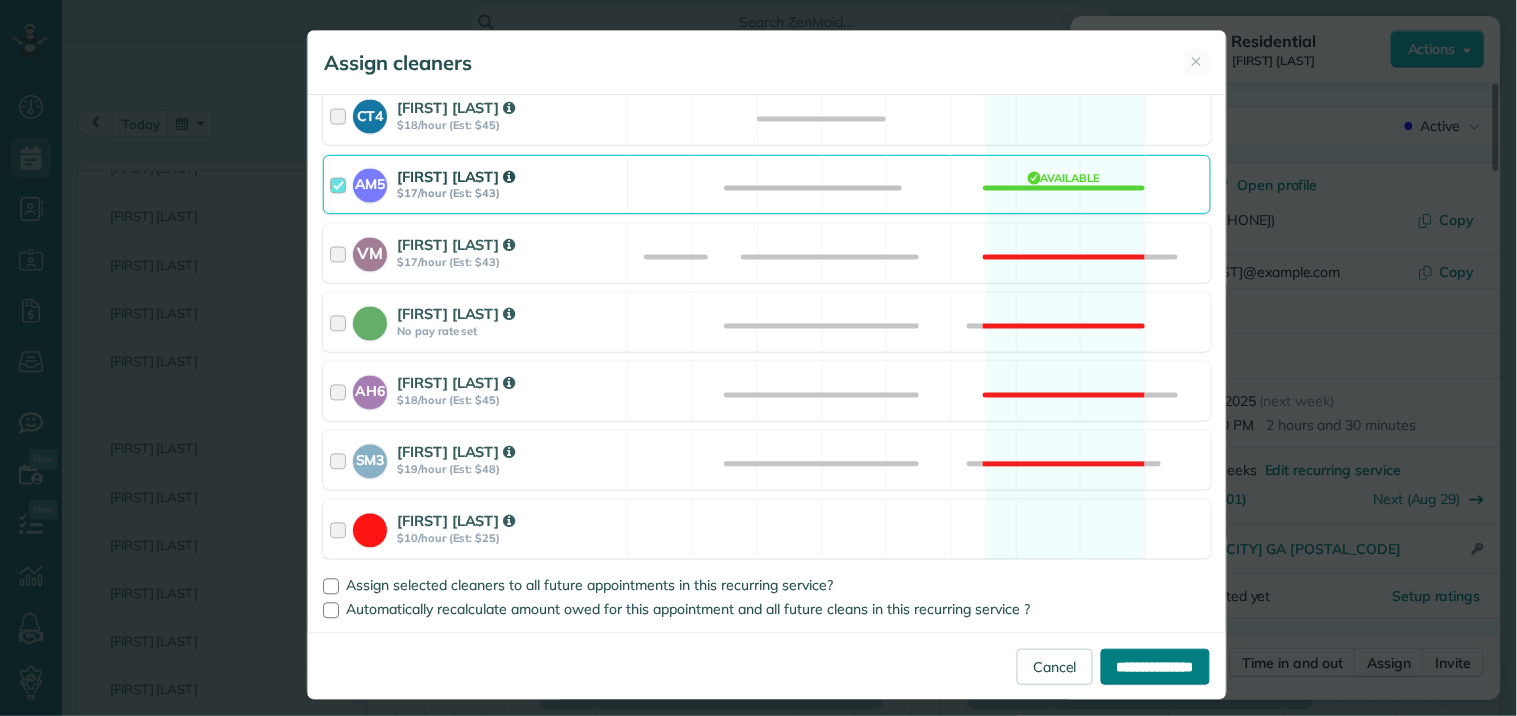 type on "**********" 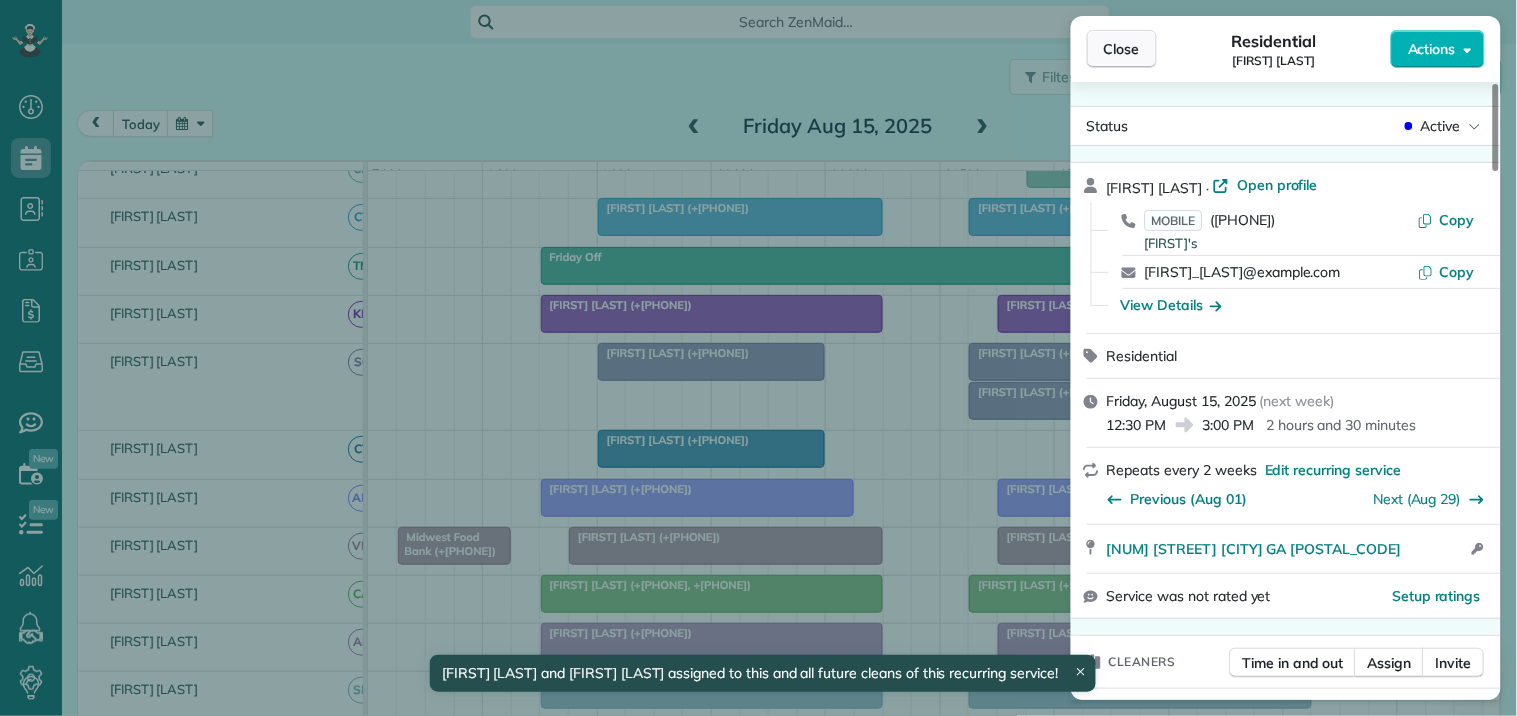 click on "Close" at bounding box center [1122, 49] 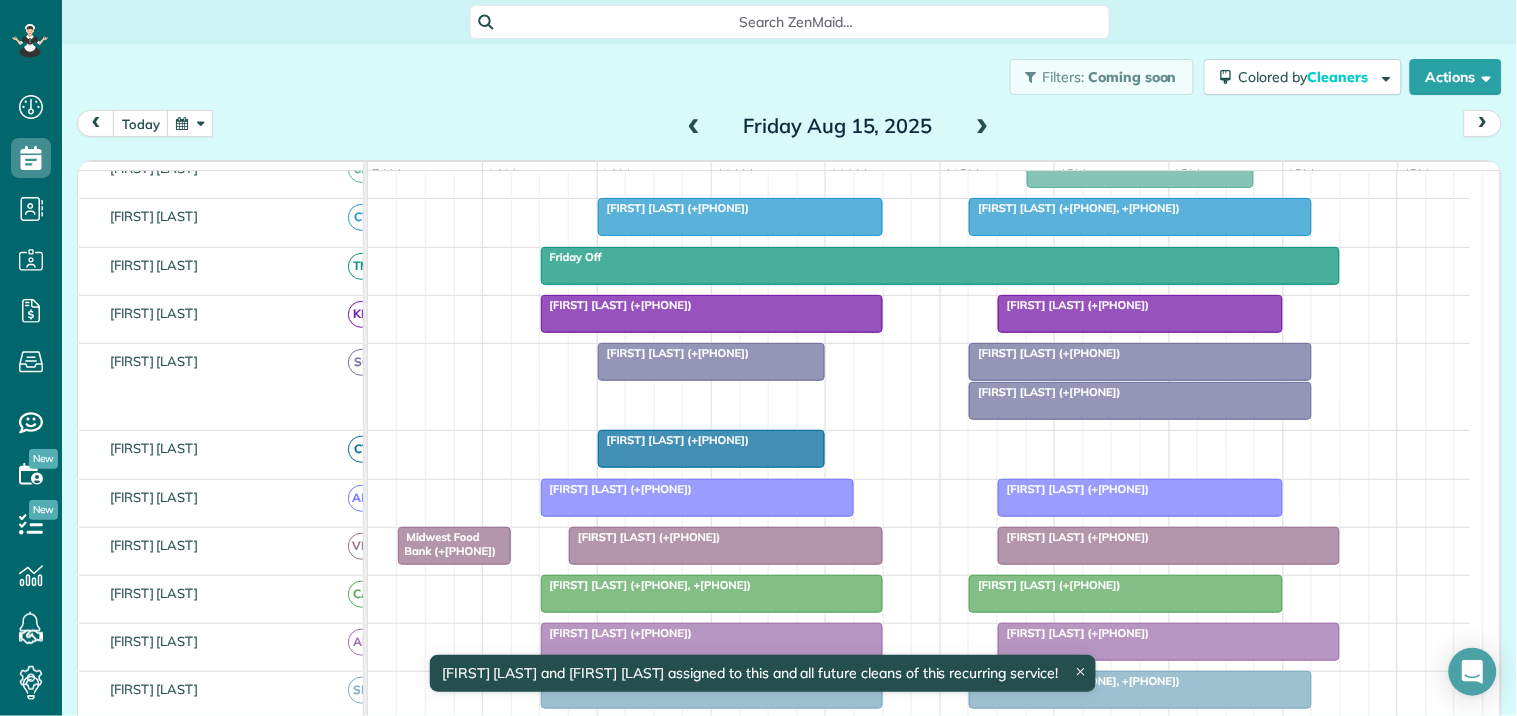 click at bounding box center [1140, 362] 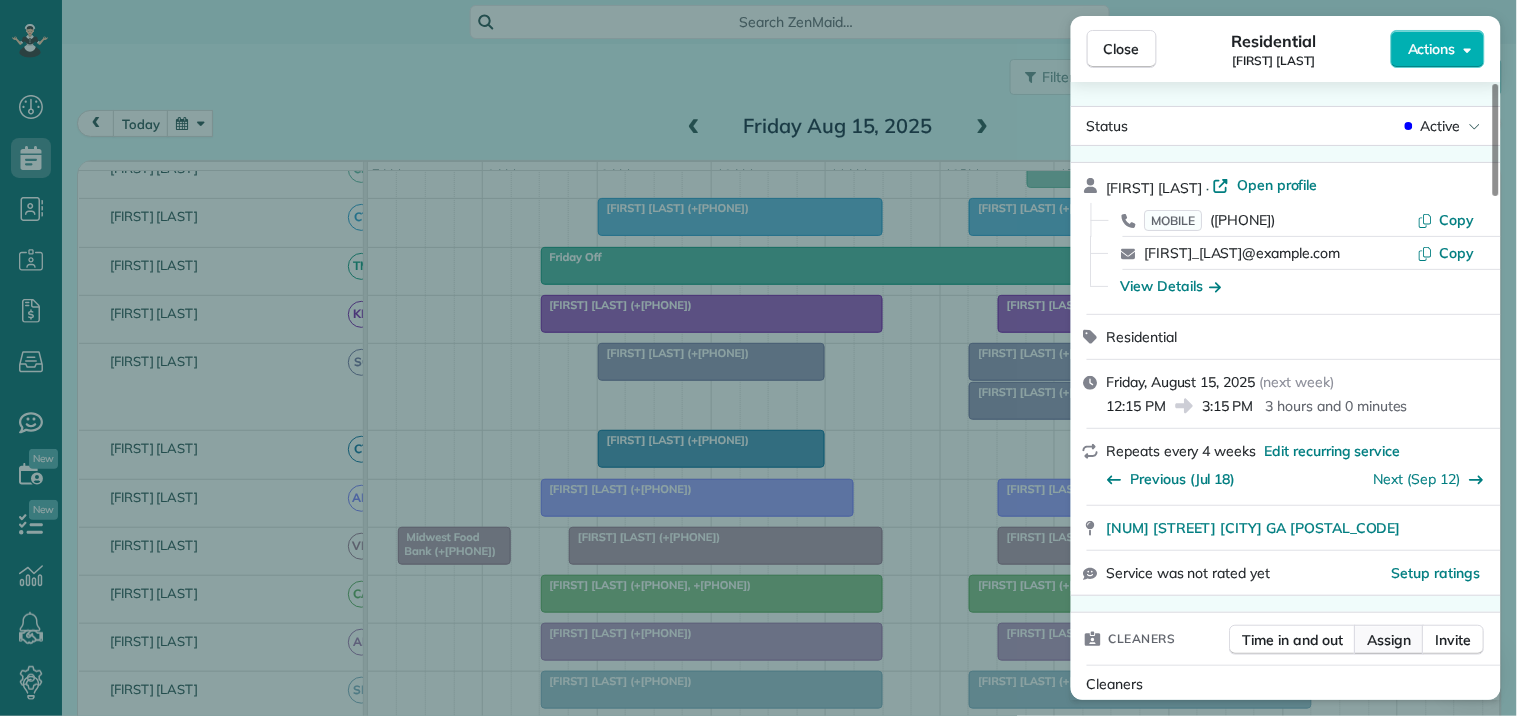 click on "Assign" at bounding box center (1390, 640) 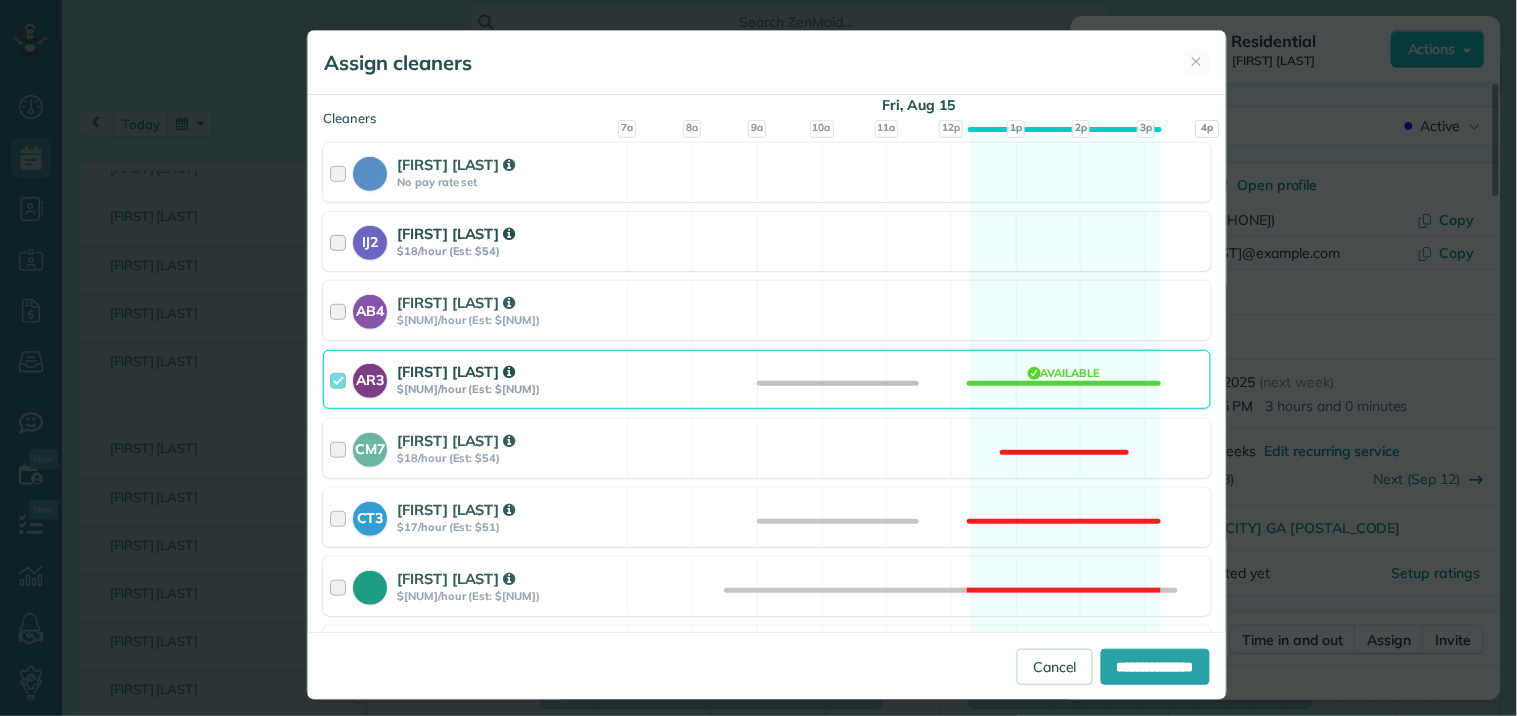 scroll, scrollTop: 555, scrollLeft: 0, axis: vertical 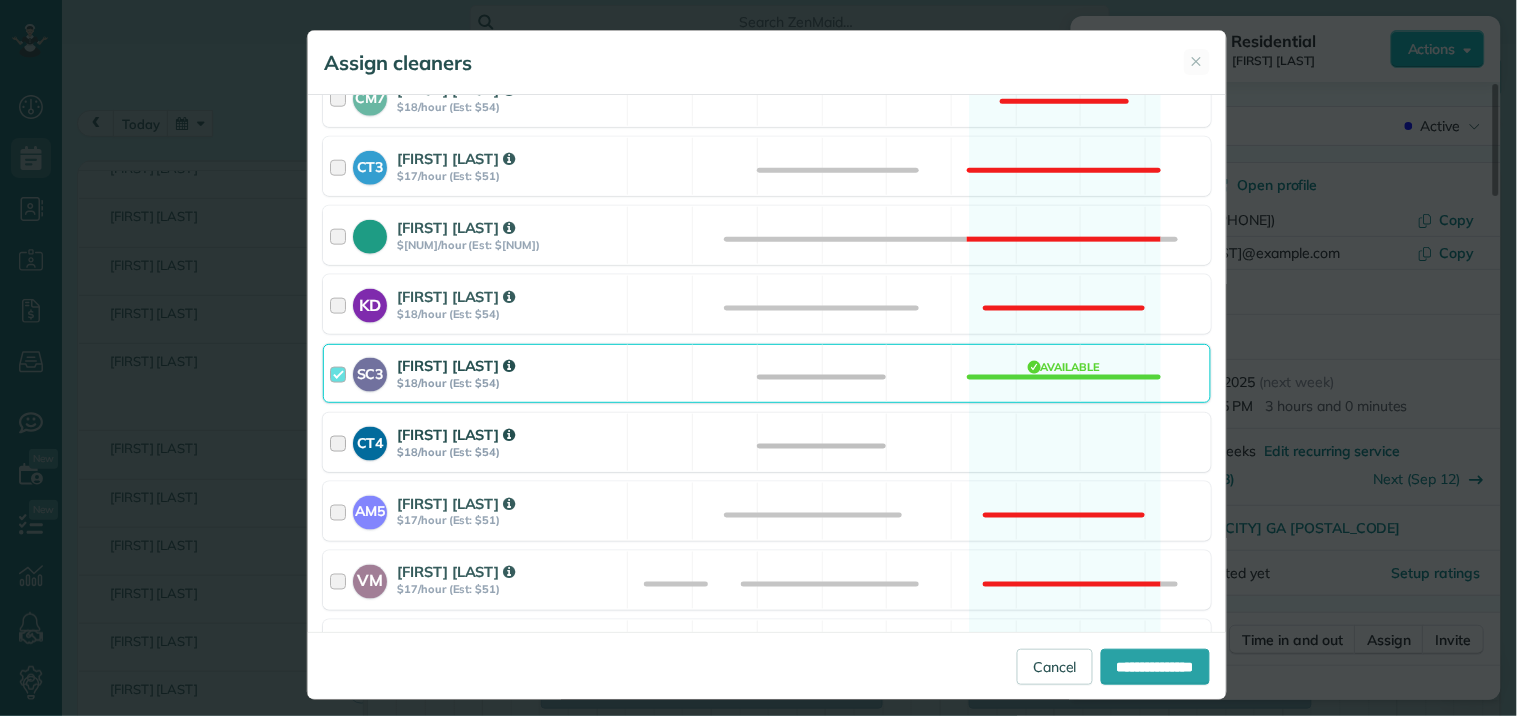 drag, startPoint x: 1031, startPoint y: 443, endPoint x: 1034, endPoint y: 432, distance: 11.401754 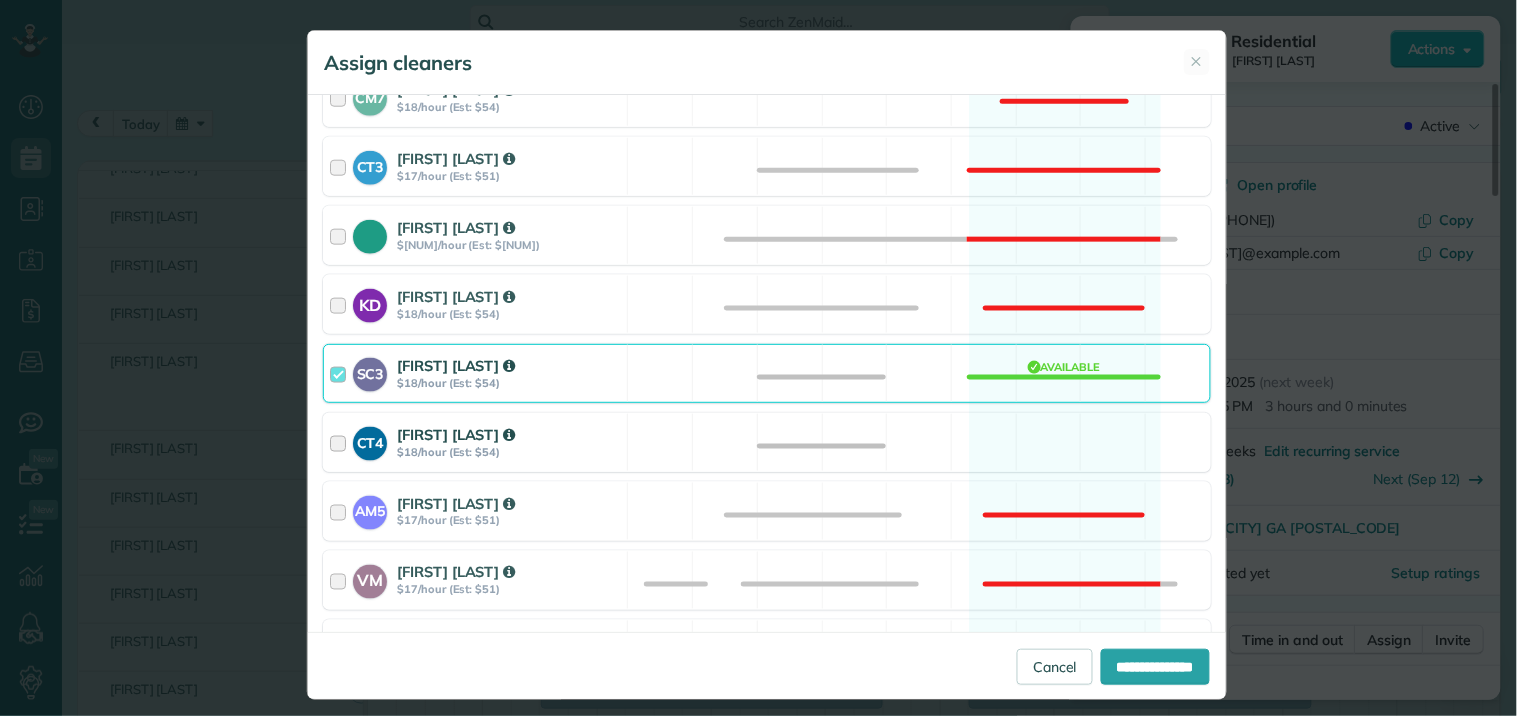 click on "CT4
[FIRST] [LAST]
$18/hour (Est: $54)
Available" at bounding box center (767, 442) 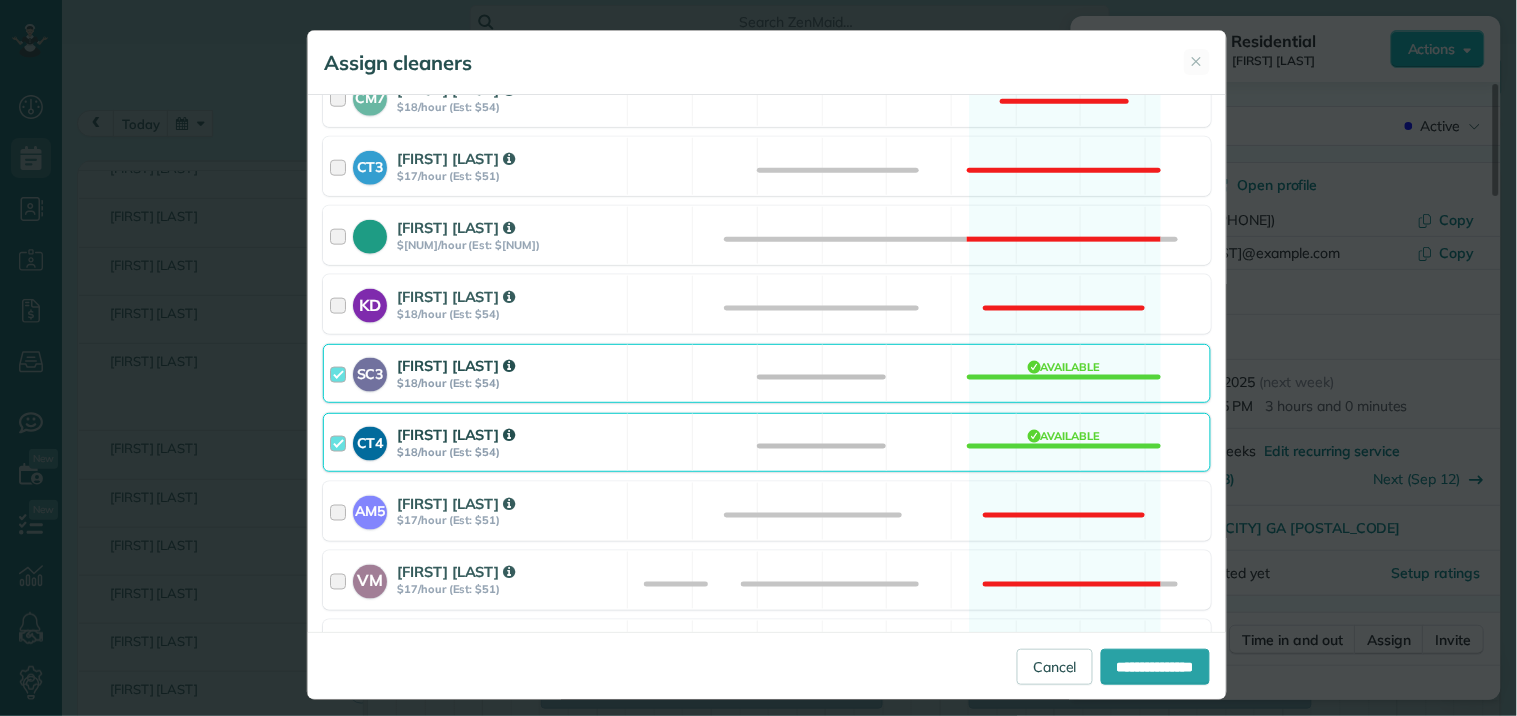 click on "SC[NUM]
[FIRST] [LAST]
$[NUM]/hour (Est: $[NUM])
Available" at bounding box center [767, 373] 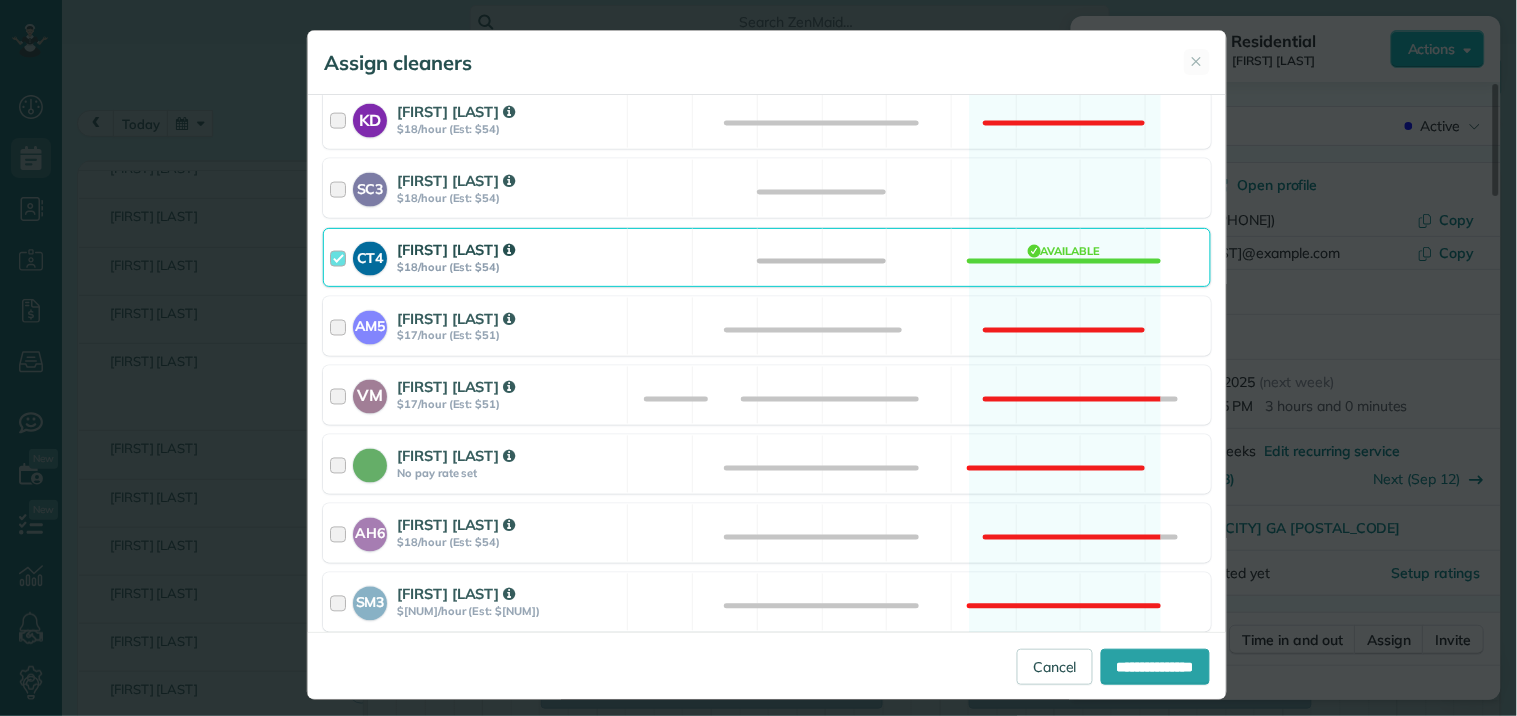 scroll, scrollTop: 884, scrollLeft: 0, axis: vertical 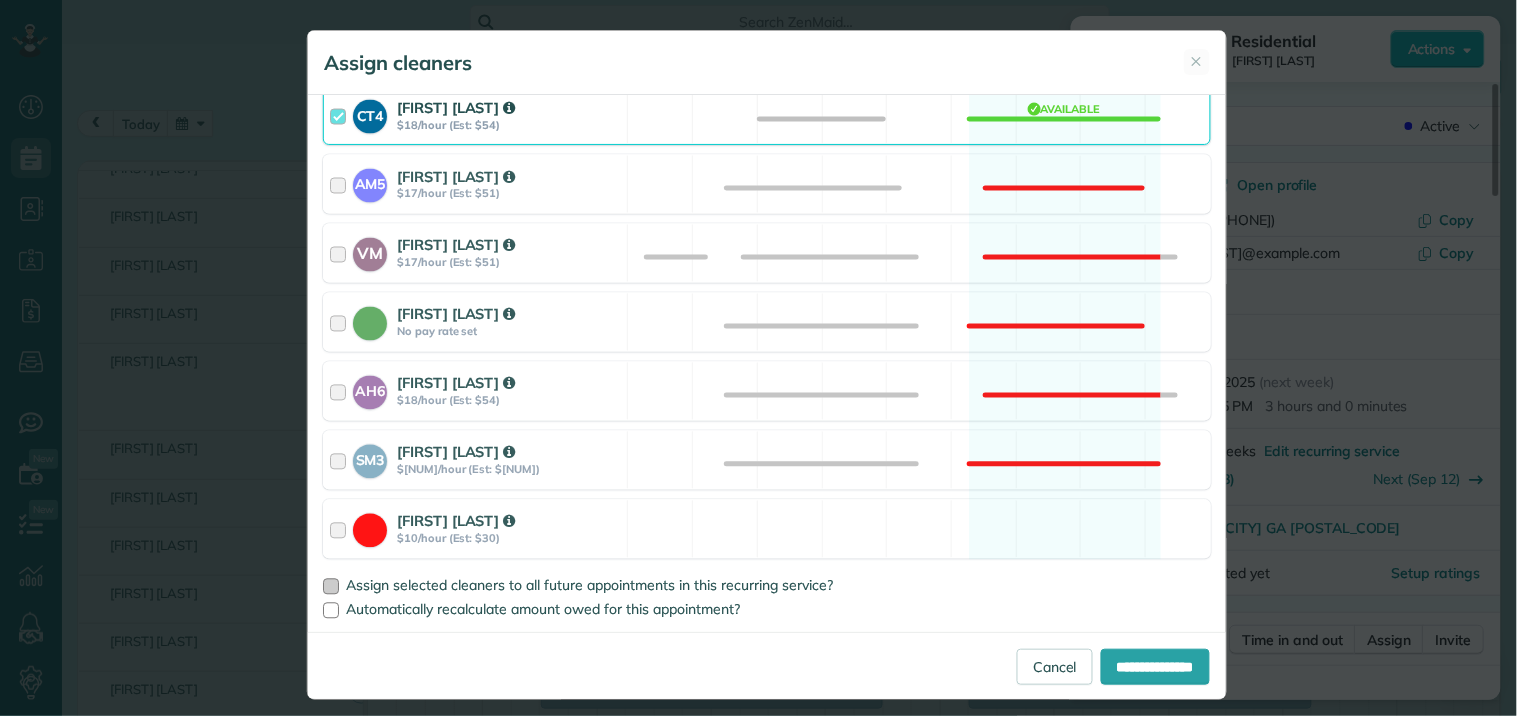 click at bounding box center (331, 587) 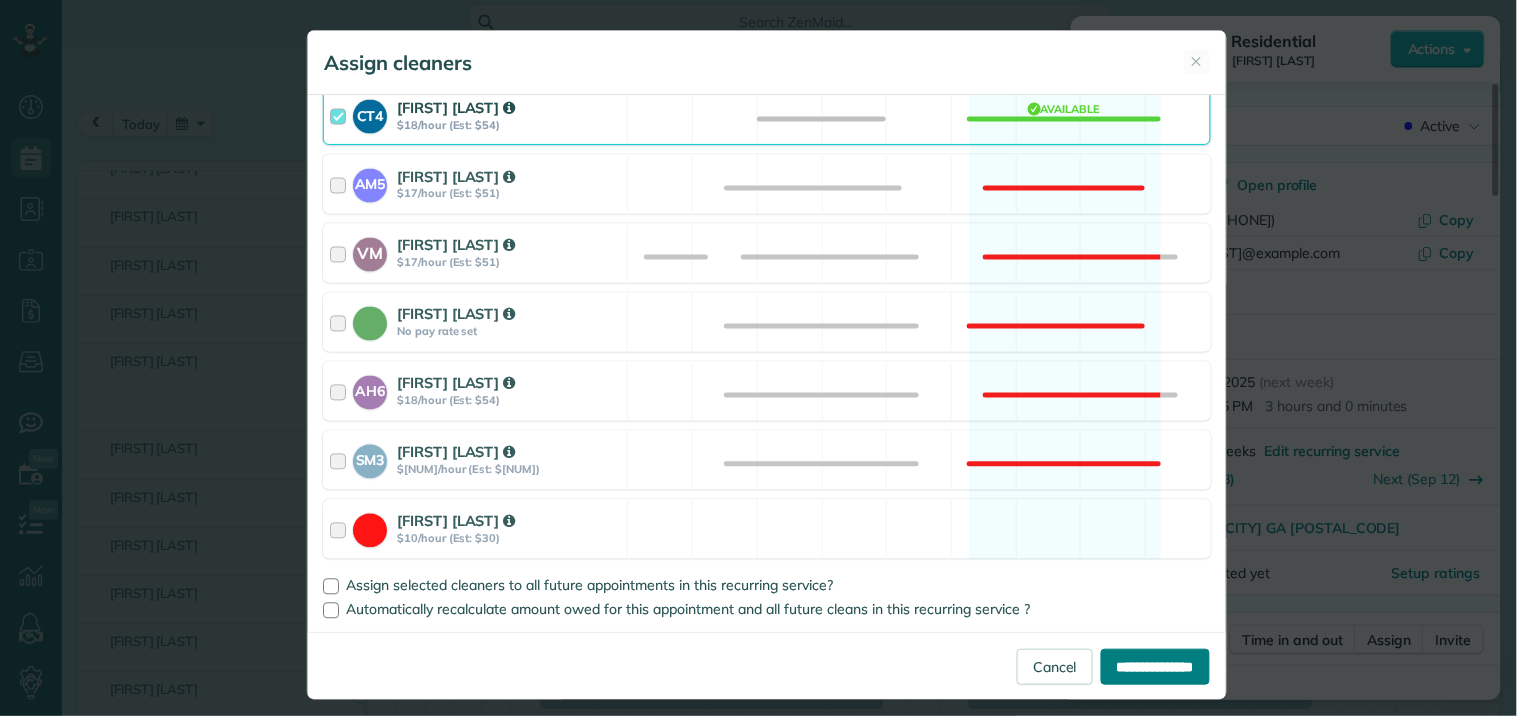 click on "**********" at bounding box center [1155, 667] 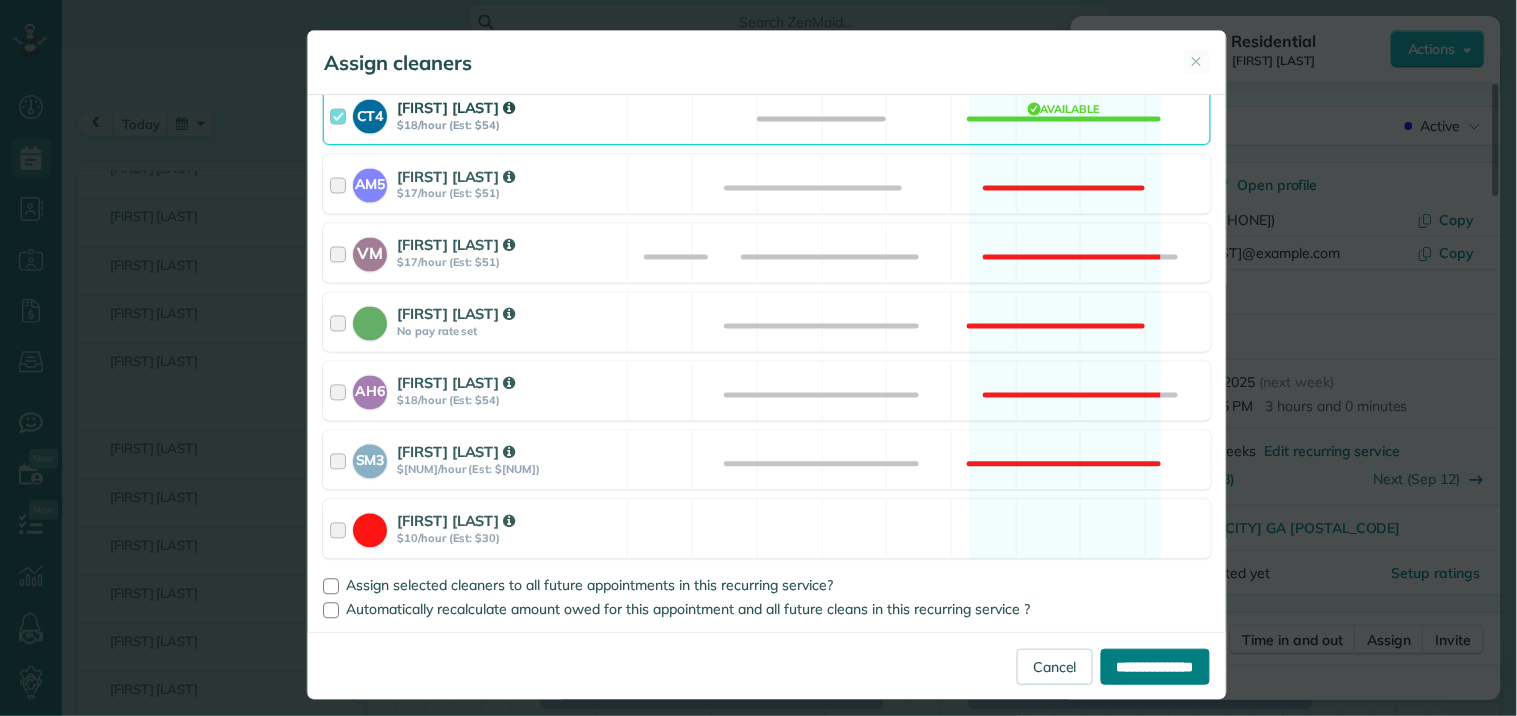 type on "**********" 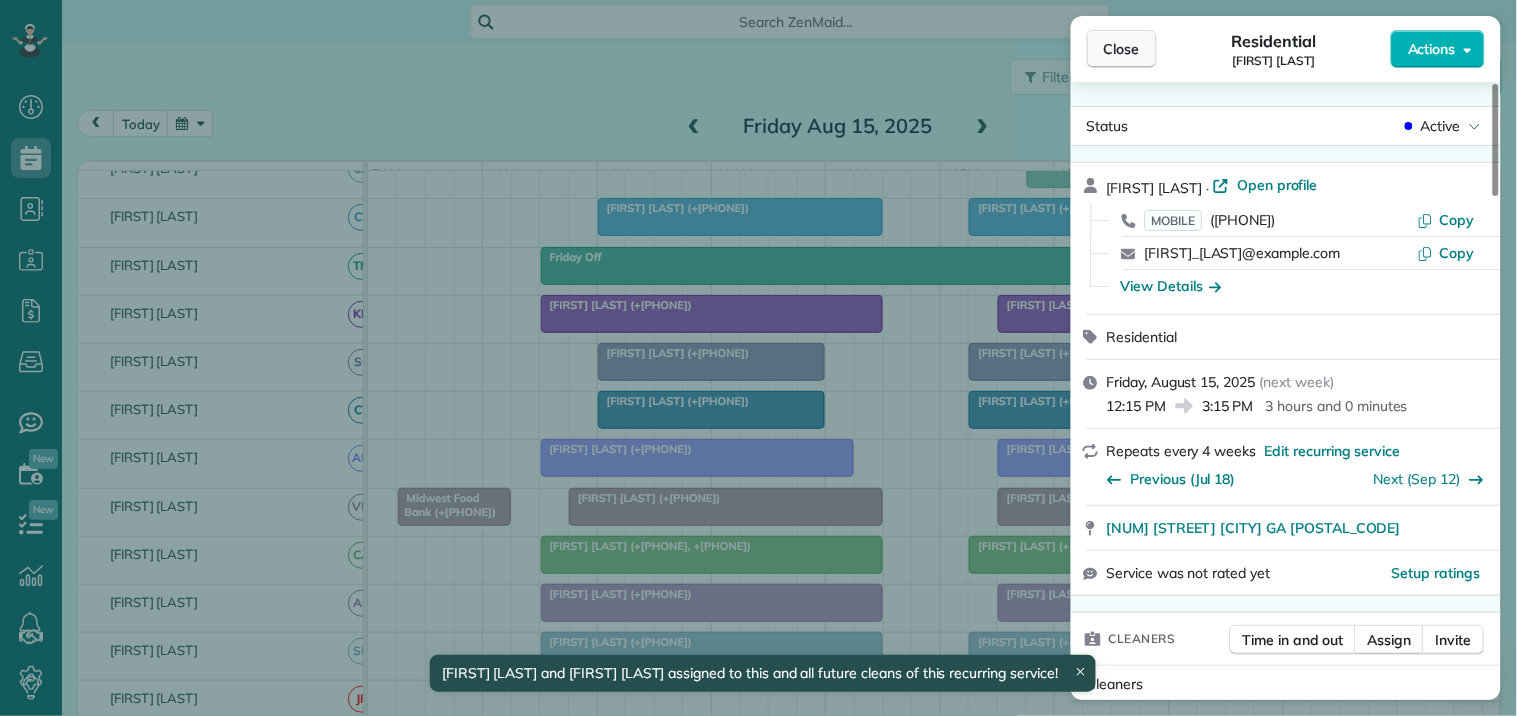 click on "Close" at bounding box center [1122, 49] 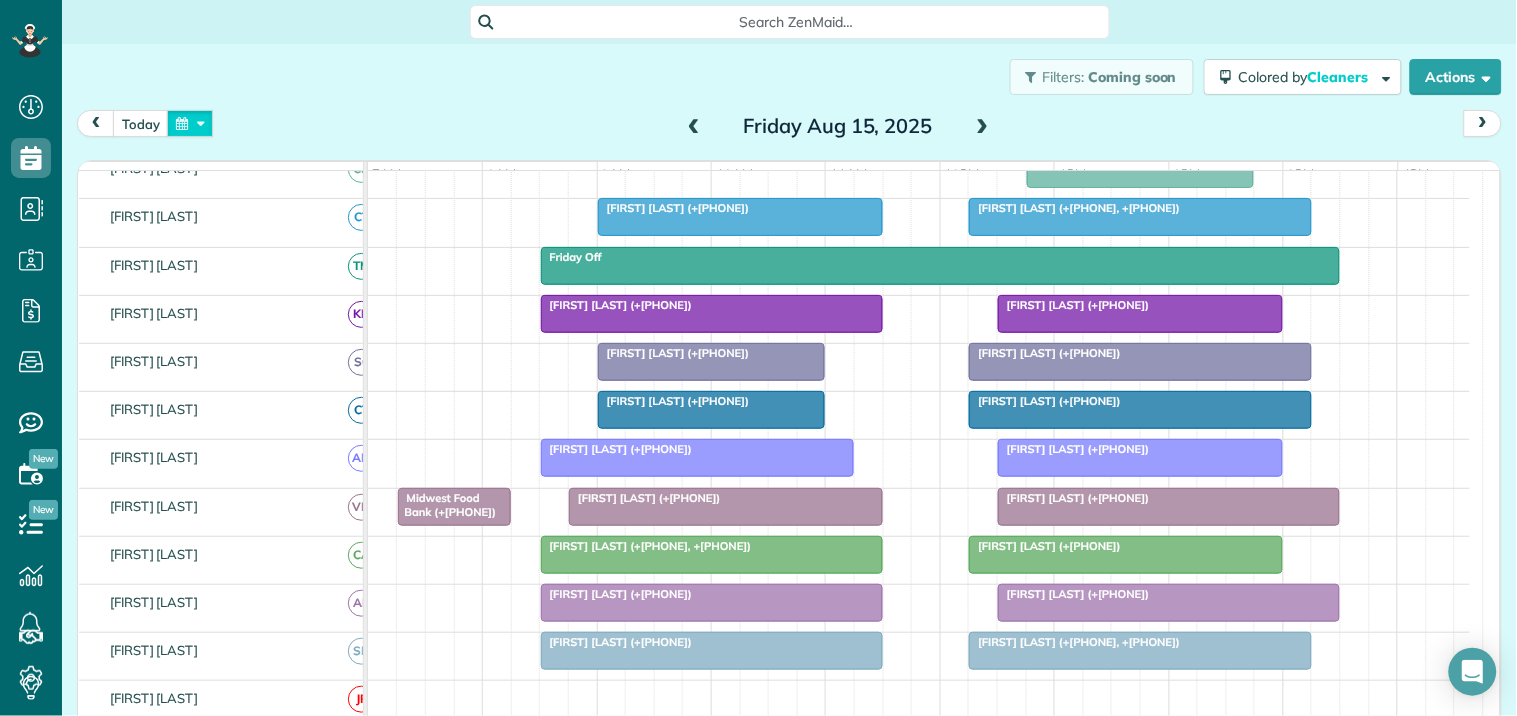 click at bounding box center (190, 123) 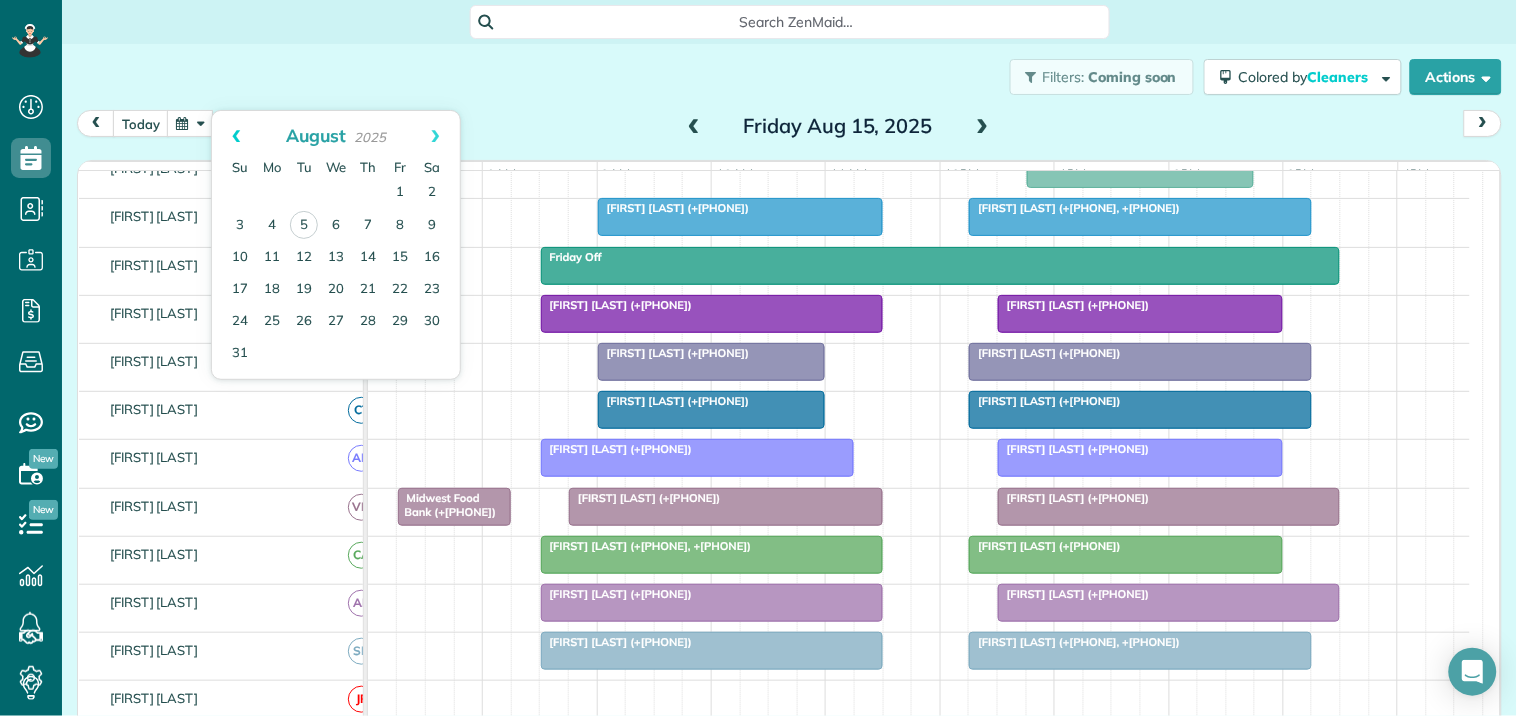 click on "Prev" at bounding box center (236, 136) 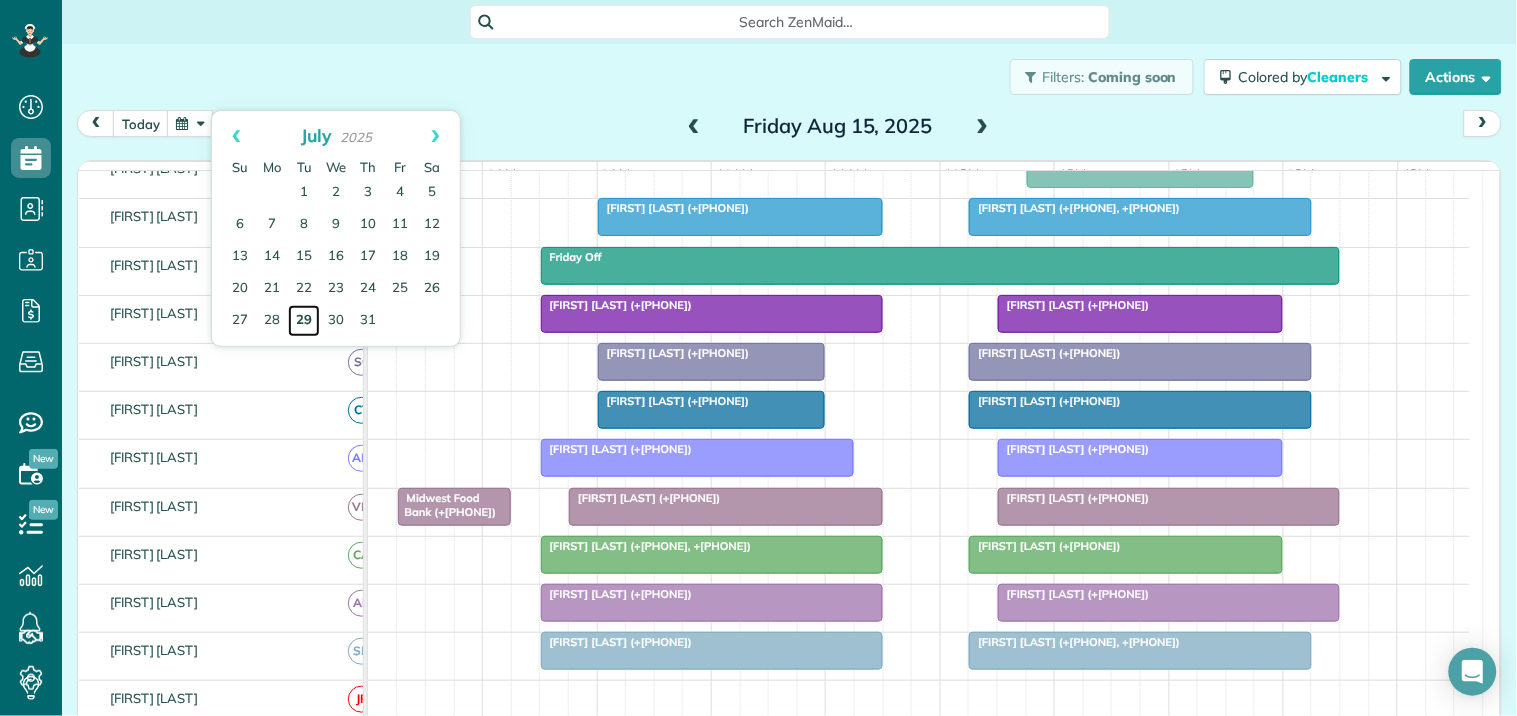 click on "29" at bounding box center [304, 321] 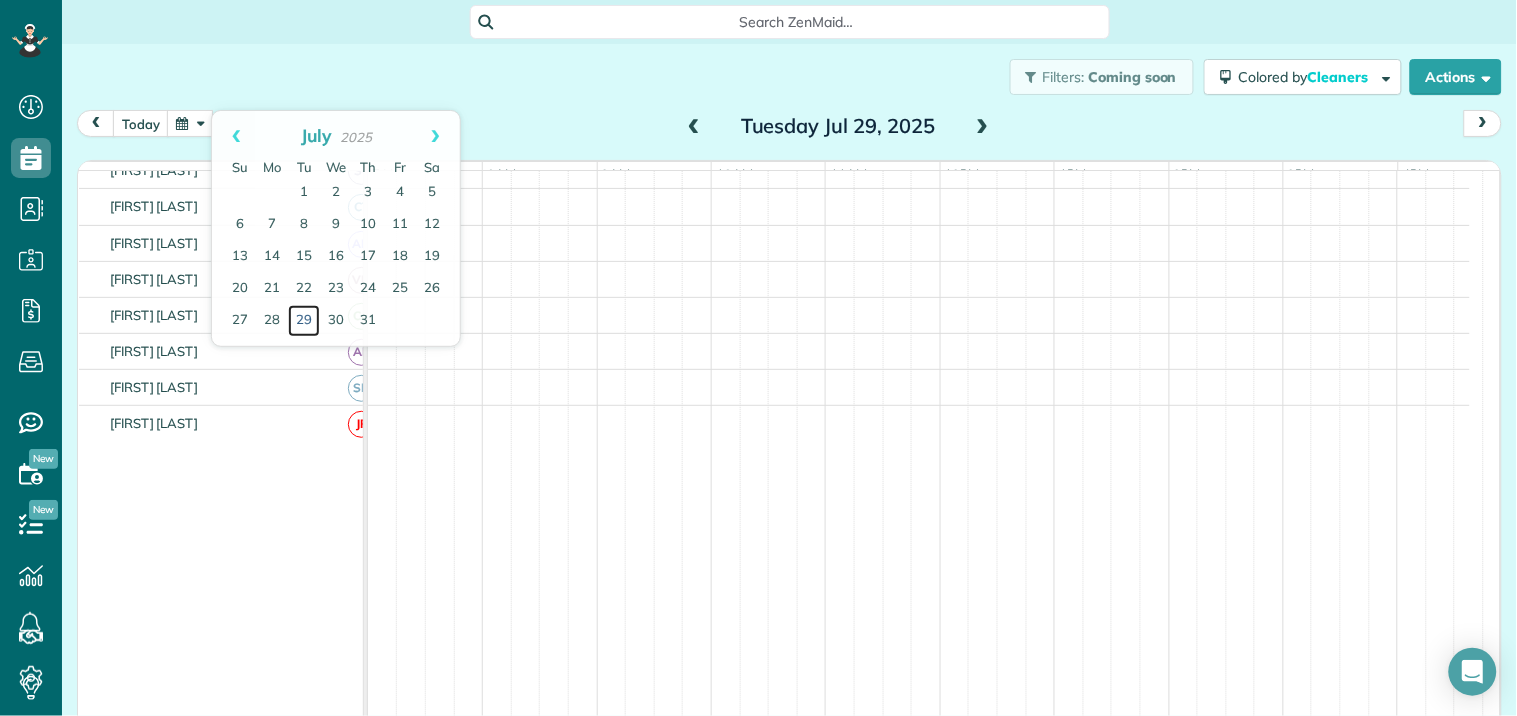 scroll, scrollTop: 265, scrollLeft: 0, axis: vertical 